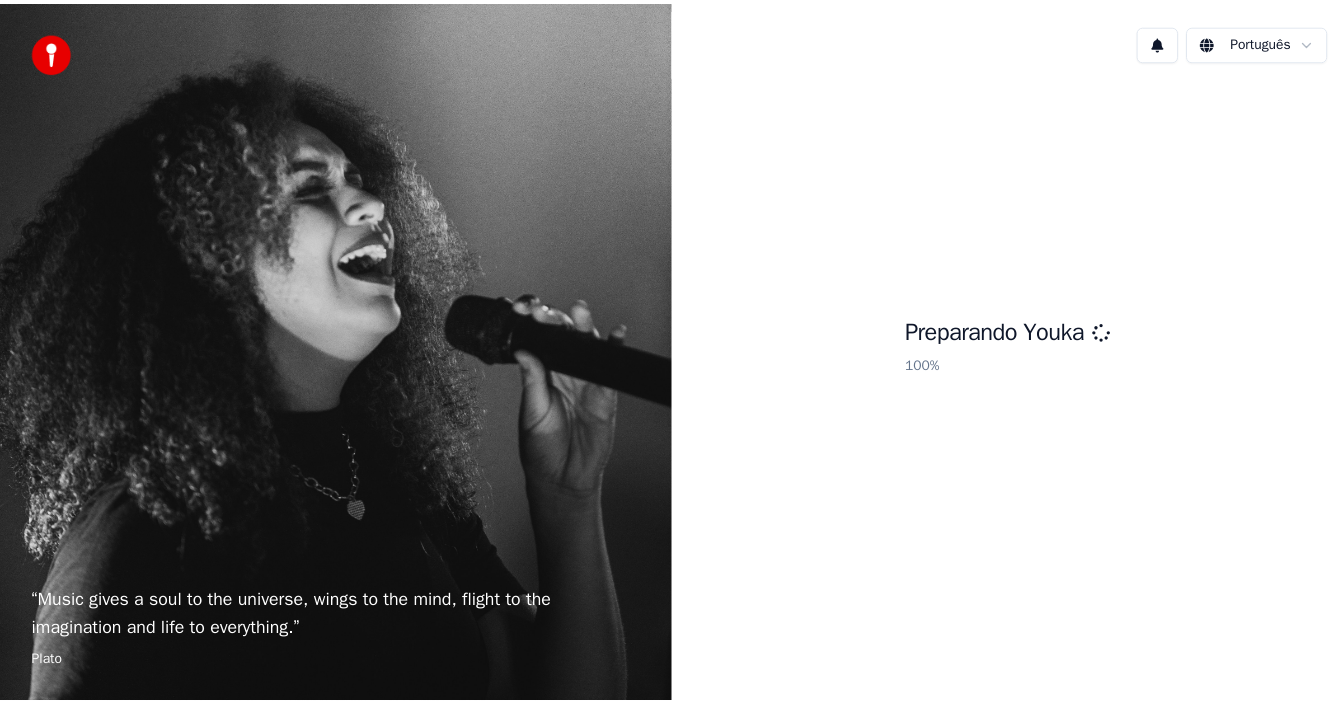 scroll, scrollTop: 0, scrollLeft: 0, axis: both 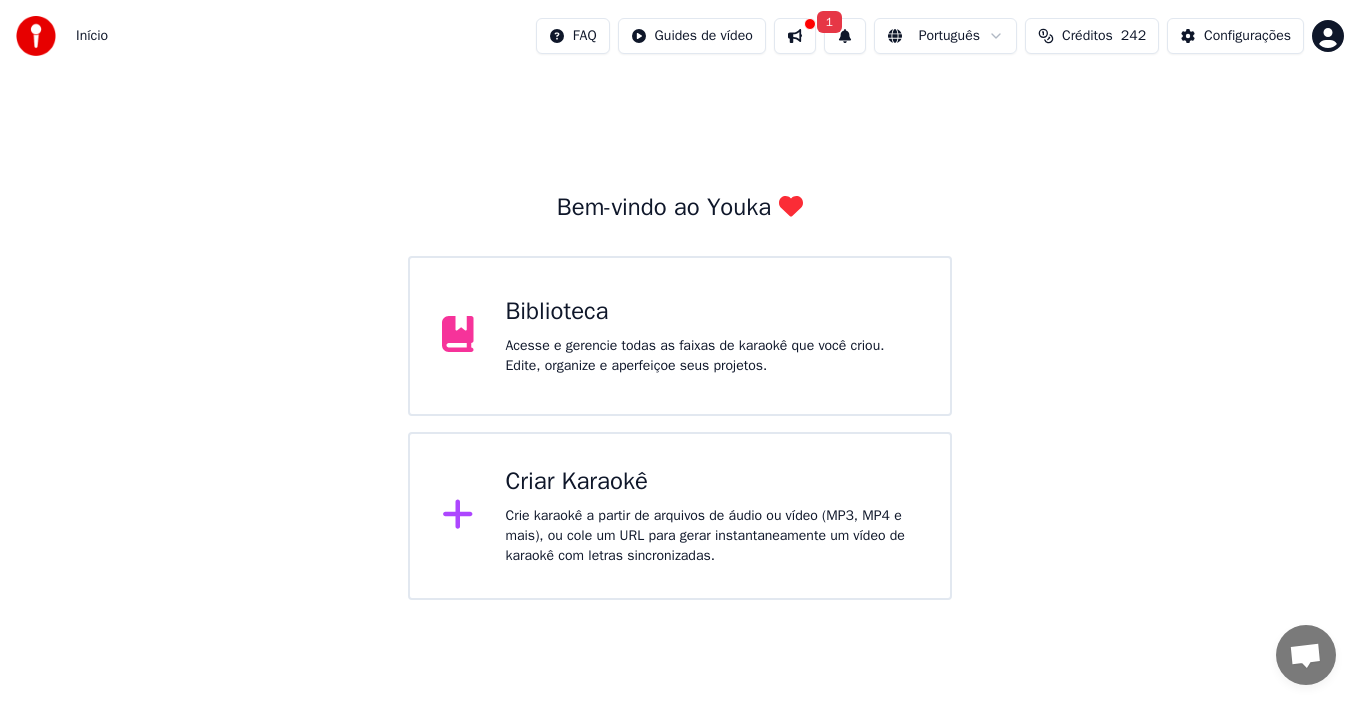 click on "Criar Karaokê" at bounding box center [712, 482] 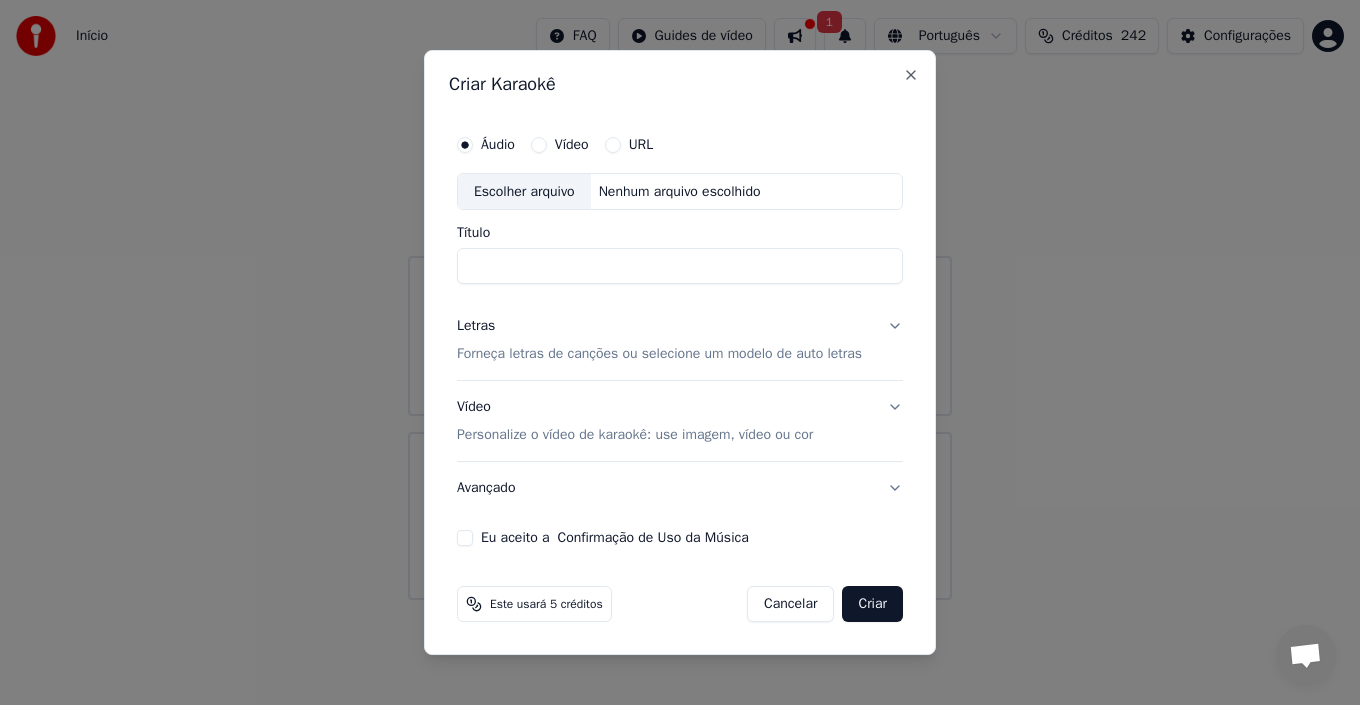 click on "Criar Karaokê Áudio Vídeo URL Escolher arquivo Nenhum arquivo escolhido Título Letras Forneça letras de canções ou selecione um modelo de auto letras Vídeo Personalize o vídeo de karaokê: use imagem, vídeo ou cor Avançado Eu aceito a   Confirmação de Uso da Música Este usará 5 créditos Cancelar Criar Close" at bounding box center (680, 353) 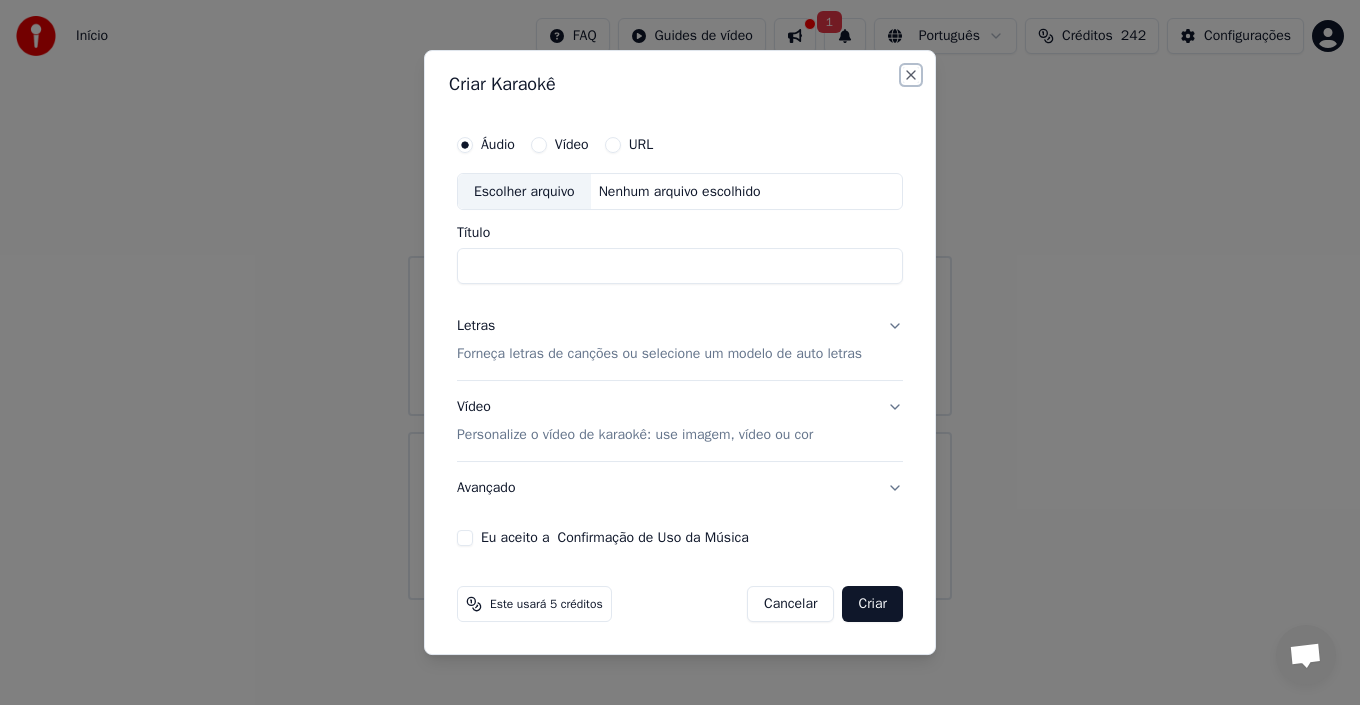 click on "Close" at bounding box center [911, 75] 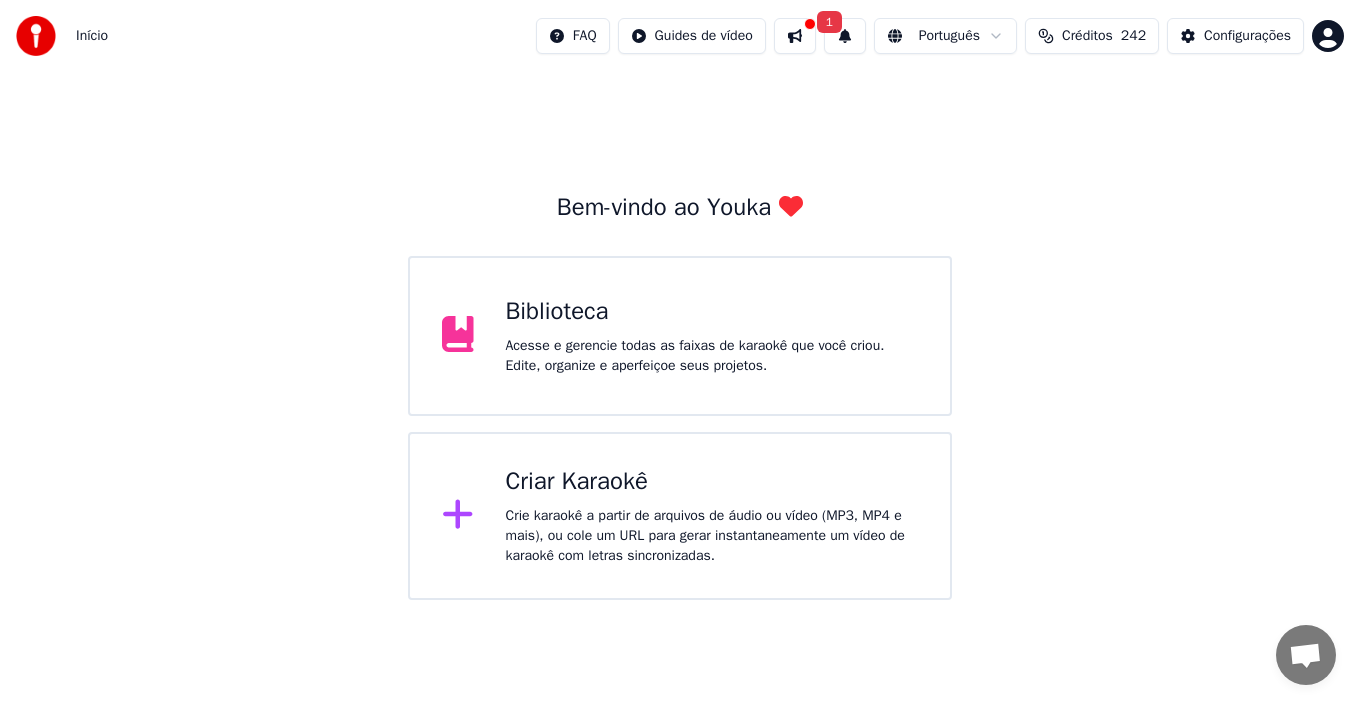 click at bounding box center [795, 36] 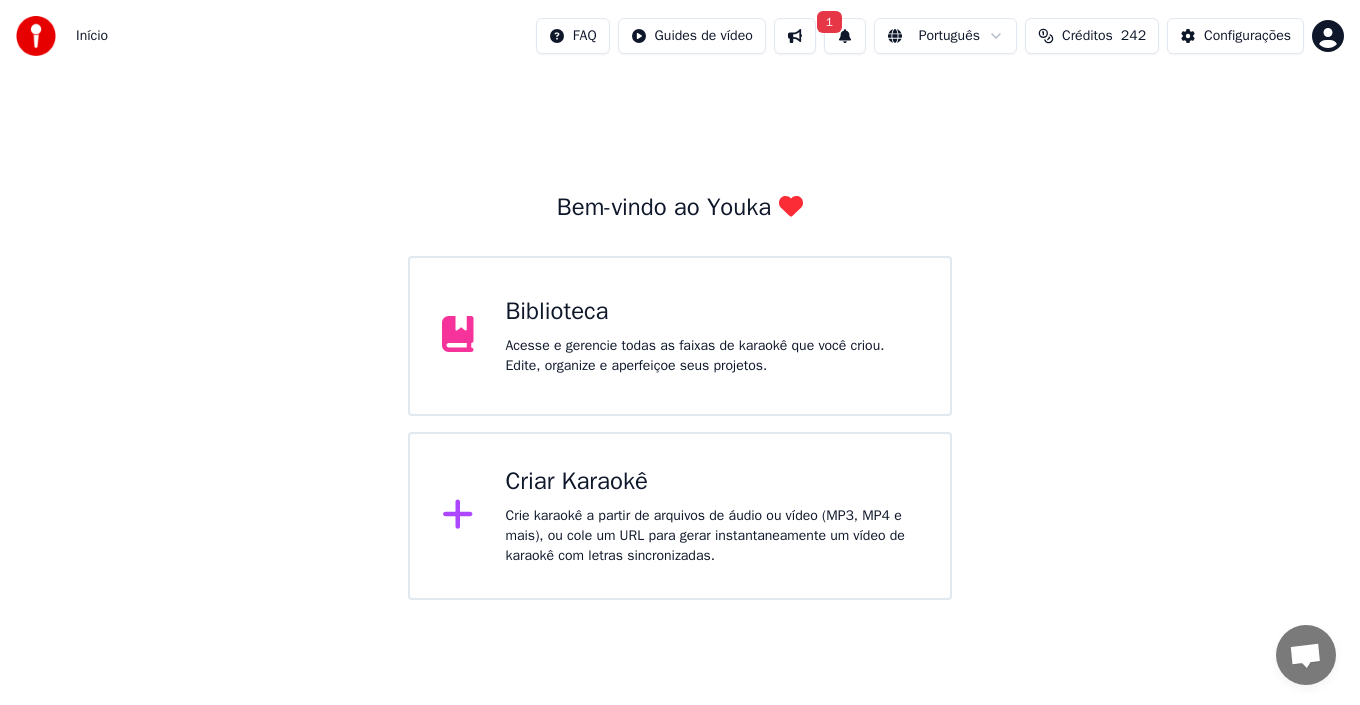 click on "1" at bounding box center [845, 36] 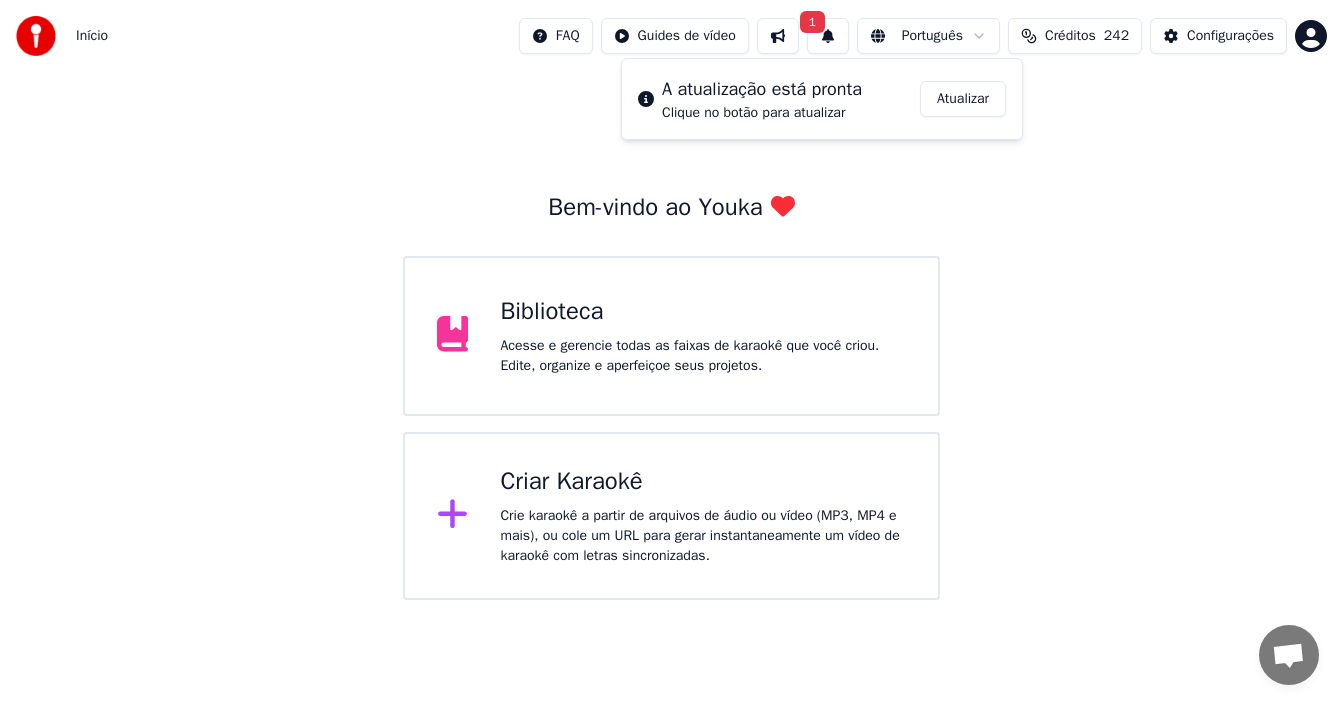 click on "Bem-vindo ao Youka Biblioteca Acesse e gerencie todas as faixas de karaokê que você criou. Edite, organize e aperfeiçoe seus projetos. Criar Karaokê Crie karaokê a partir de arquivos de áudio ou vídeo (MP3, MP4 e mais), ou cole um URL para gerar instantaneamente um vídeo de karaokê com letras sincronizadas." at bounding box center [671, 336] 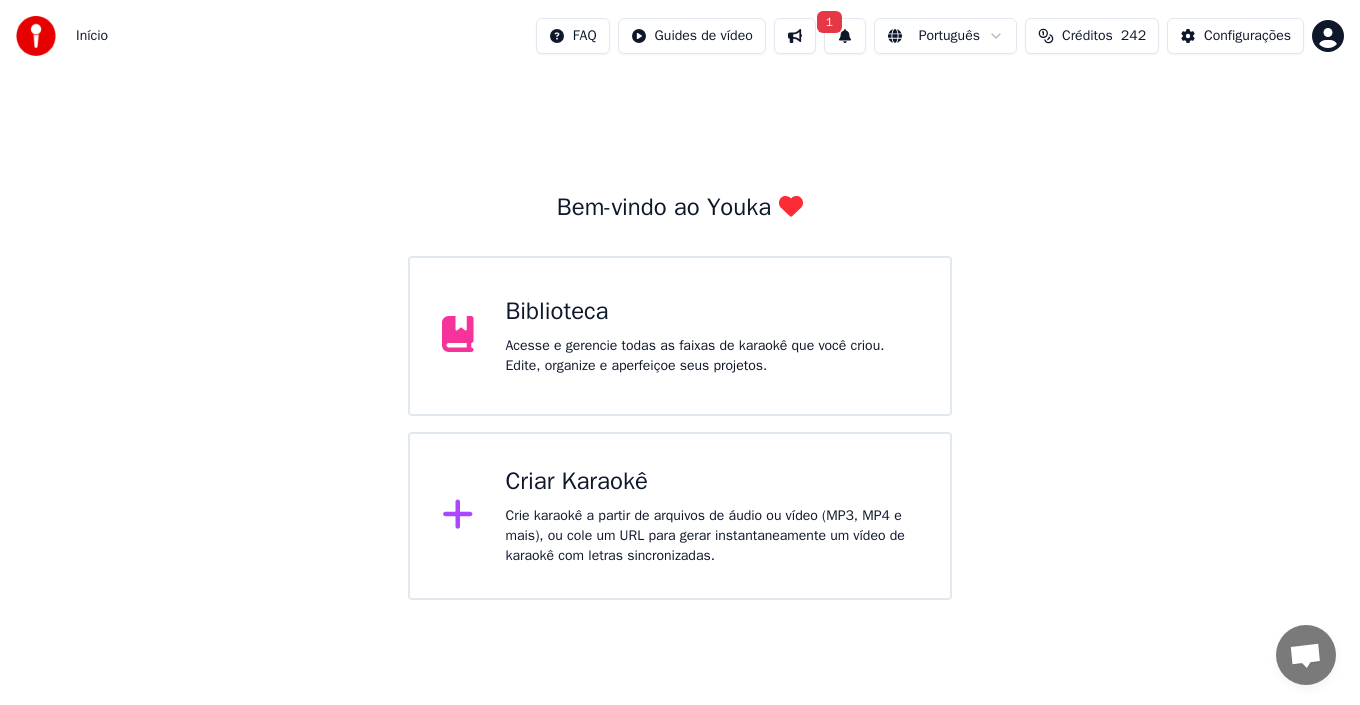 click on "Biblioteca Acesse e gerencie todas as faixas de karaokê que você criou. Edite, organize e aperfeiçoe seus projetos." at bounding box center (680, 336) 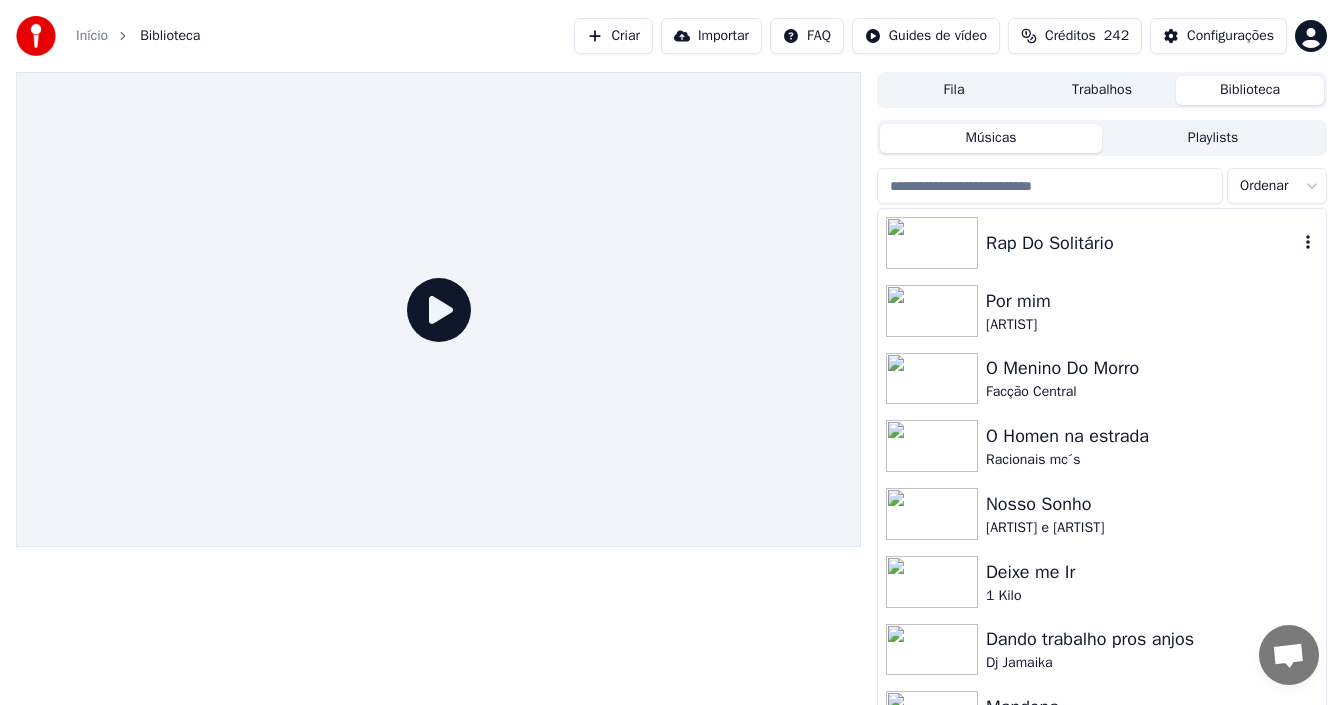 click on "Rap Do Solitário" at bounding box center (1142, 243) 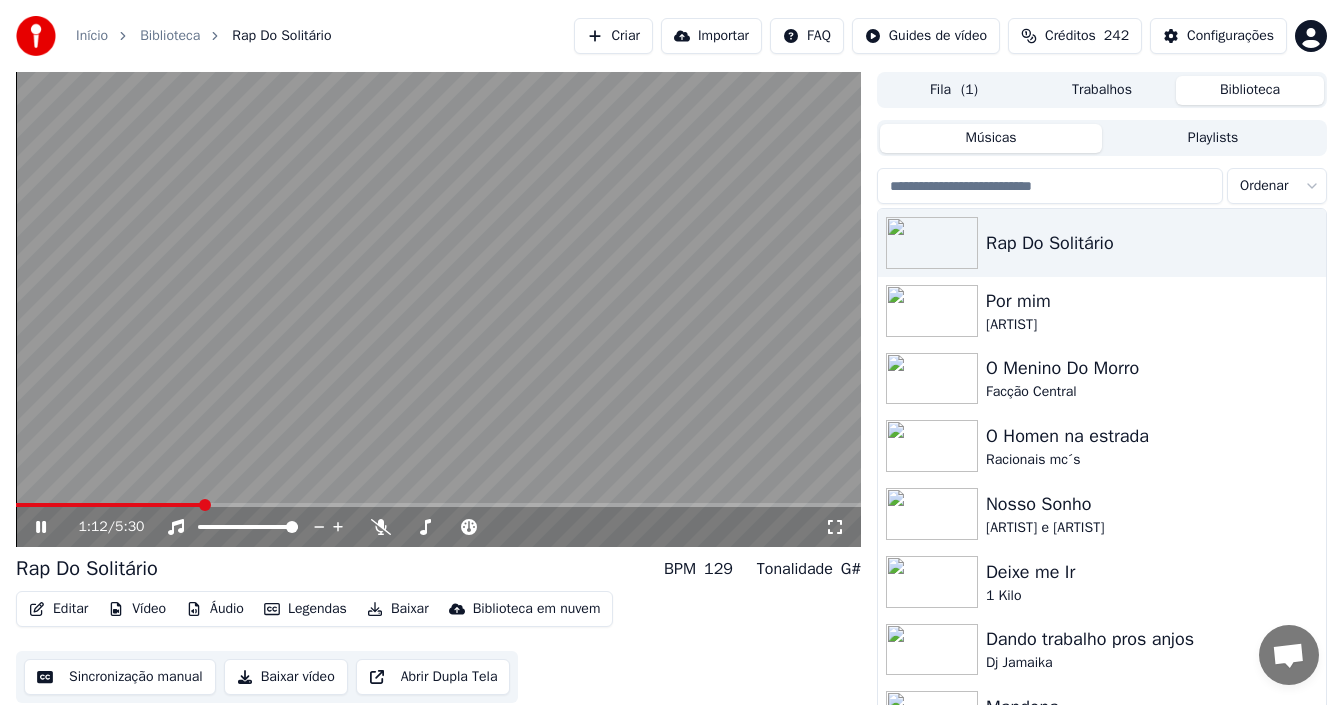 click 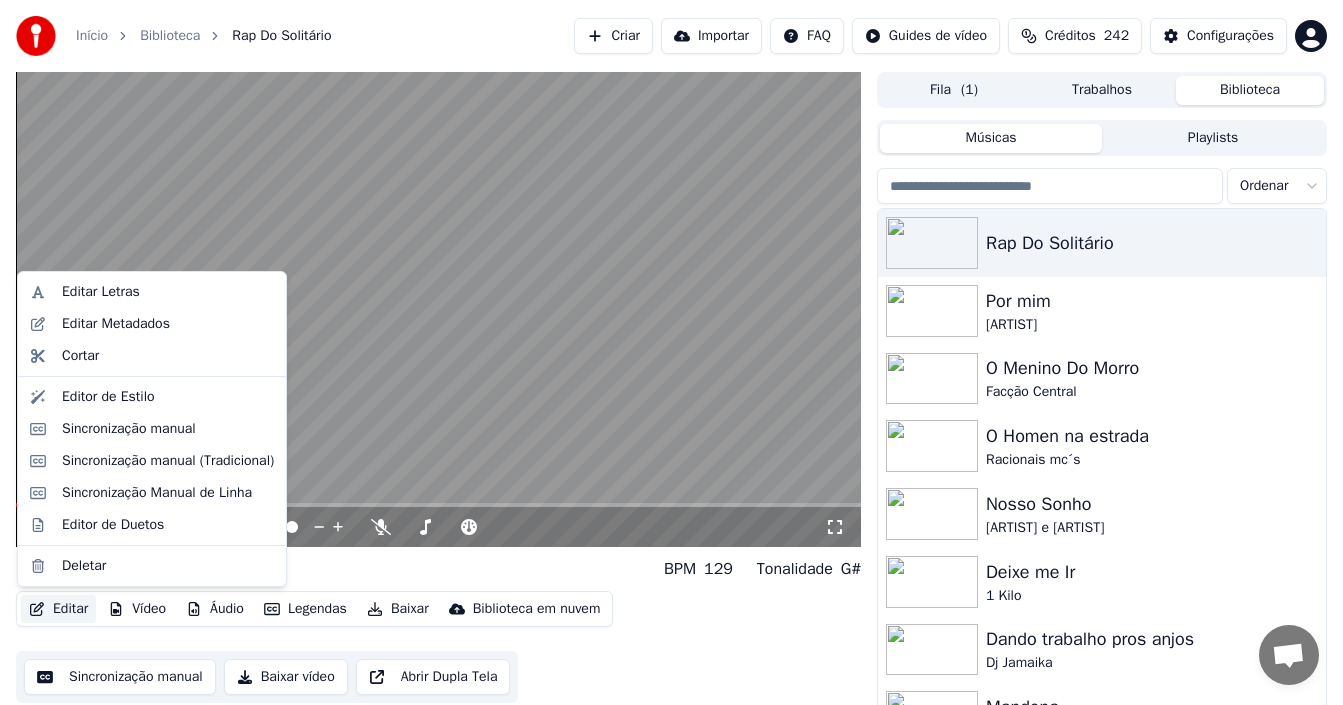 click on "Editar" at bounding box center [58, 609] 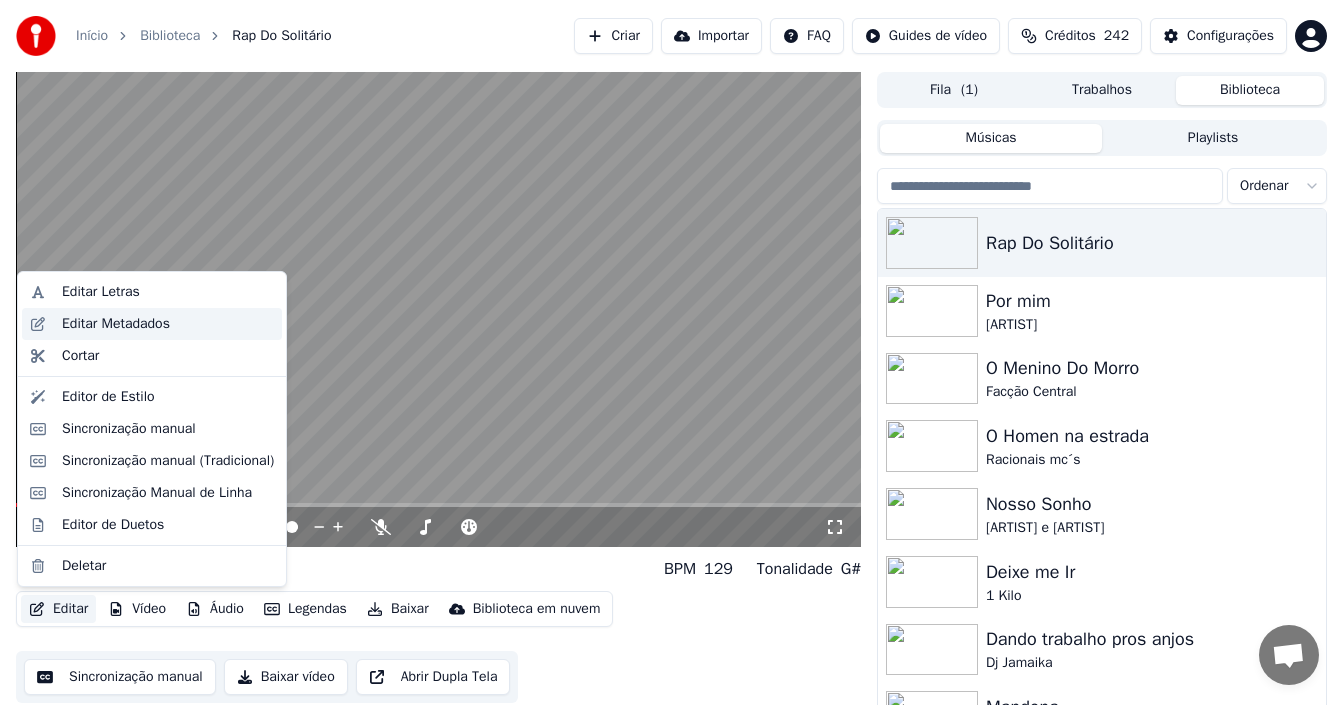 click on "Editar Metadados" at bounding box center [116, 324] 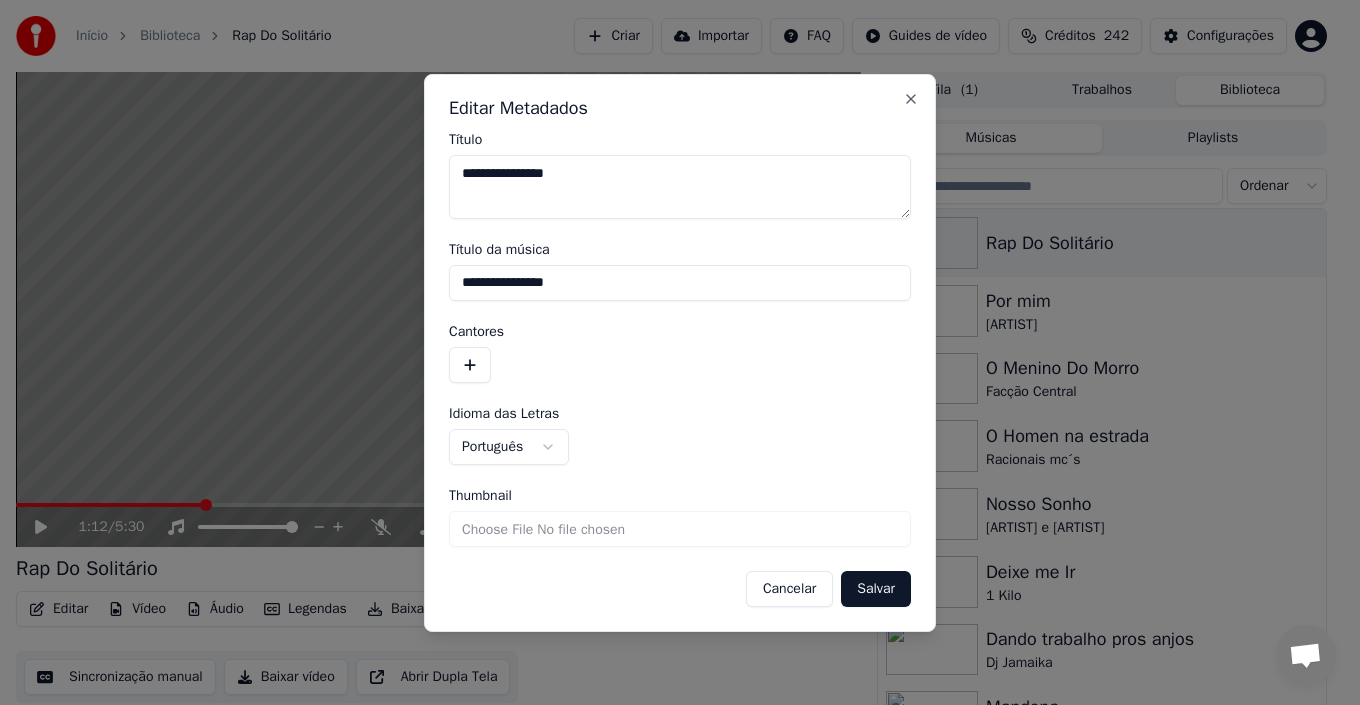 click at bounding box center (470, 365) 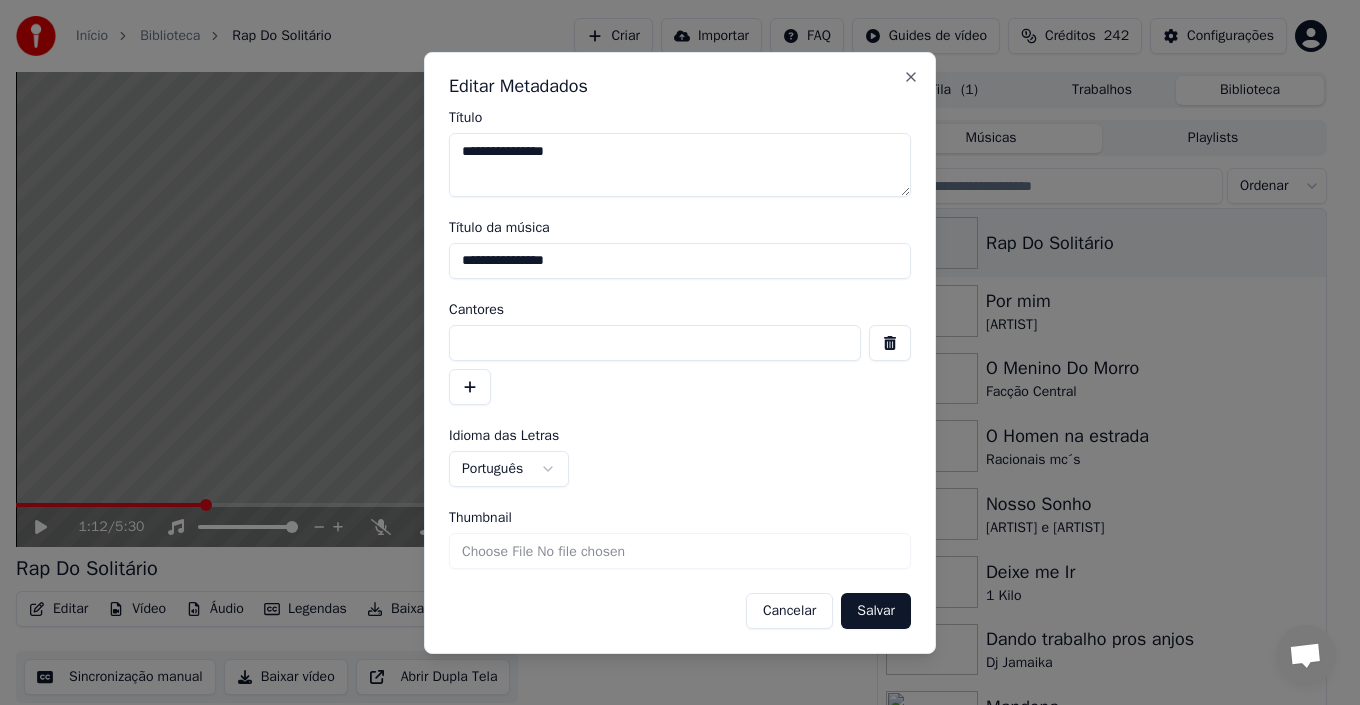 click at bounding box center (655, 343) 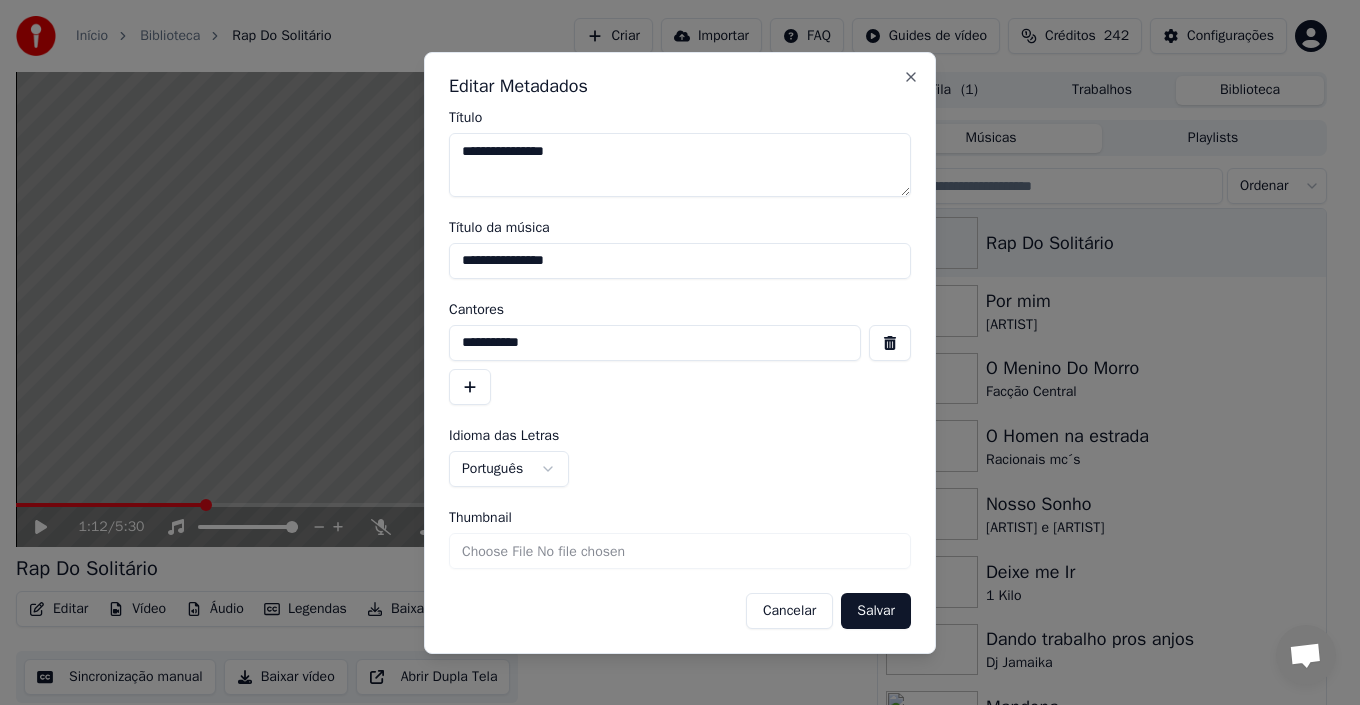 type on "**********" 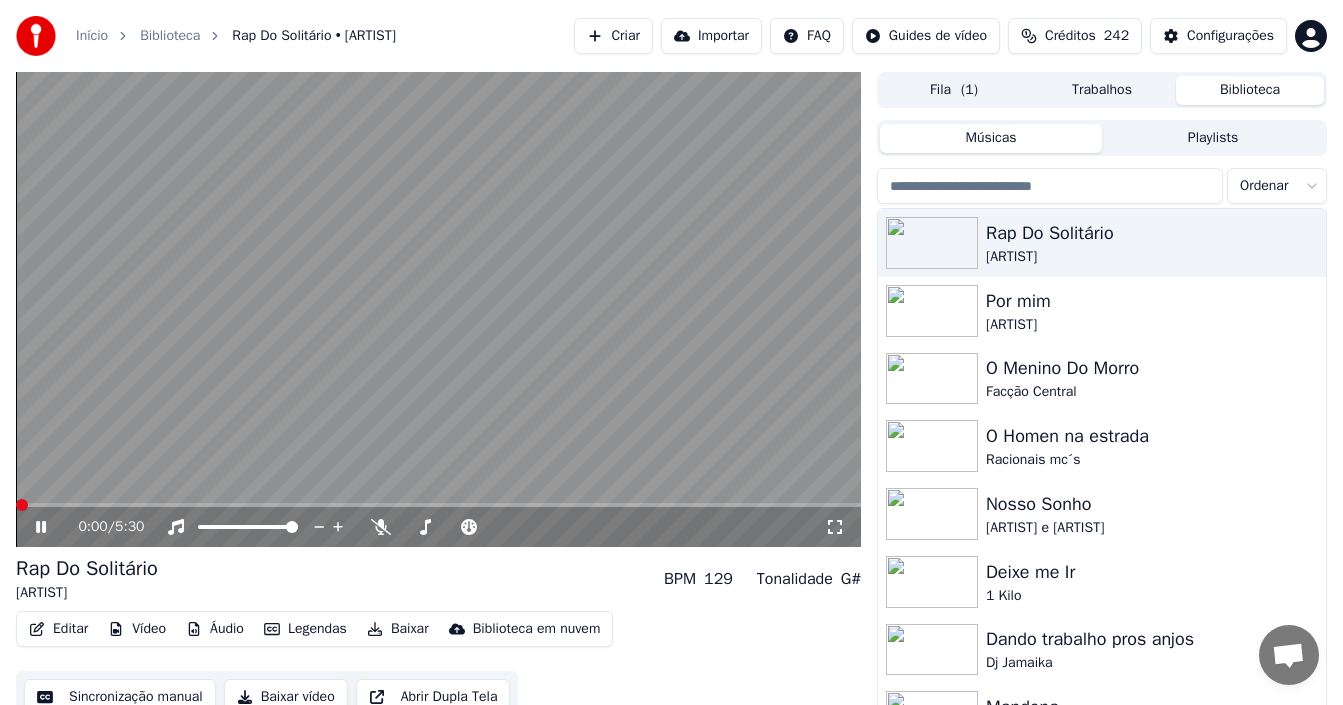 click at bounding box center [22, 505] 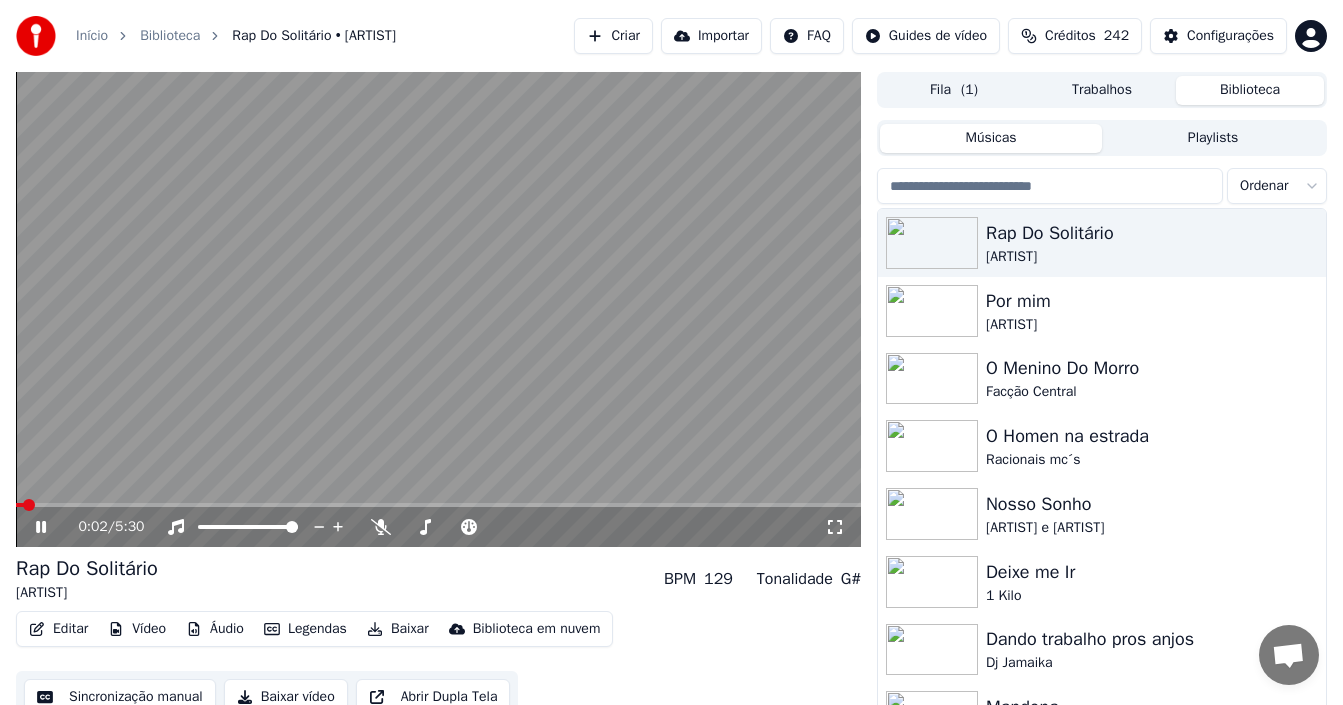 click 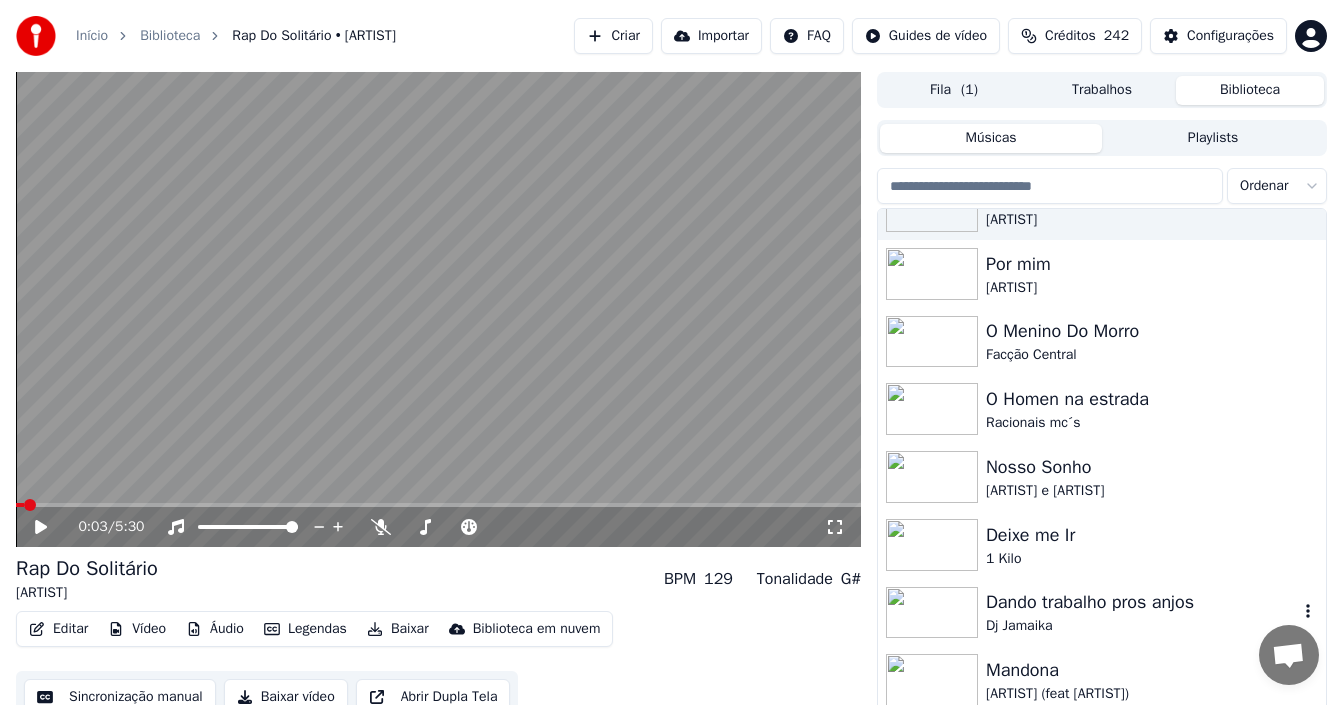 scroll, scrollTop: 0, scrollLeft: 0, axis: both 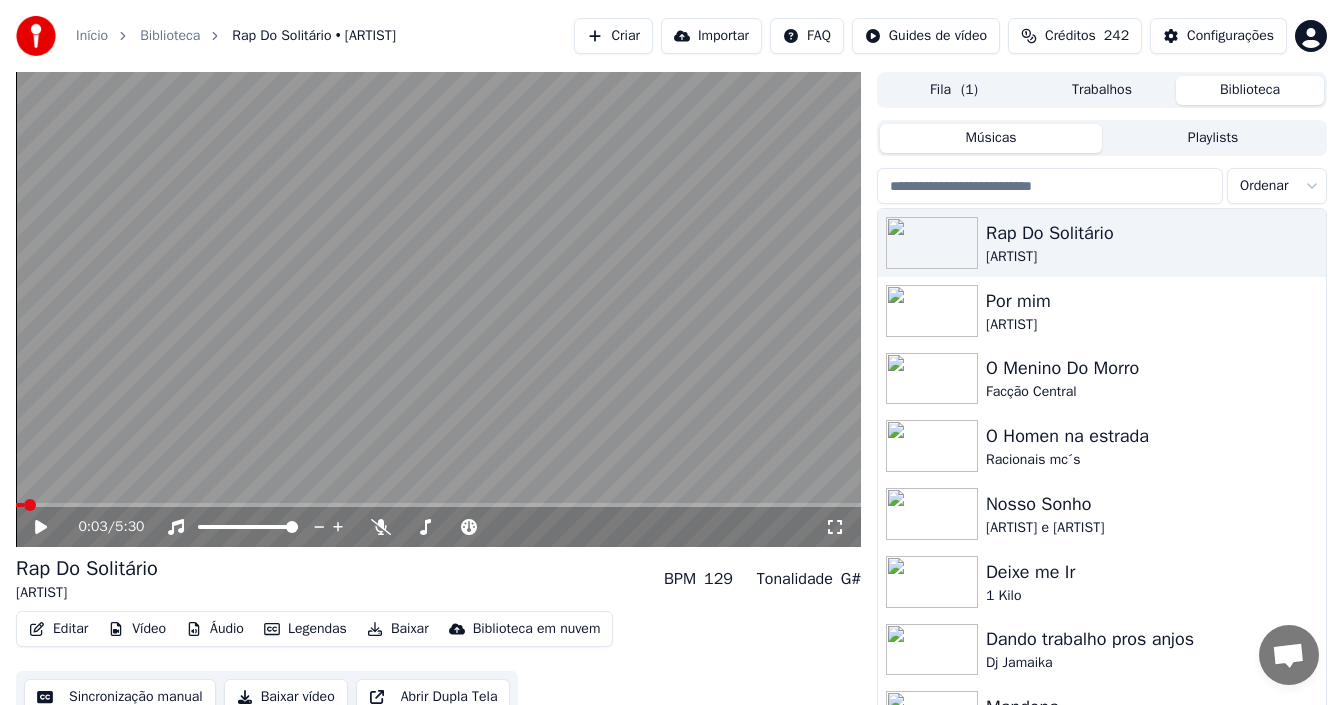 click on "Trabalhos" at bounding box center (1102, 90) 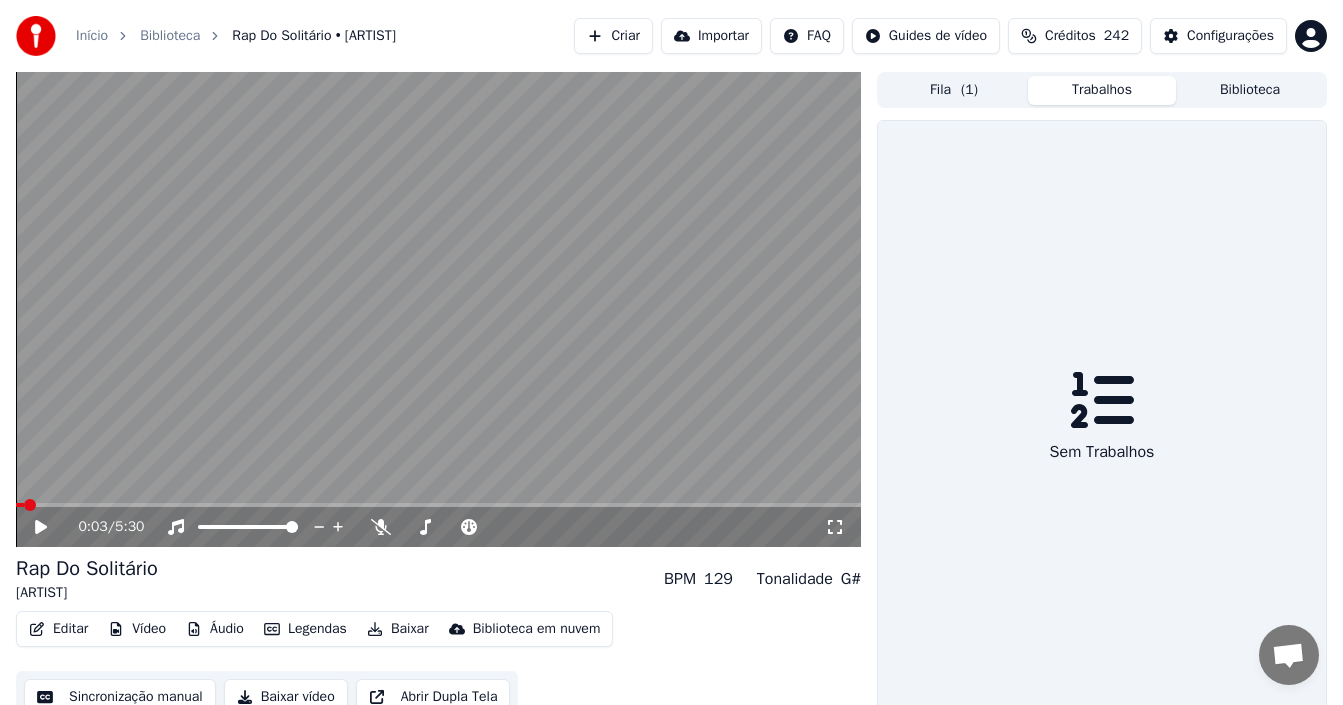 click on "( 1 )" at bounding box center (969, 90) 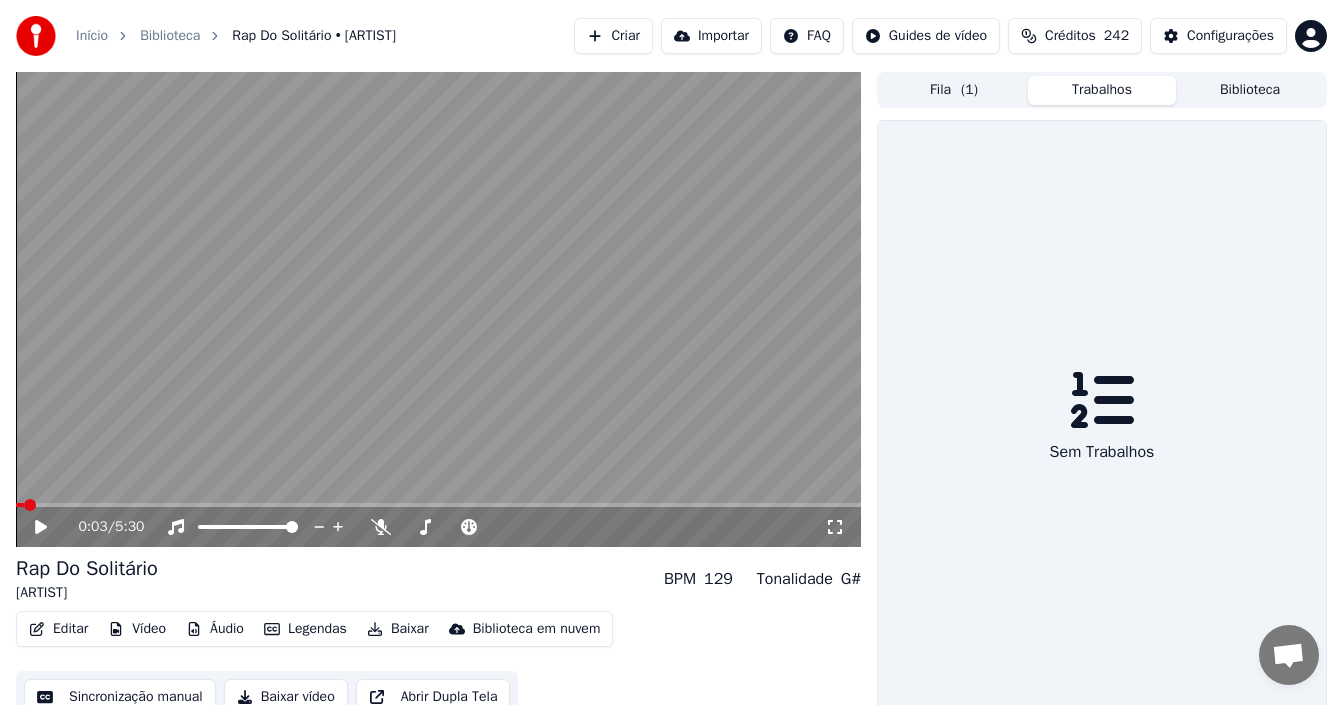 click on "Trabalhos" at bounding box center [1102, 90] 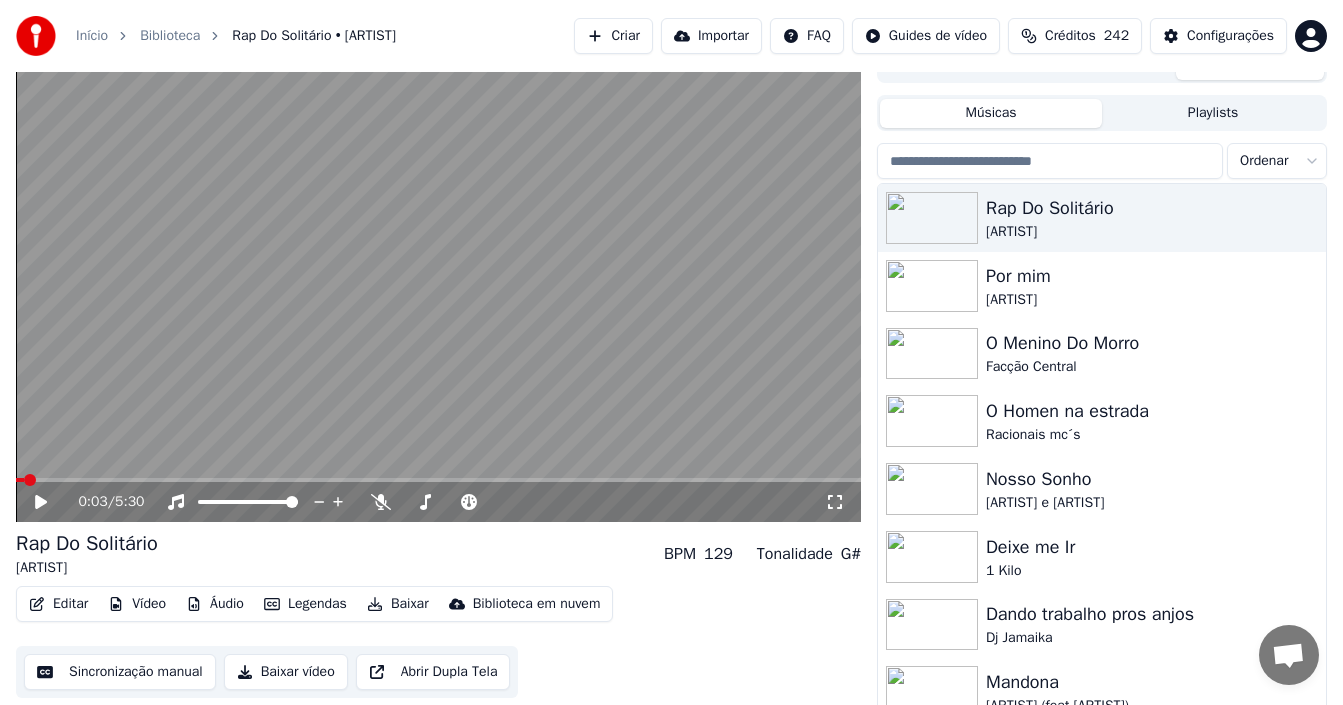 scroll, scrollTop: 32, scrollLeft: 0, axis: vertical 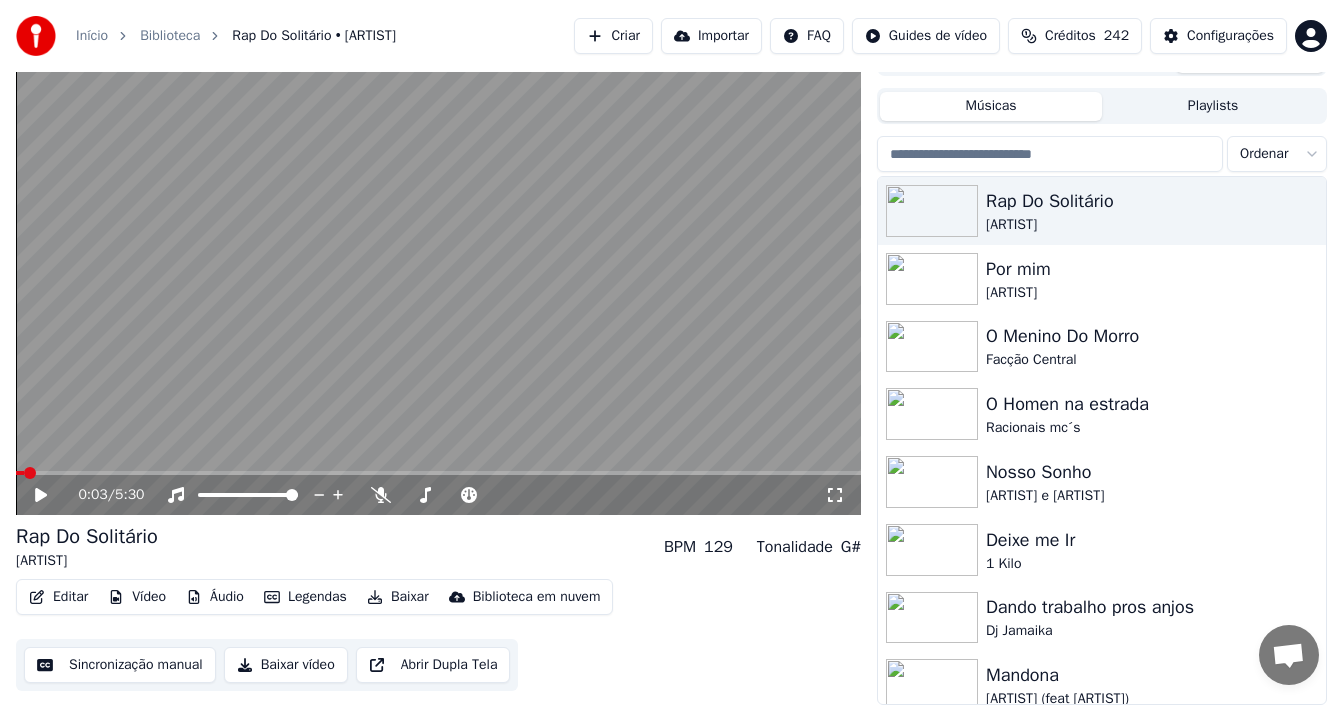 click on "Sincronização manual" at bounding box center [120, 665] 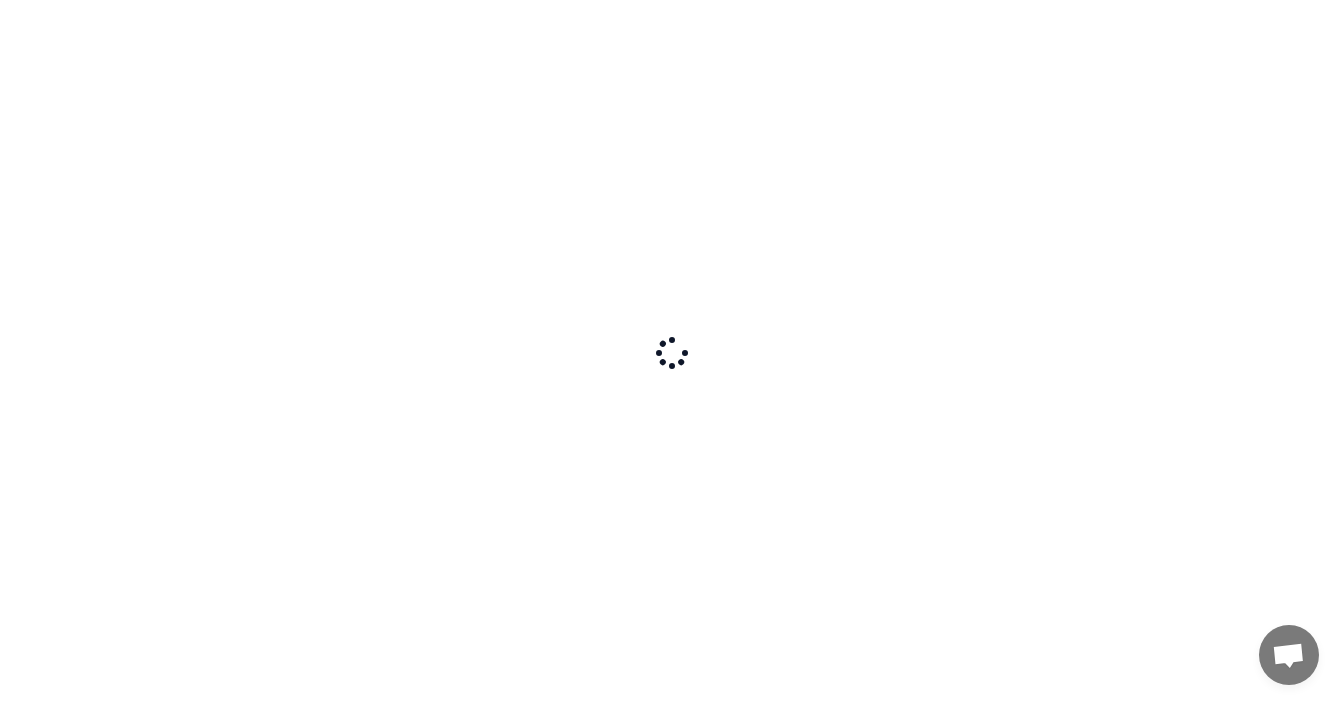 scroll, scrollTop: 0, scrollLeft: 0, axis: both 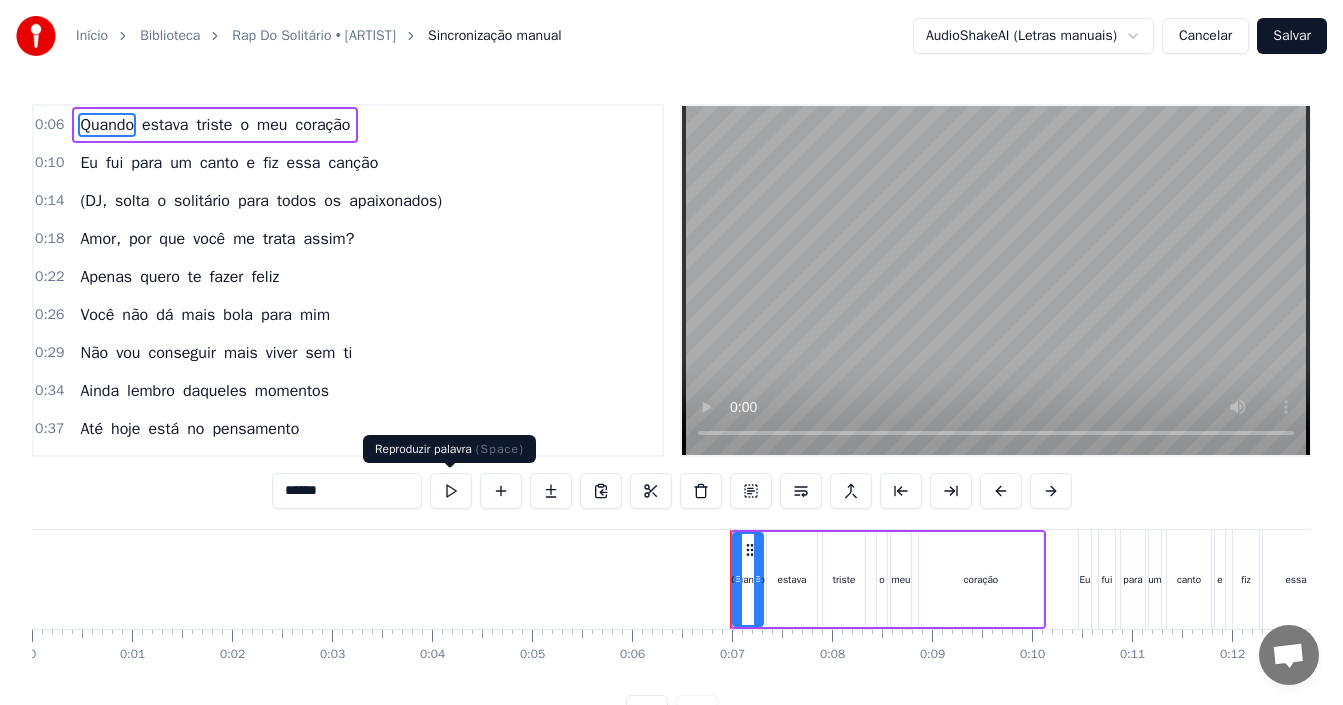 click at bounding box center (451, 491) 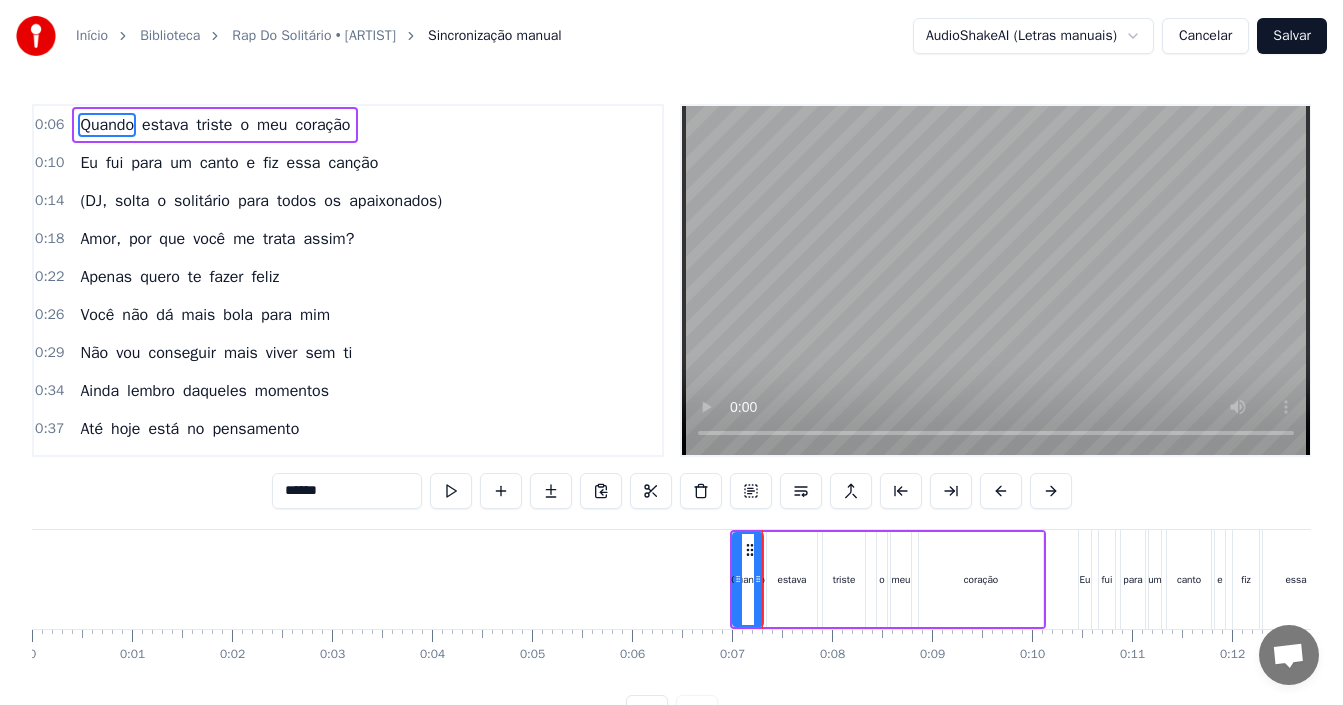 click on "0:06 Quando estava triste o meu coração" at bounding box center (348, 125) 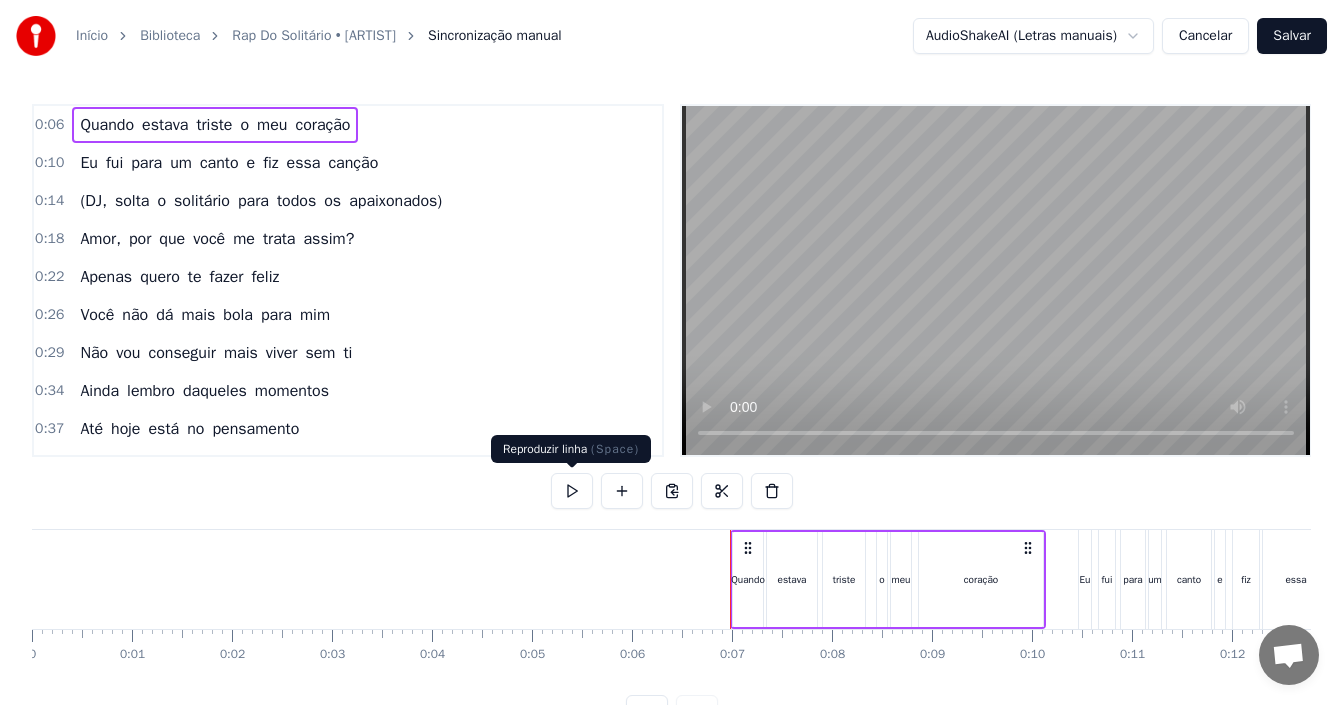 click at bounding box center (572, 491) 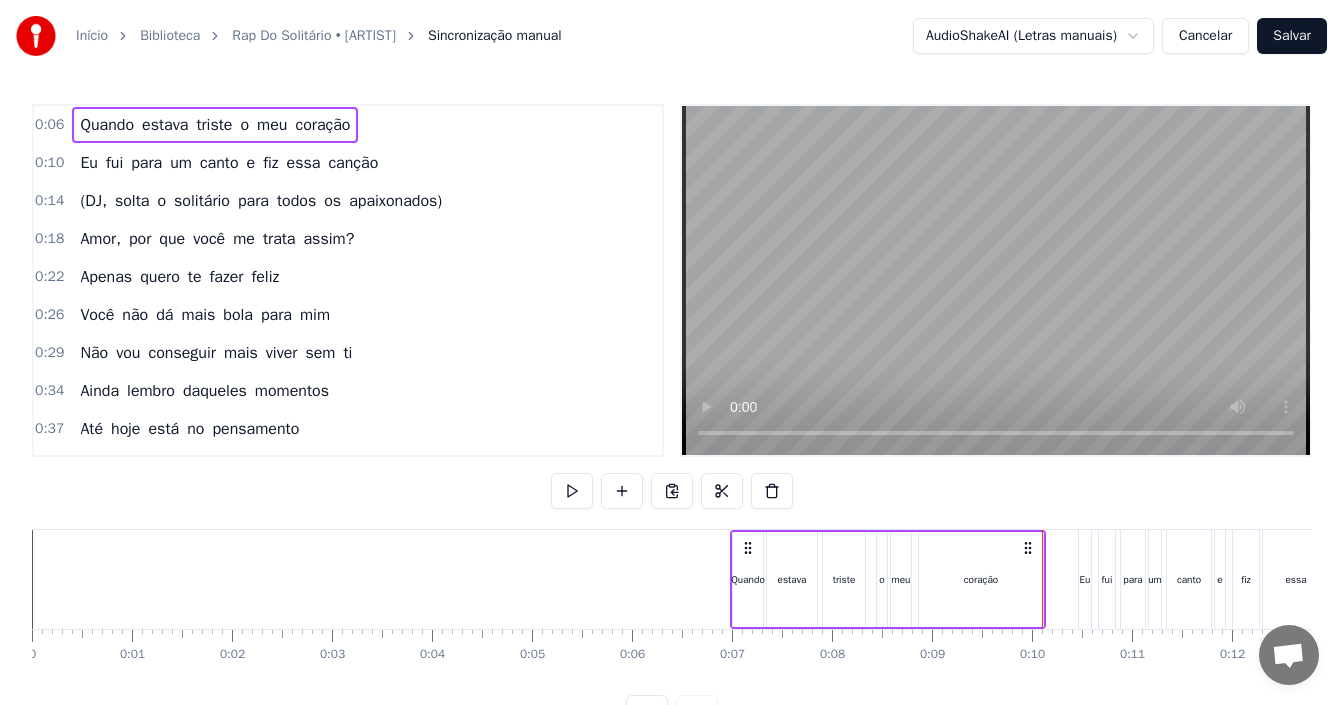 click on "0:34 Ainda lembro daqueles momentos" at bounding box center (348, 391) 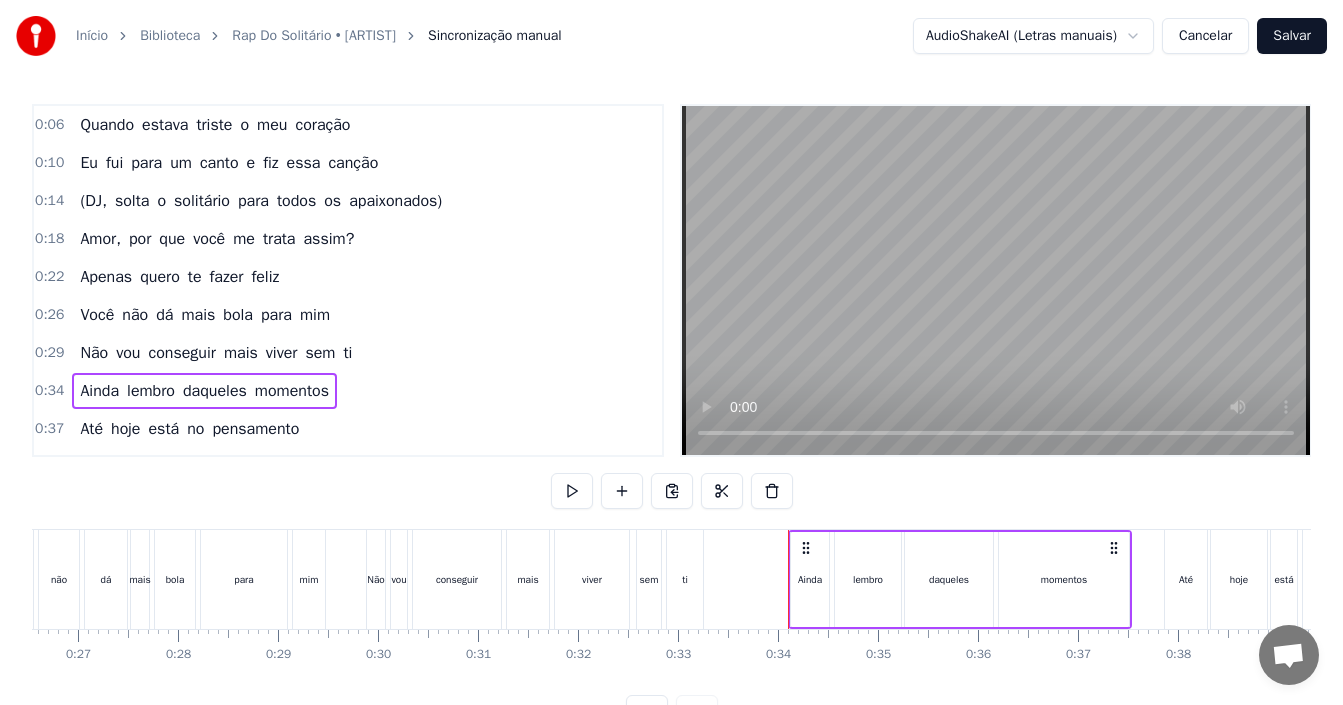 scroll, scrollTop: 0, scrollLeft: 3310, axis: horizontal 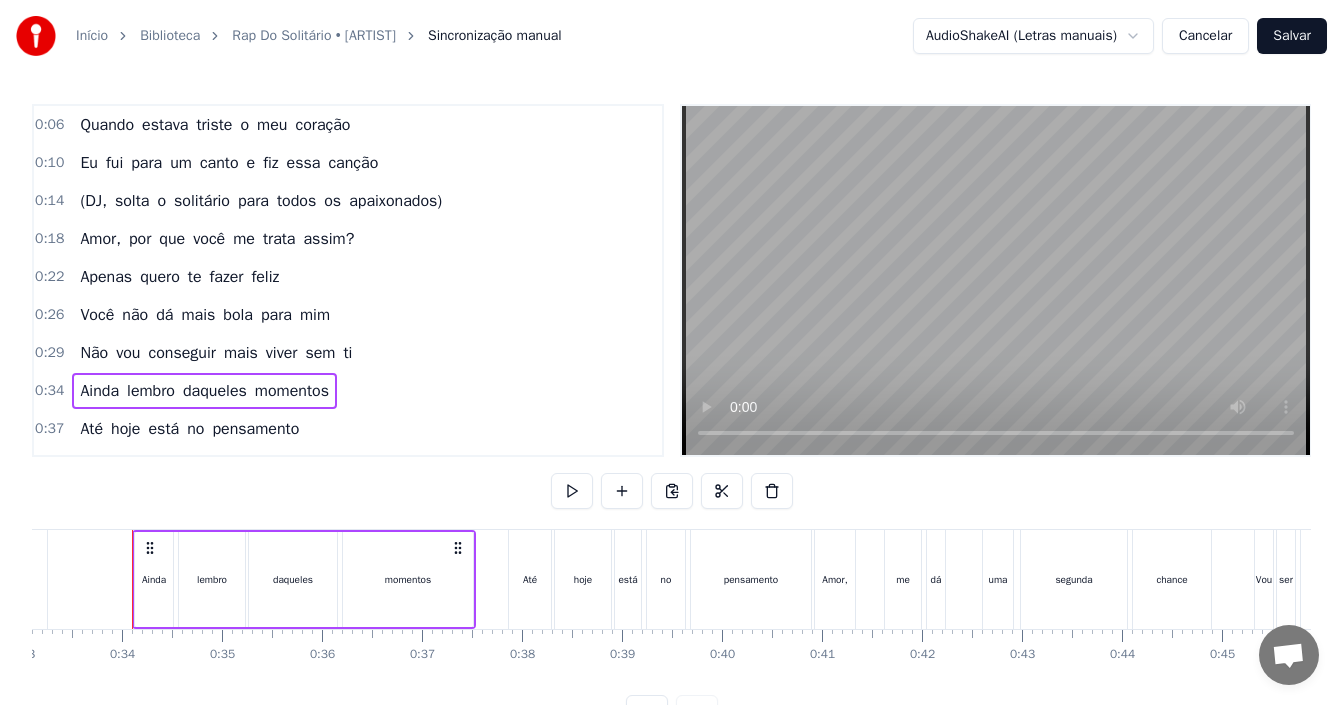 click on "0:06 Quando estava triste o meu coração" at bounding box center [348, 125] 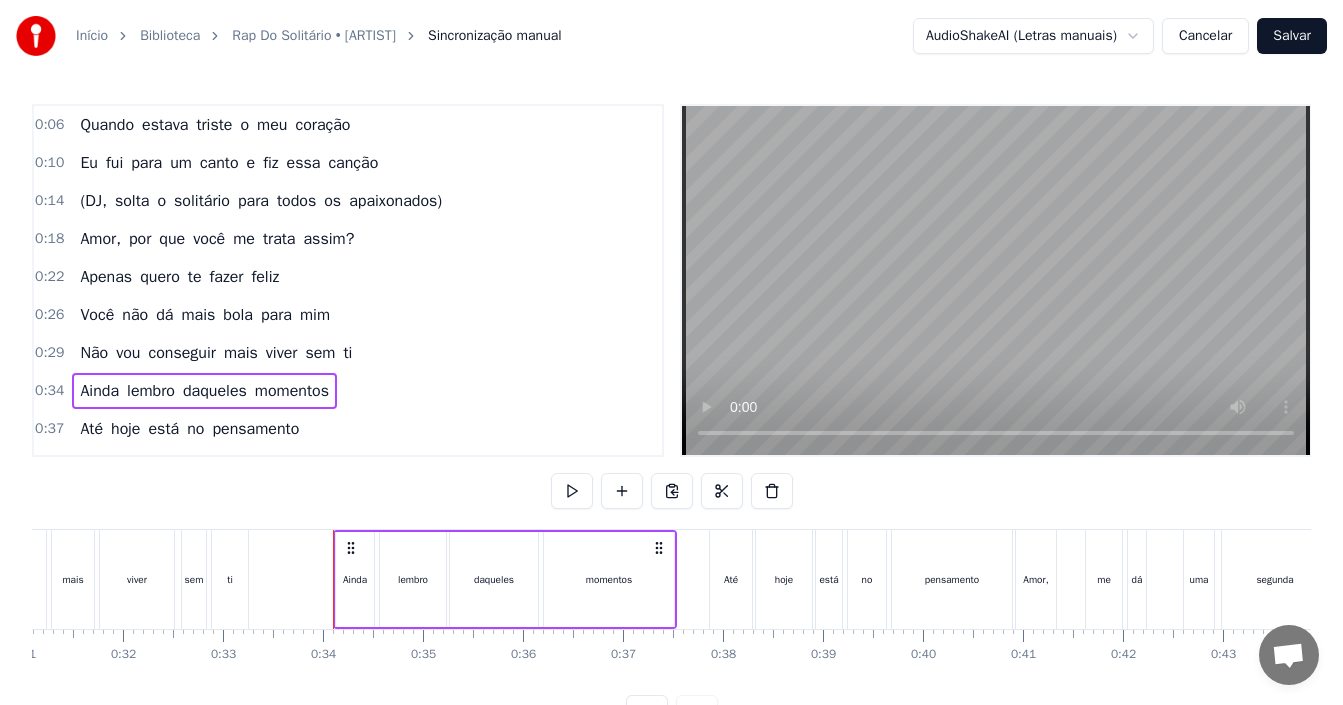 click on "0:06 Quando estava triste o meu coração" at bounding box center [348, 125] 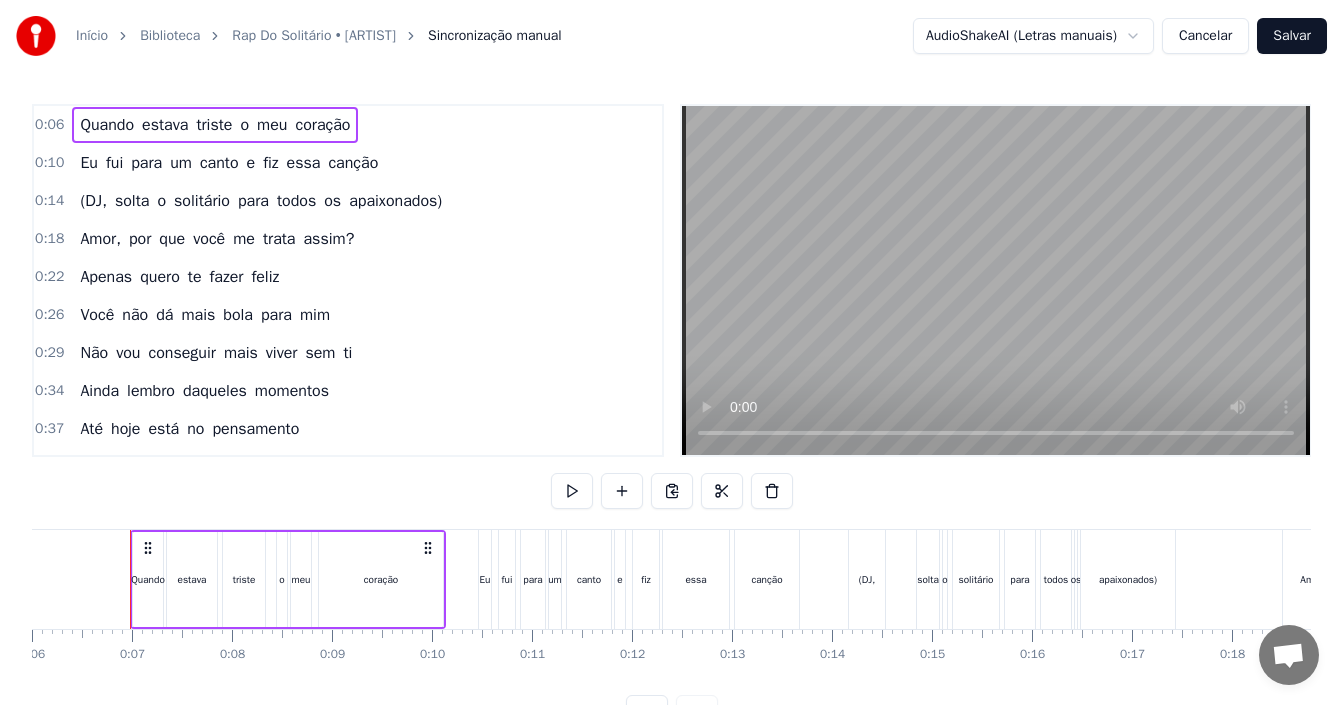scroll, scrollTop: 0, scrollLeft: 598, axis: horizontal 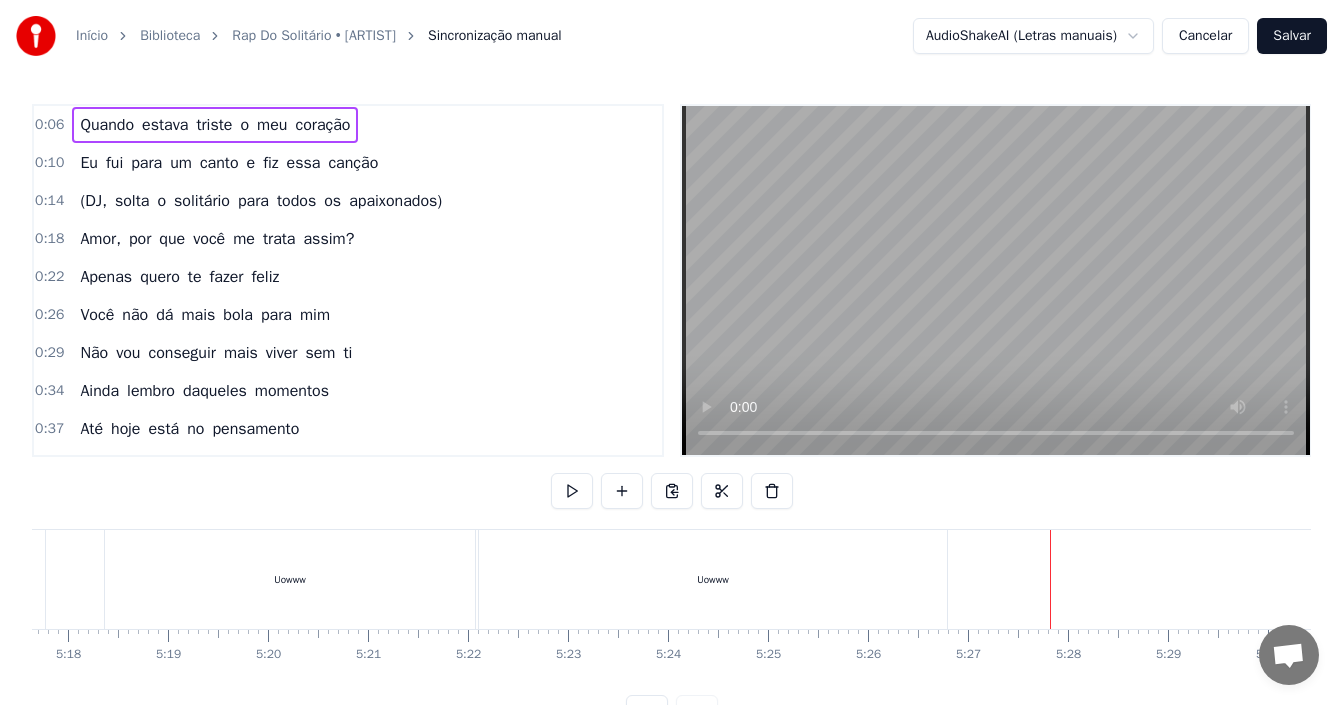 click on "Salvar" at bounding box center [1292, 36] 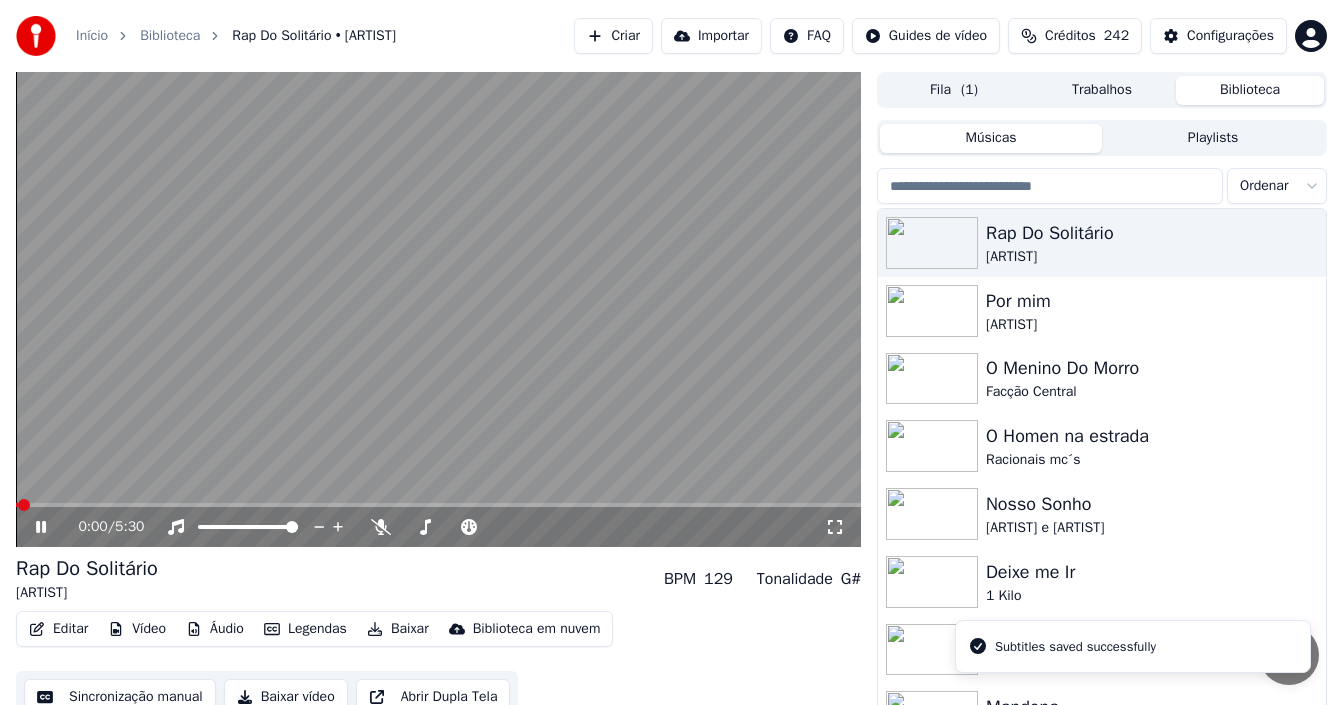 click on "Baixar" at bounding box center [398, 629] 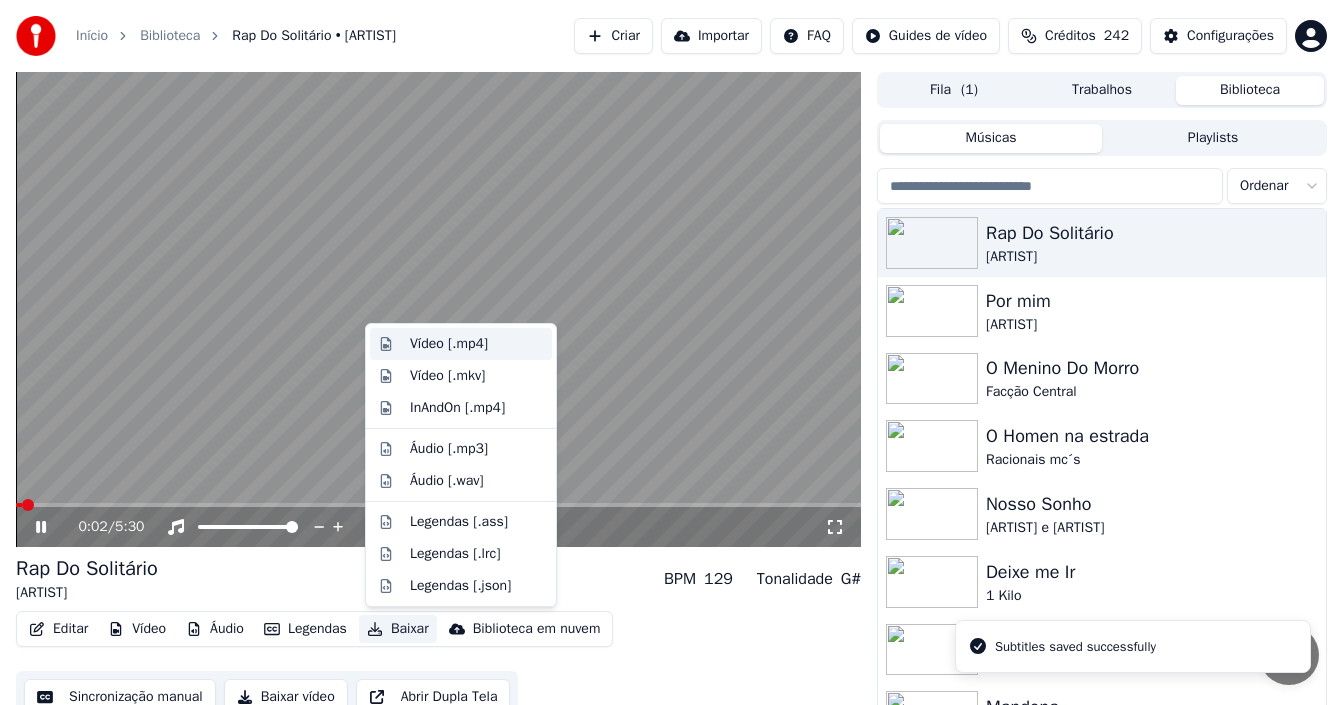 click on "Vídeo [.mp4]" at bounding box center (449, 344) 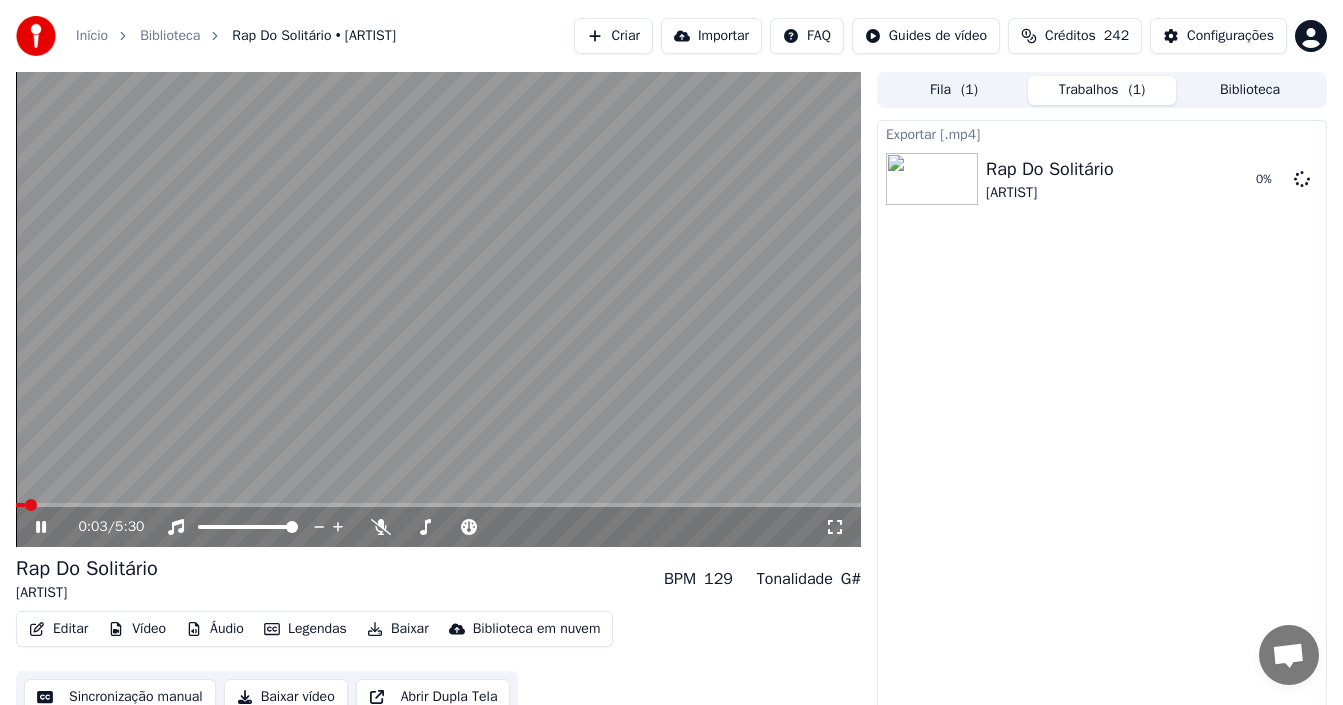 click on "Criar" at bounding box center (613, 36) 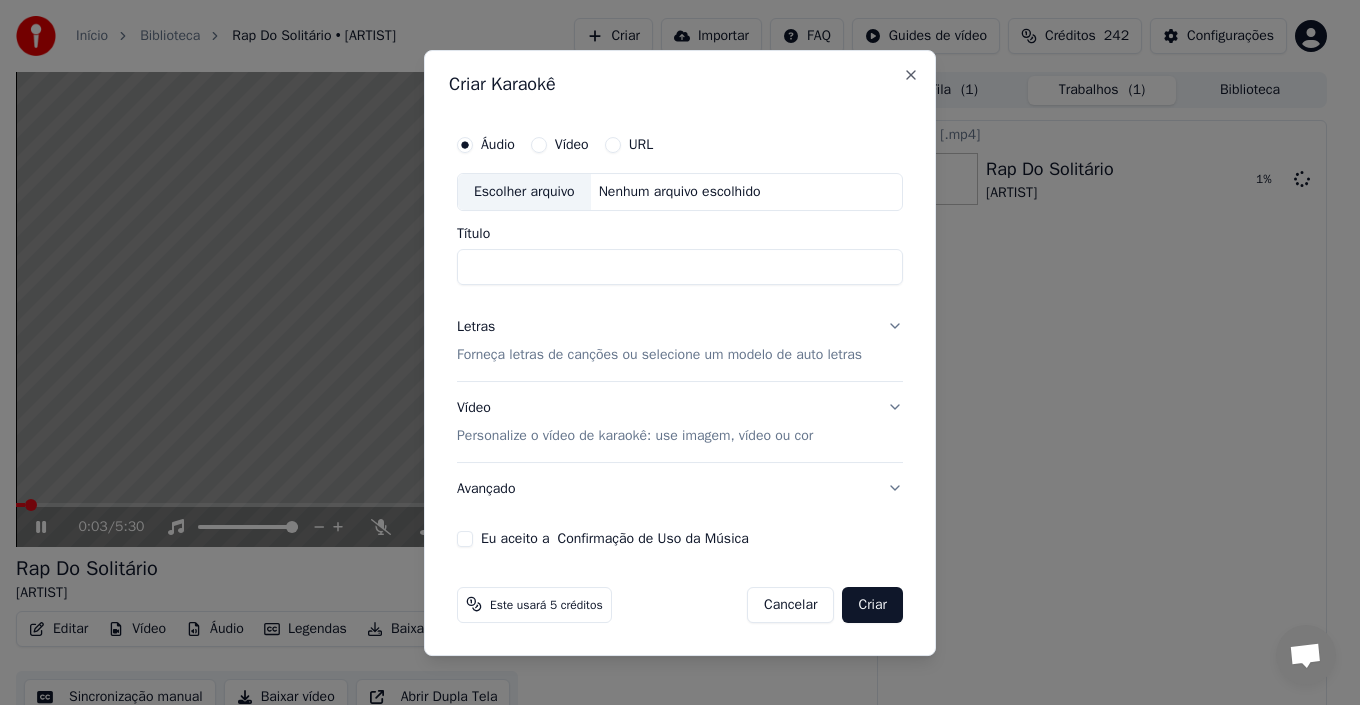 click on "Escolher arquivo" at bounding box center [524, 192] 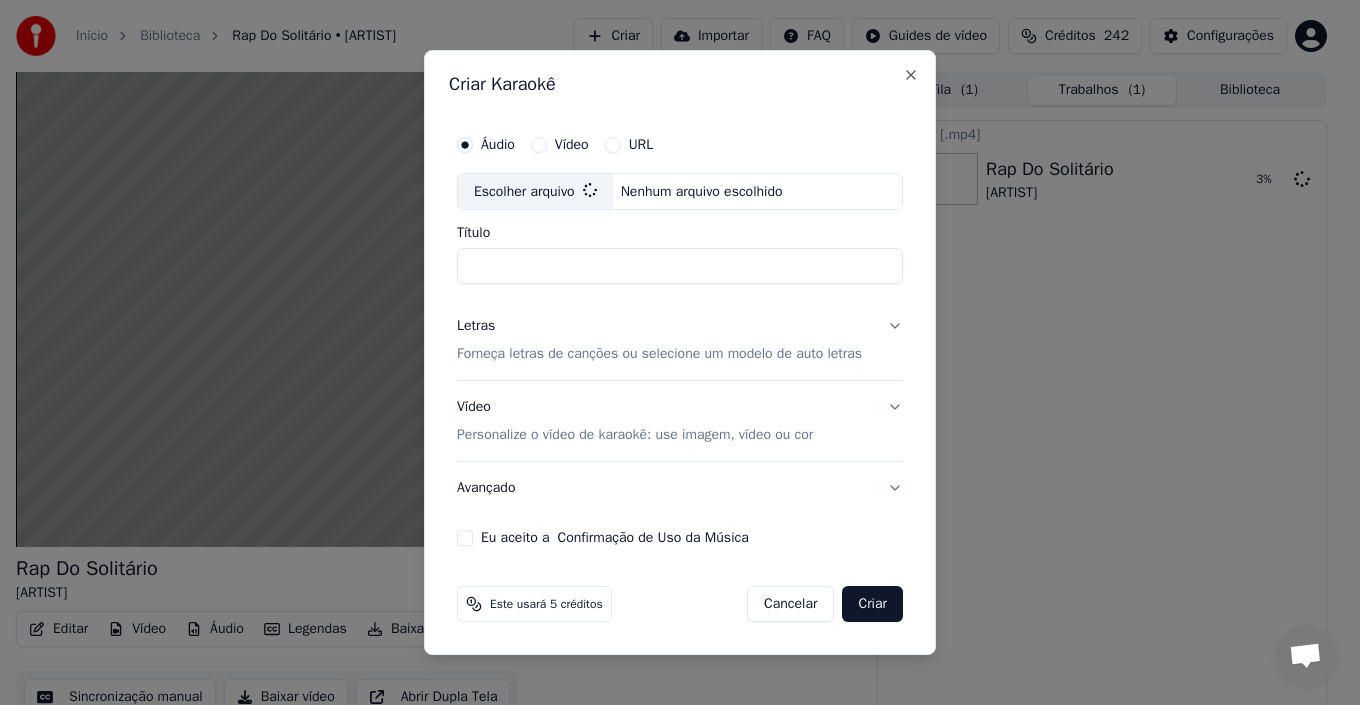 type on "*******" 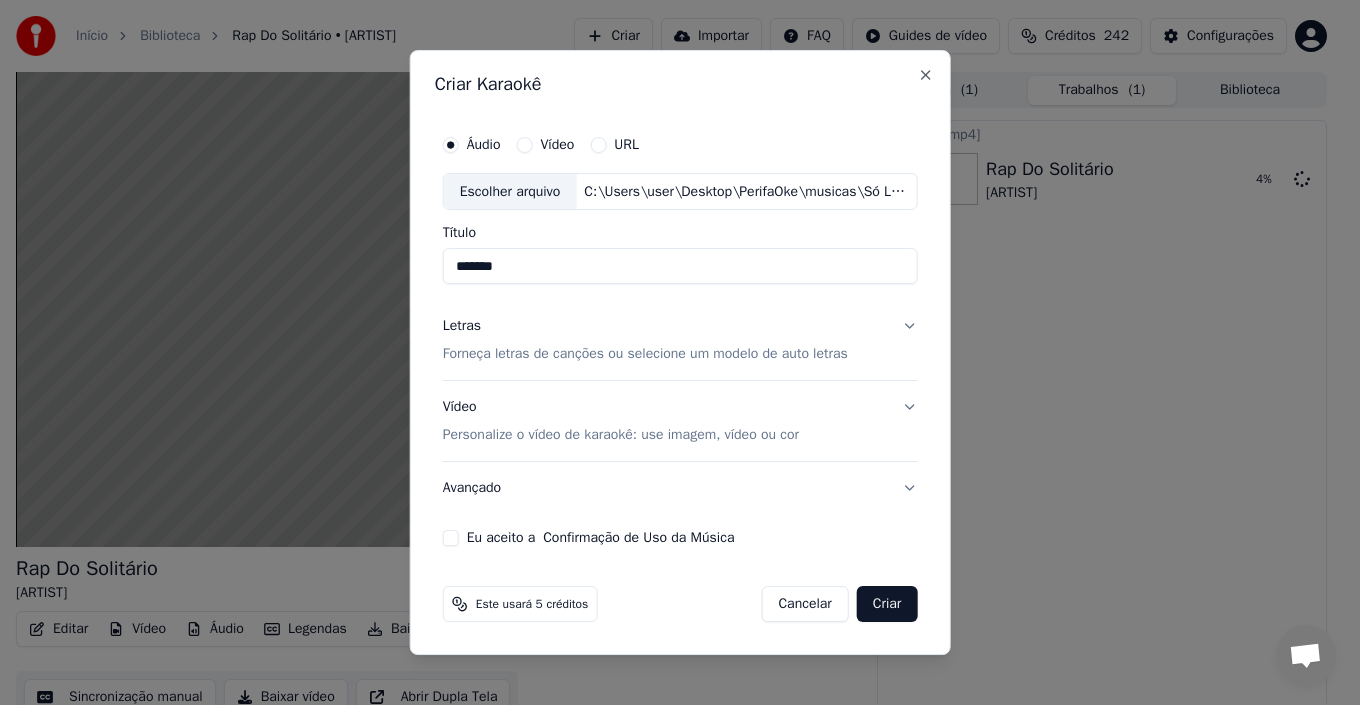 click on "Letras Forneça letras de canções ou selecione um modelo de auto letras" at bounding box center [680, 341] 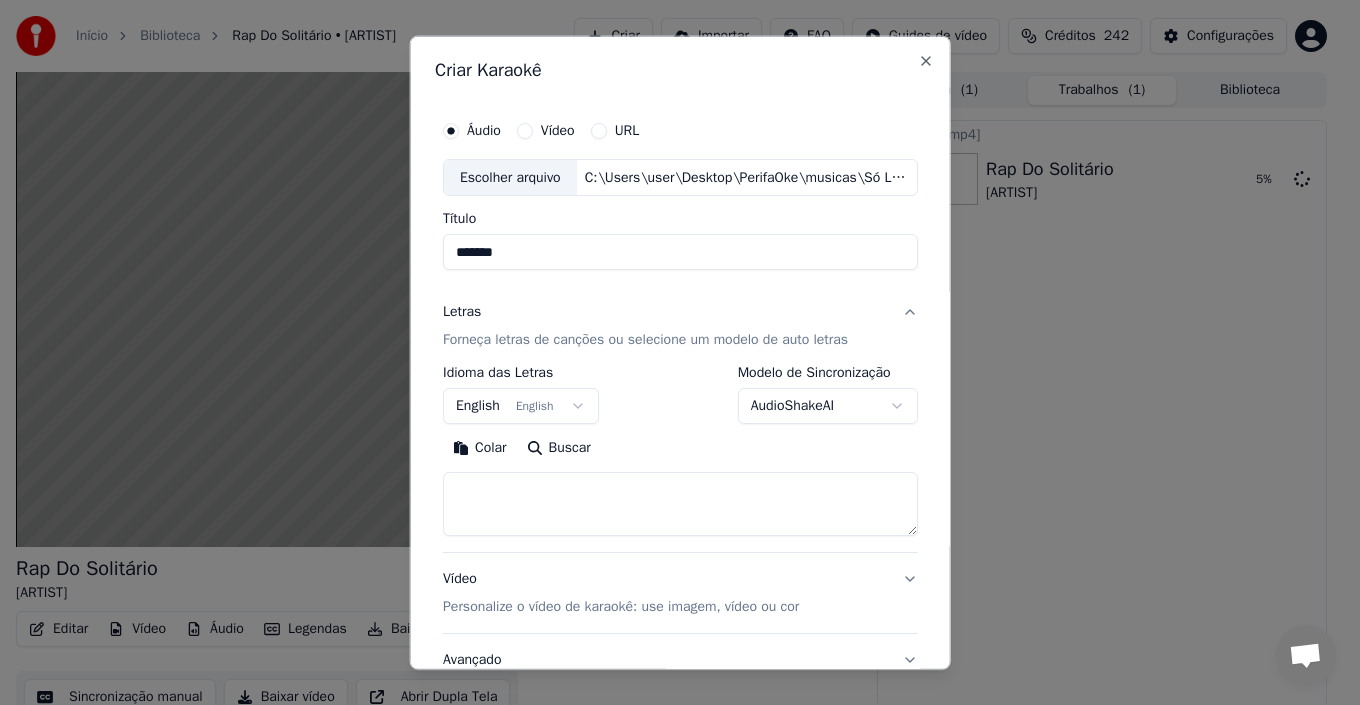 click on "English English" at bounding box center (521, 406) 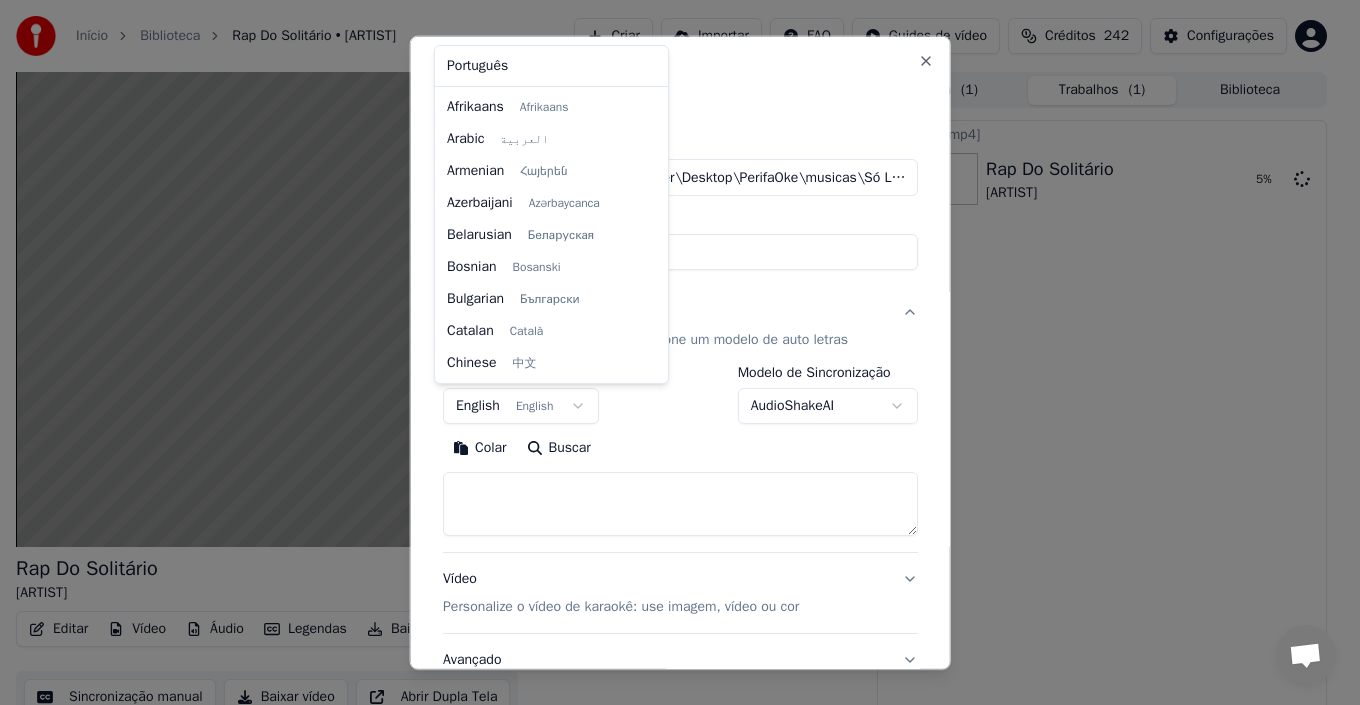 scroll, scrollTop: 160, scrollLeft: 0, axis: vertical 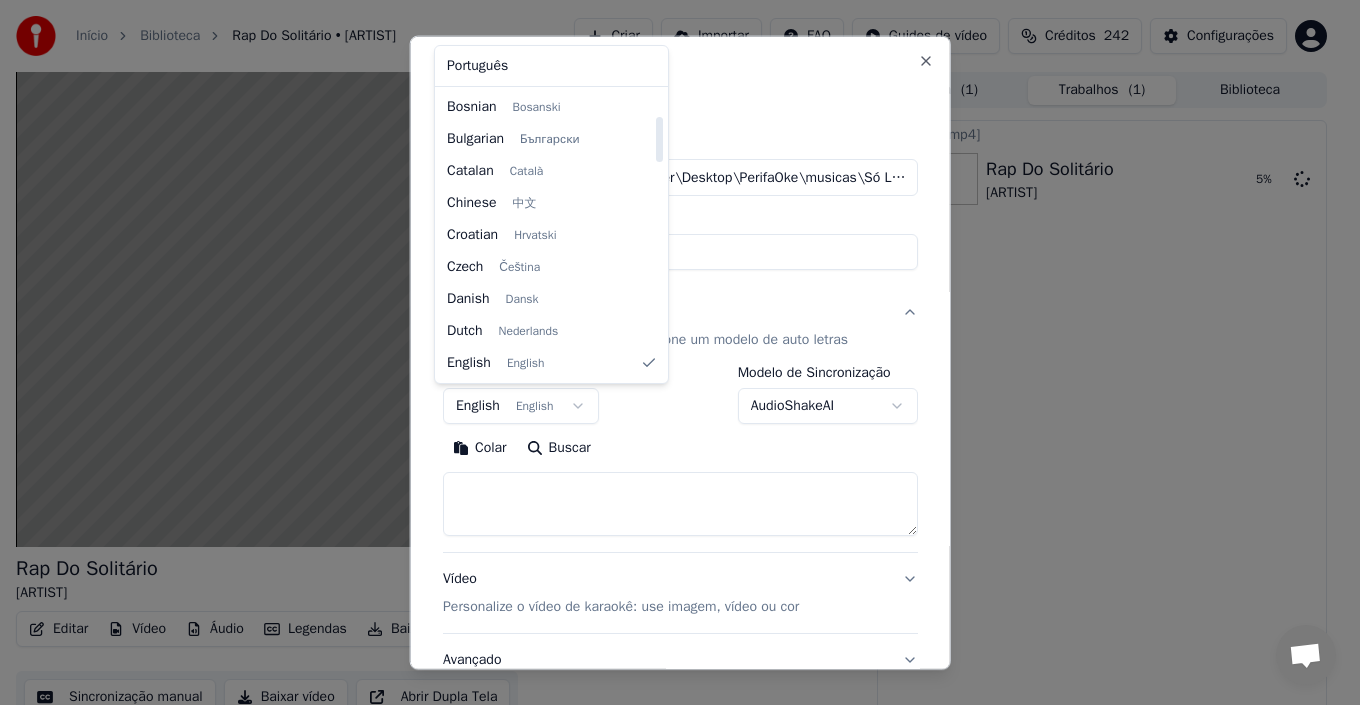 select on "**" 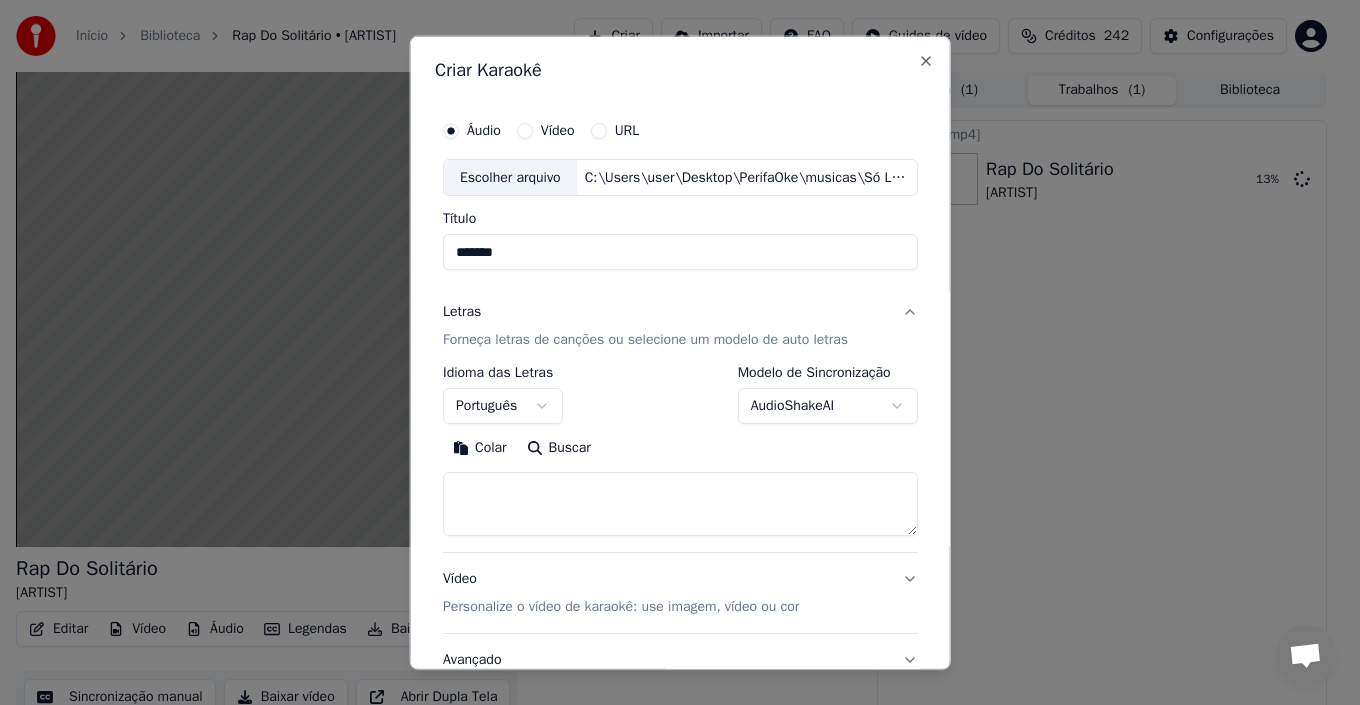 click on "Colar" at bounding box center [480, 448] 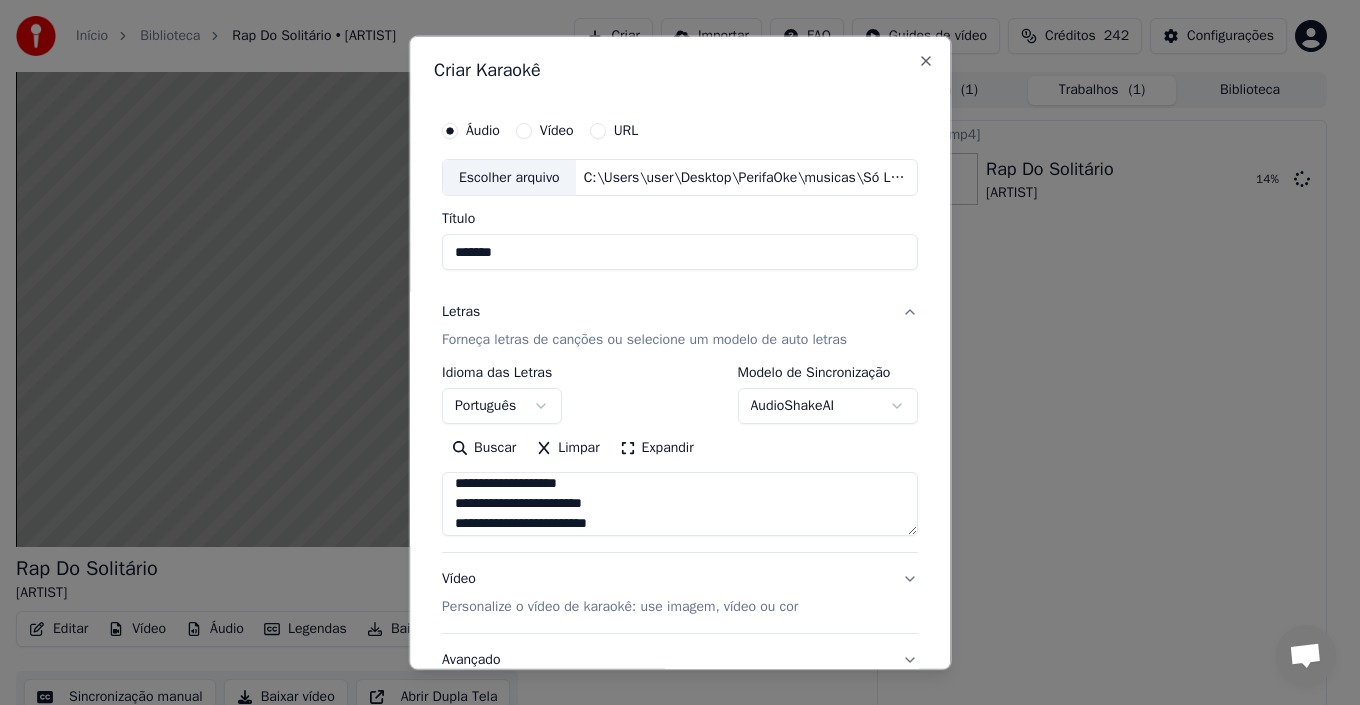scroll, scrollTop: 300, scrollLeft: 0, axis: vertical 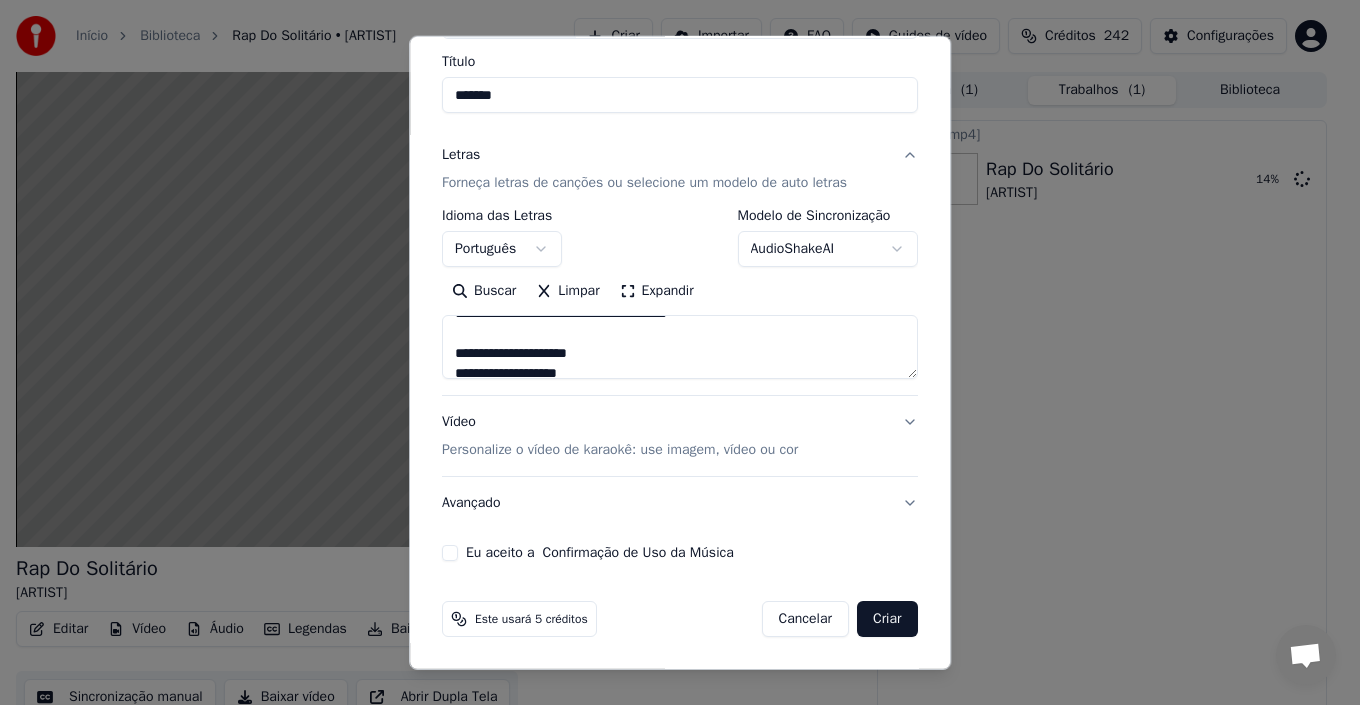 click on "Eu aceito a   Confirmação de Uso da Música" at bounding box center [450, 553] 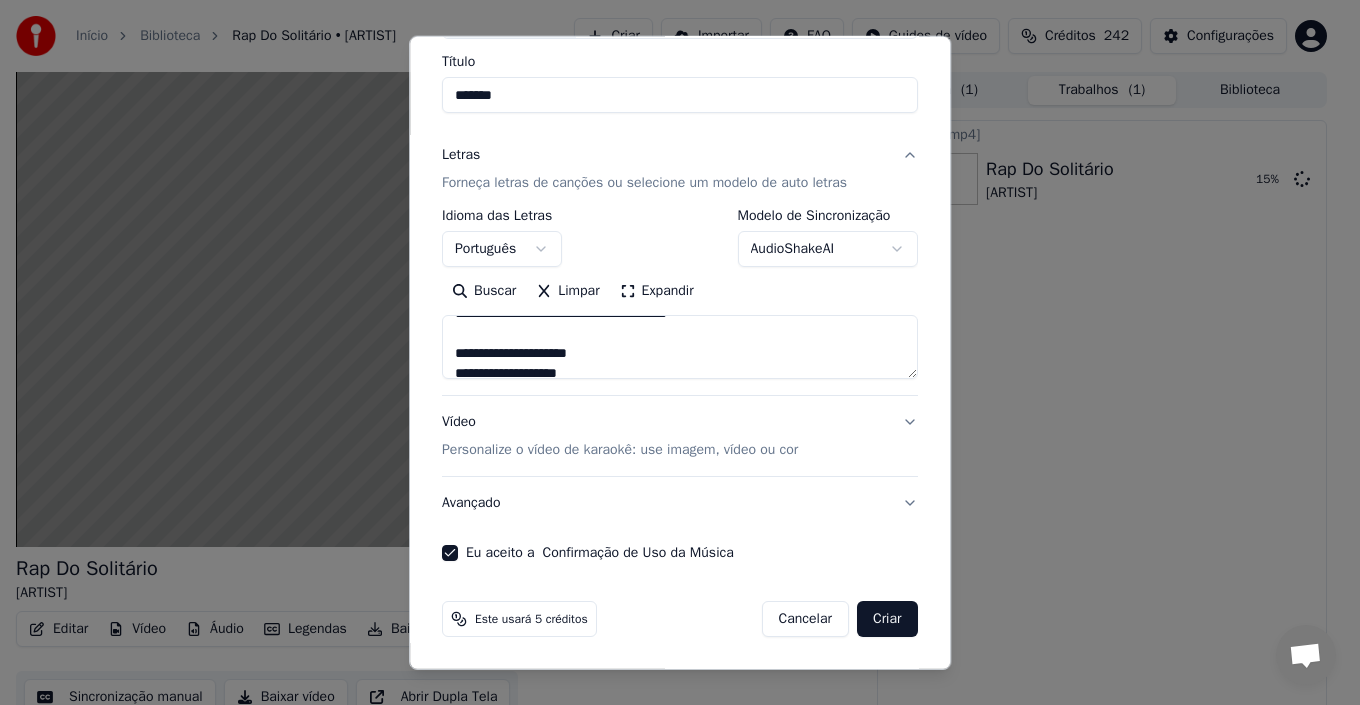 click on "Criar" at bounding box center [887, 619] 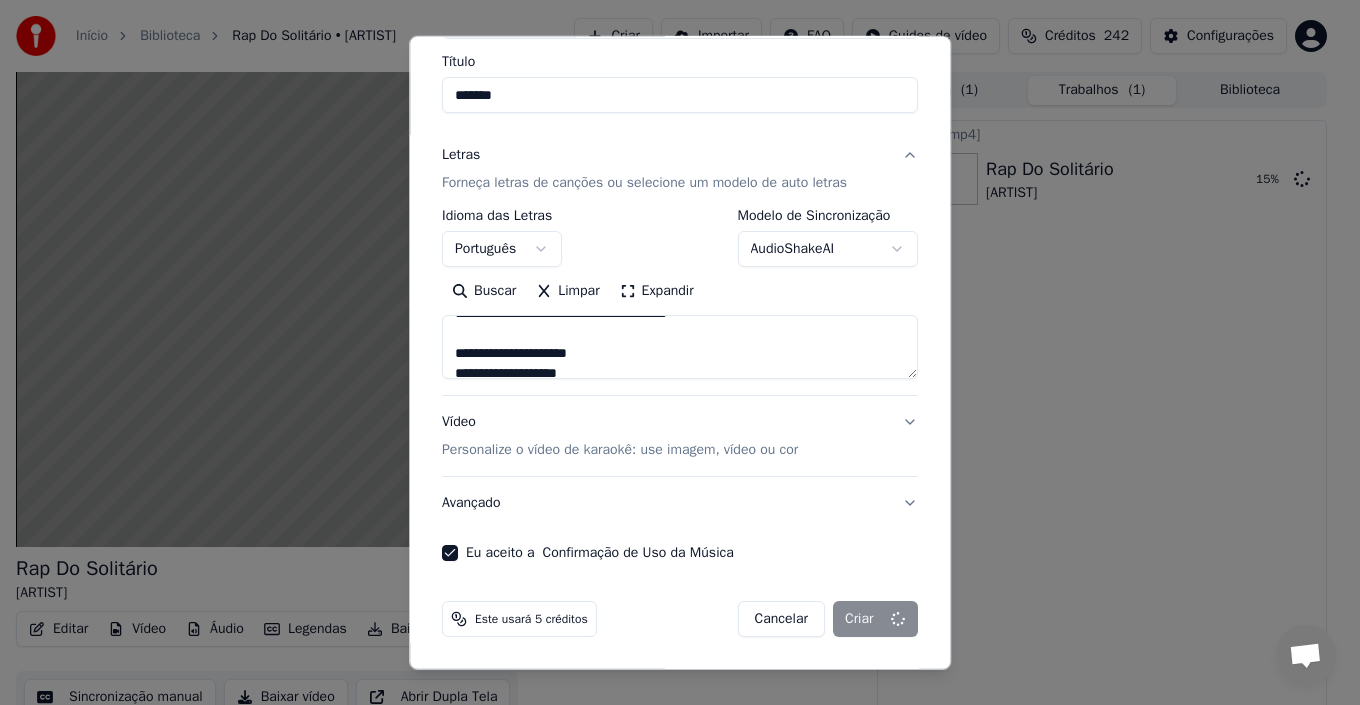 type on "**********" 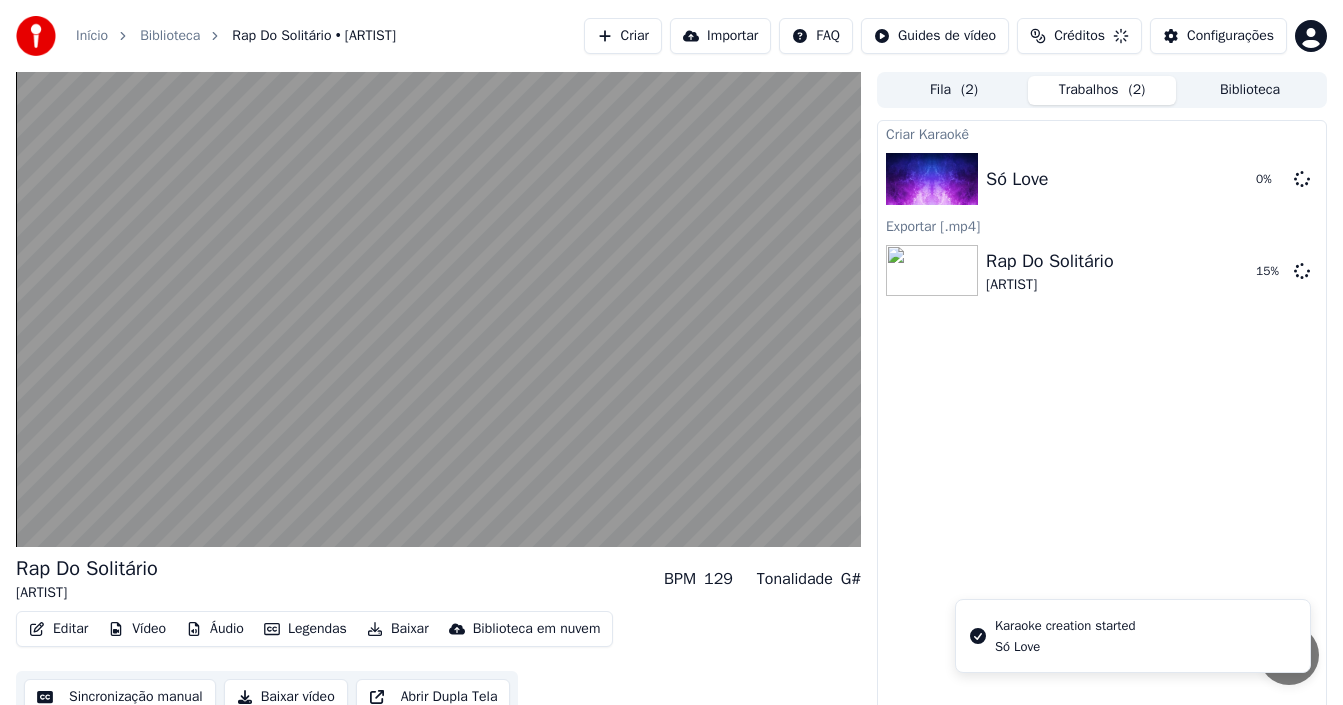 scroll, scrollTop: 0, scrollLeft: 0, axis: both 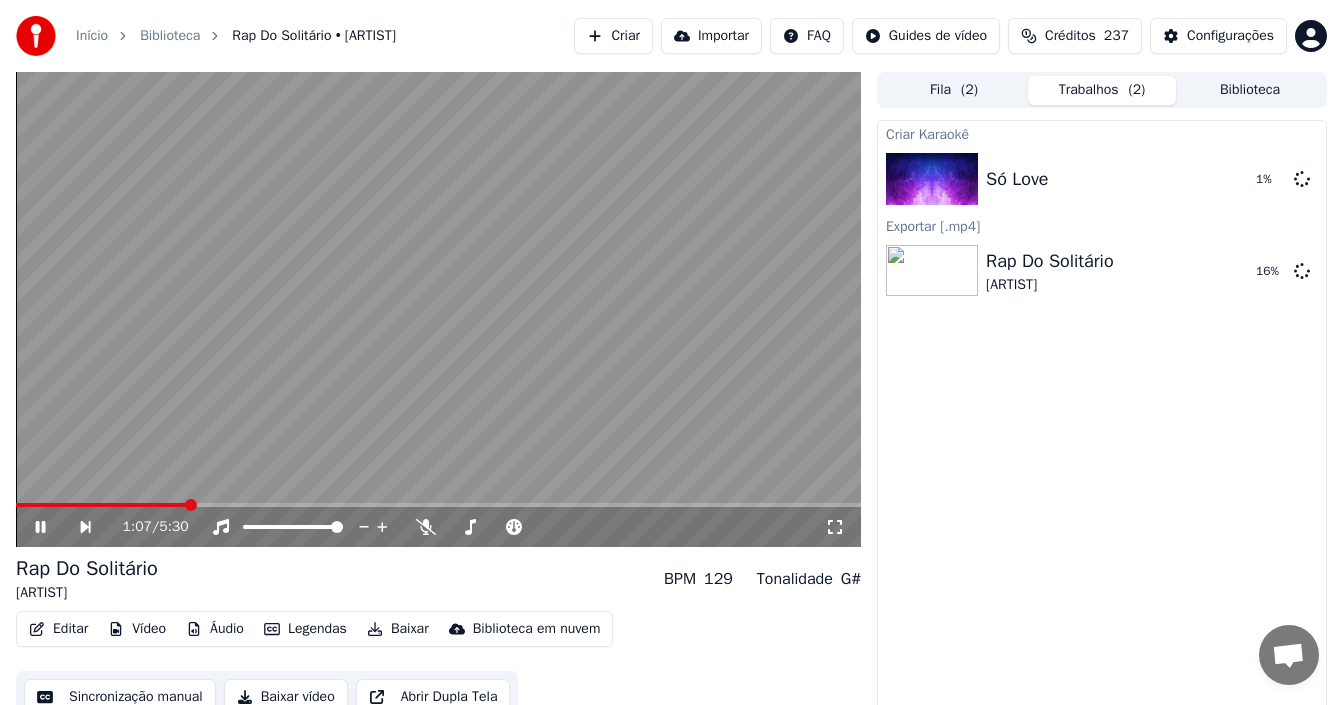 click 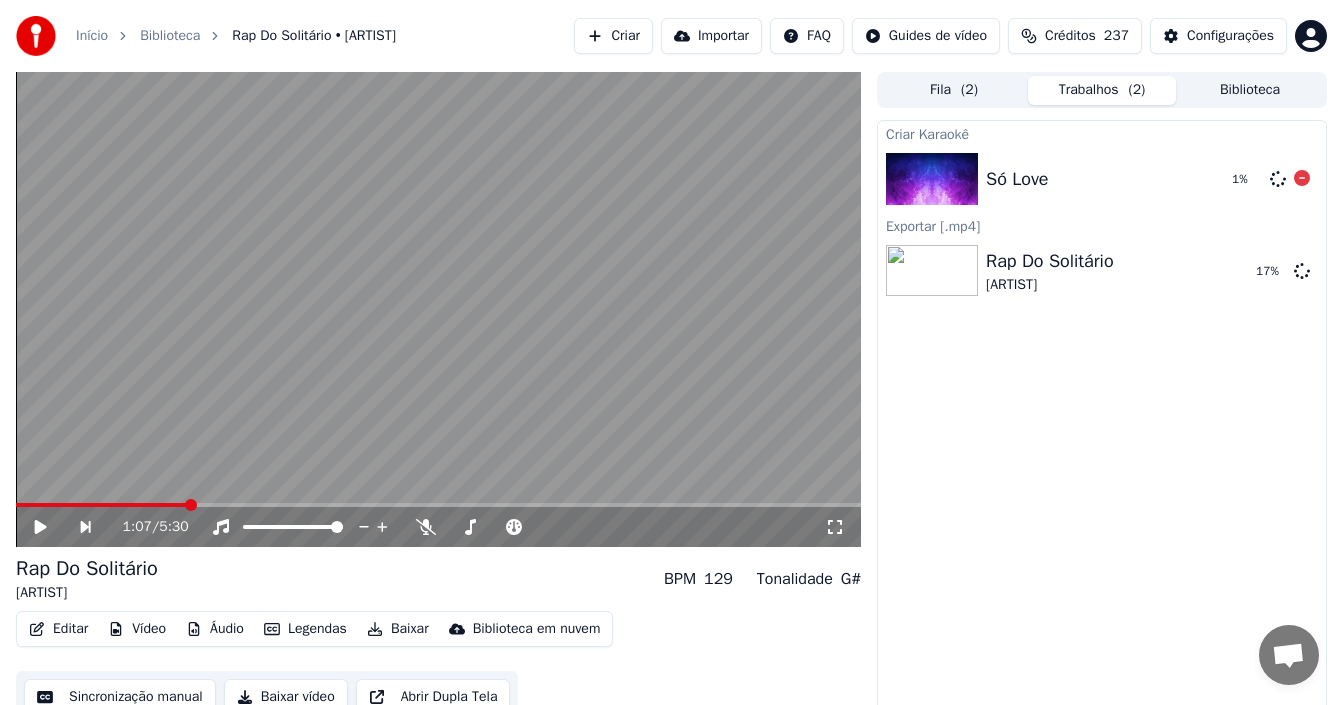 click at bounding box center (932, 179) 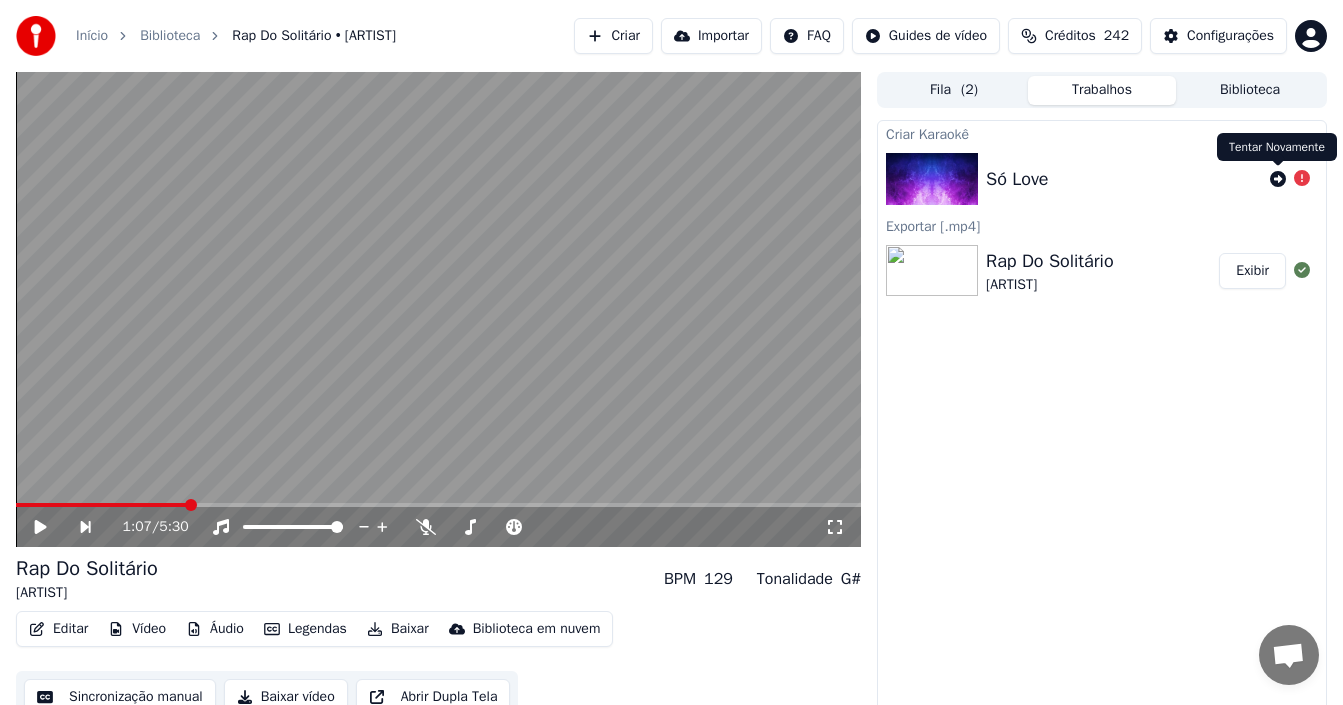click 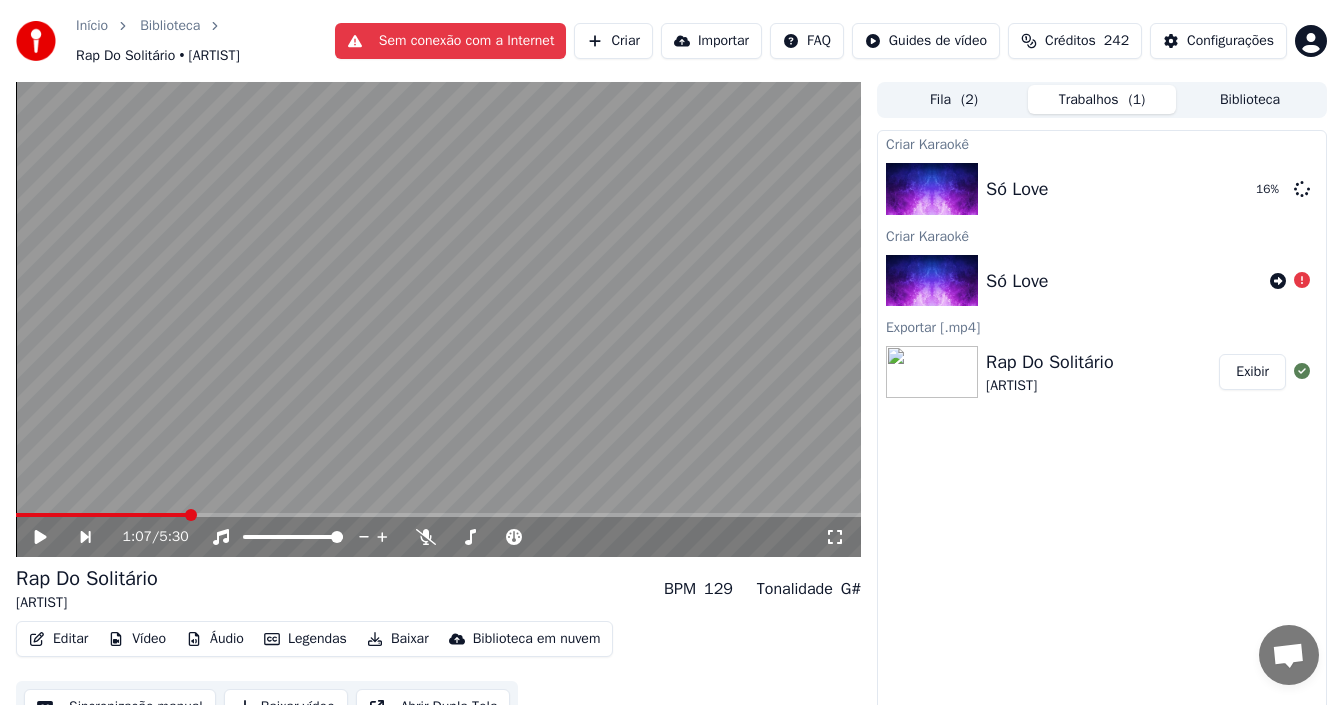 click on "Criar Karaokê Só Love 16 % Criar Karaokê Só Love Exportar [.mp4] Rap Do Solitário [ARTIST] Exibir" at bounding box center [1102, 429] 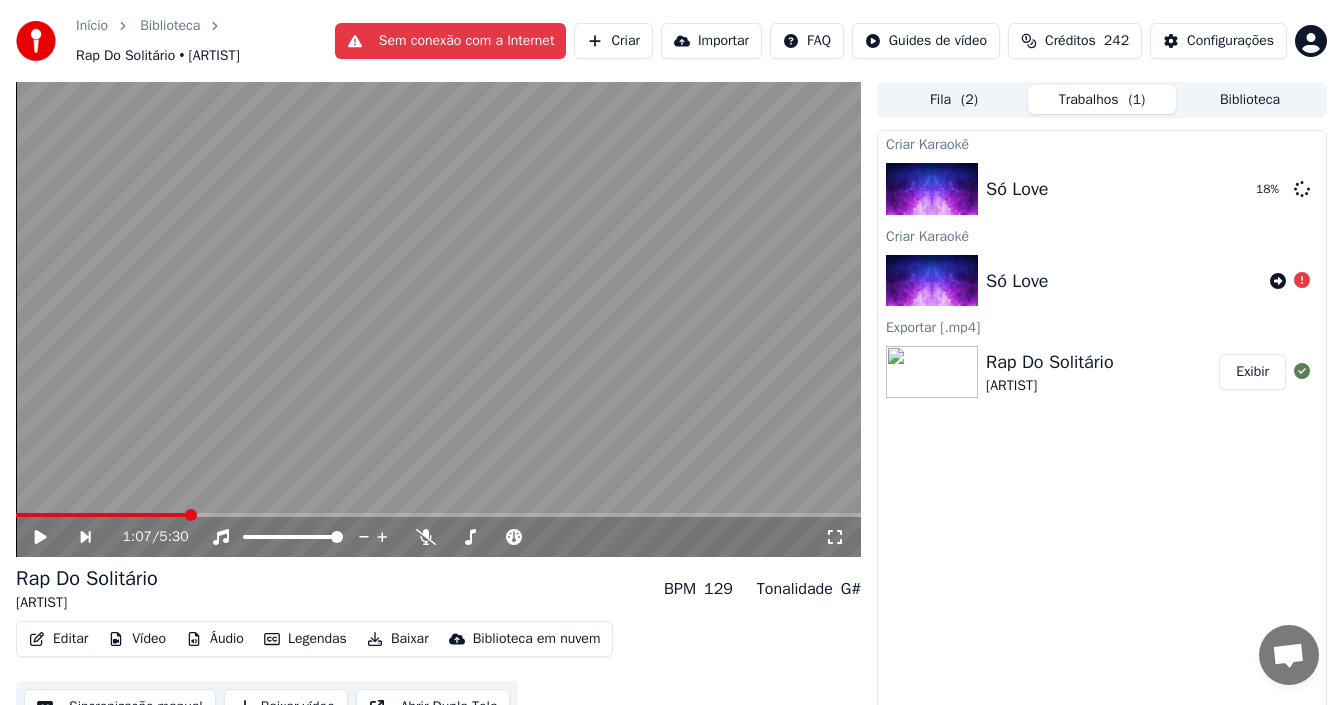 click on "Sem conexão com a Internet" at bounding box center (451, 41) 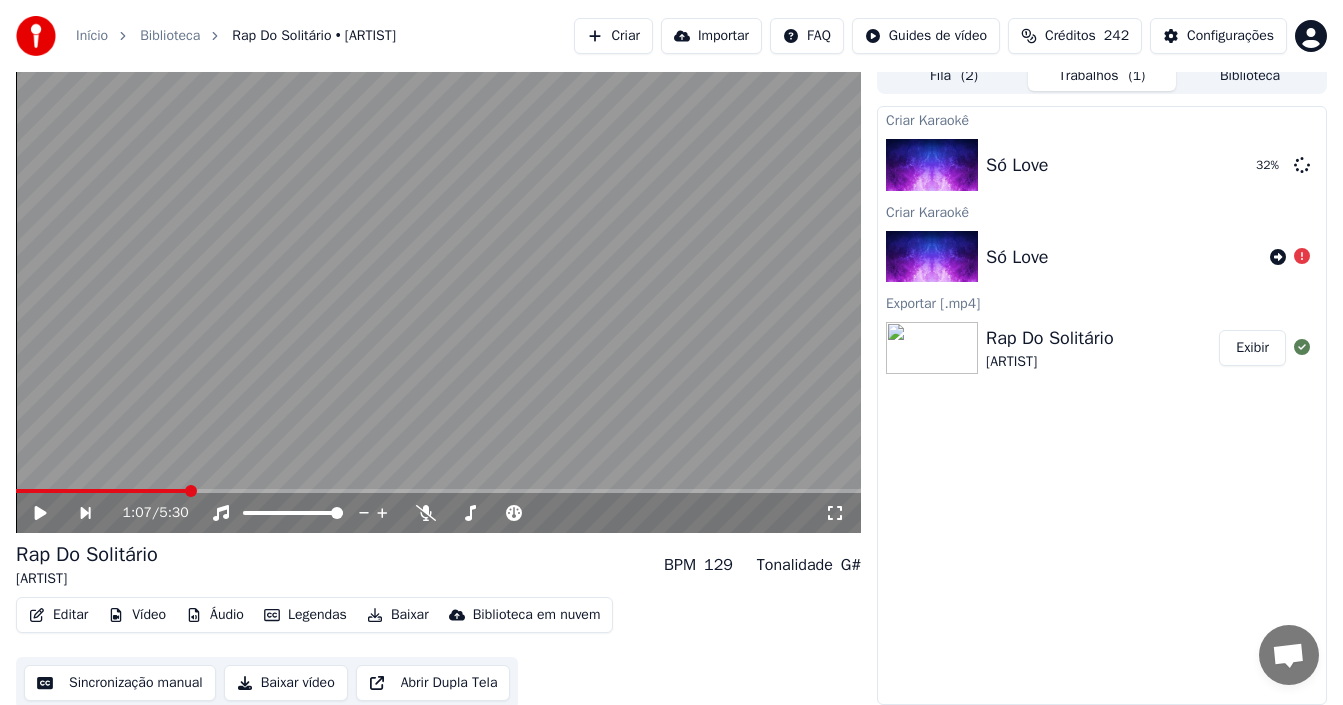 scroll, scrollTop: 18, scrollLeft: 0, axis: vertical 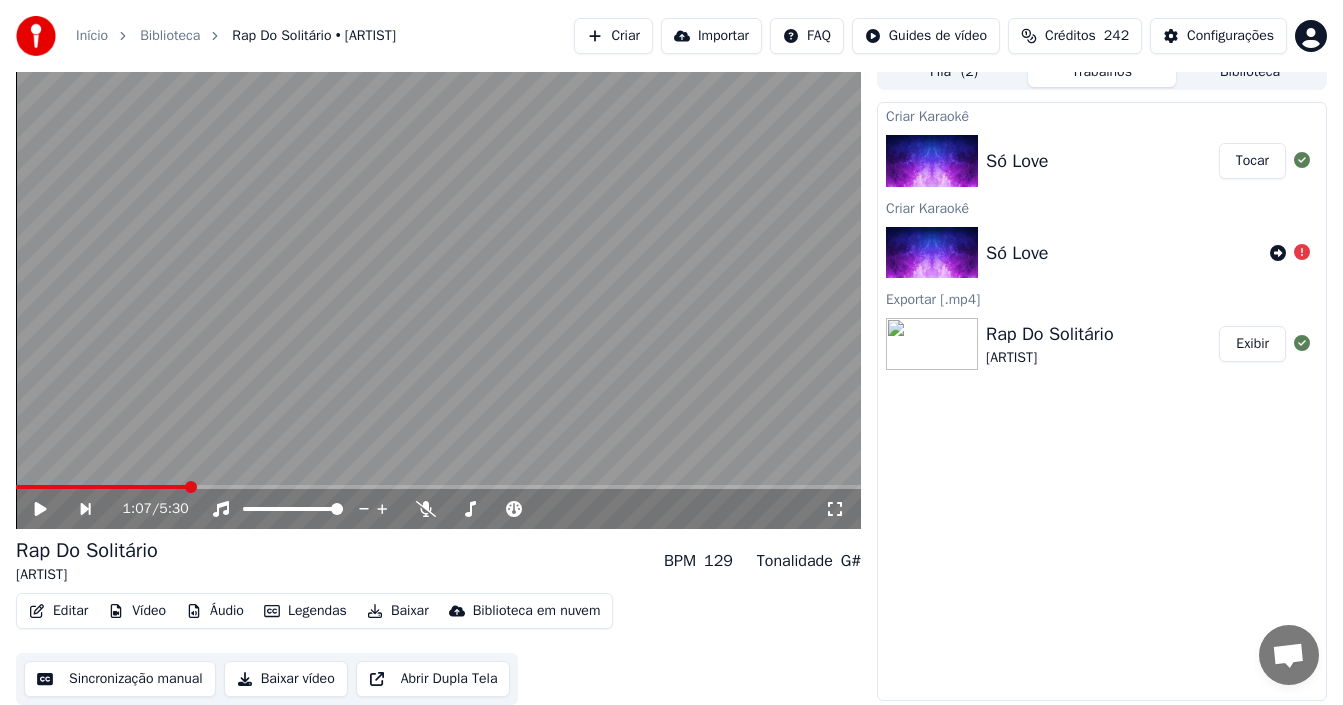 click on "Tocar" at bounding box center [1252, 161] 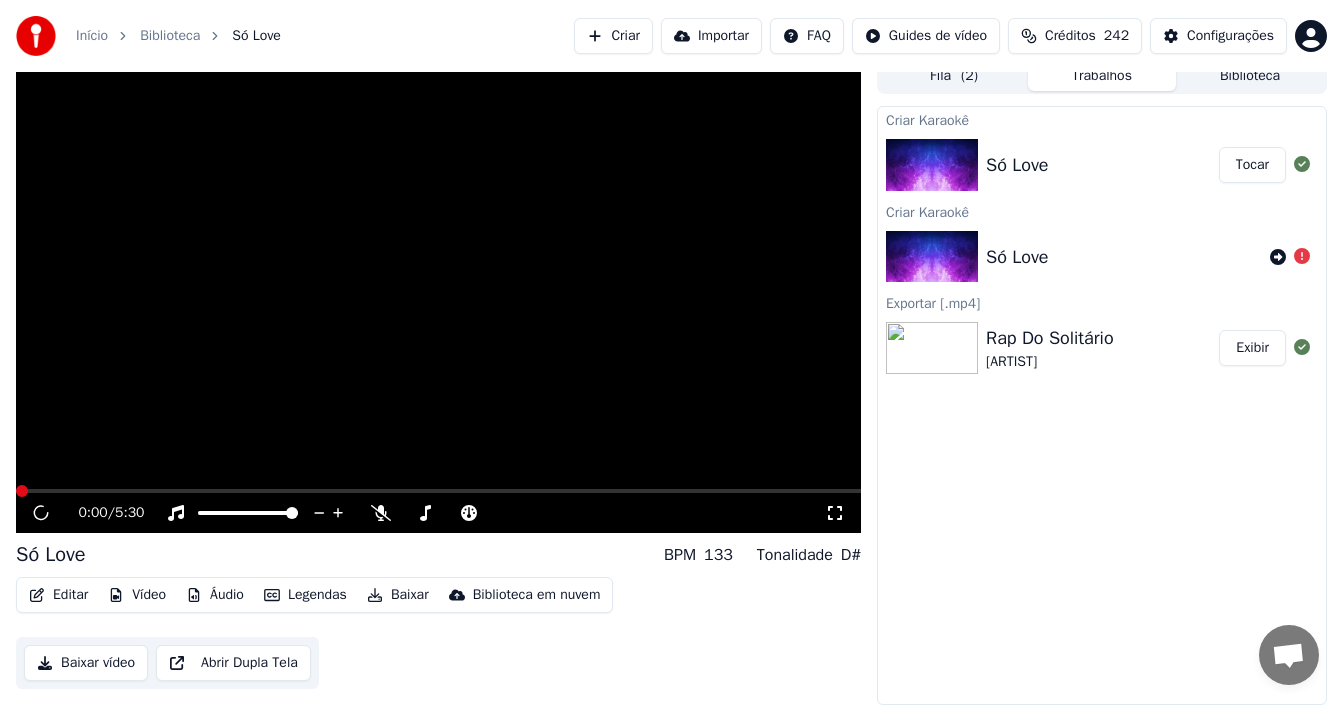 scroll, scrollTop: 14, scrollLeft: 0, axis: vertical 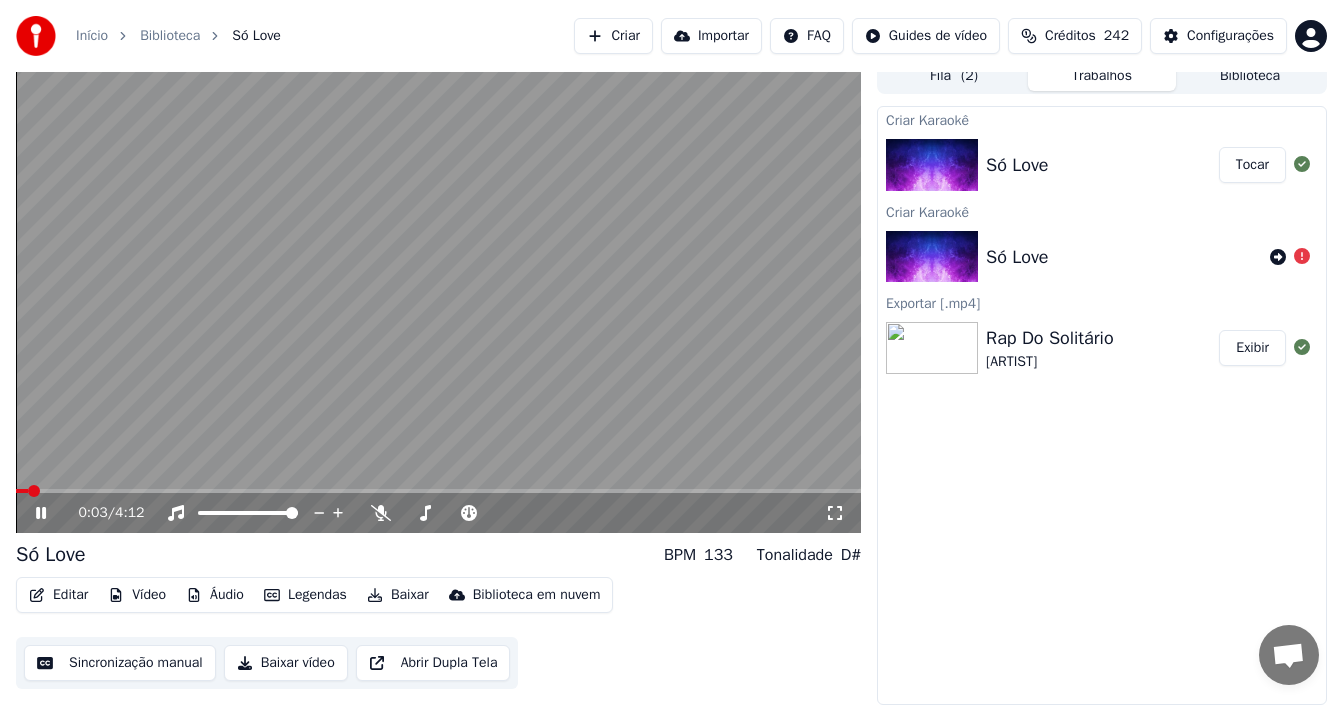 click 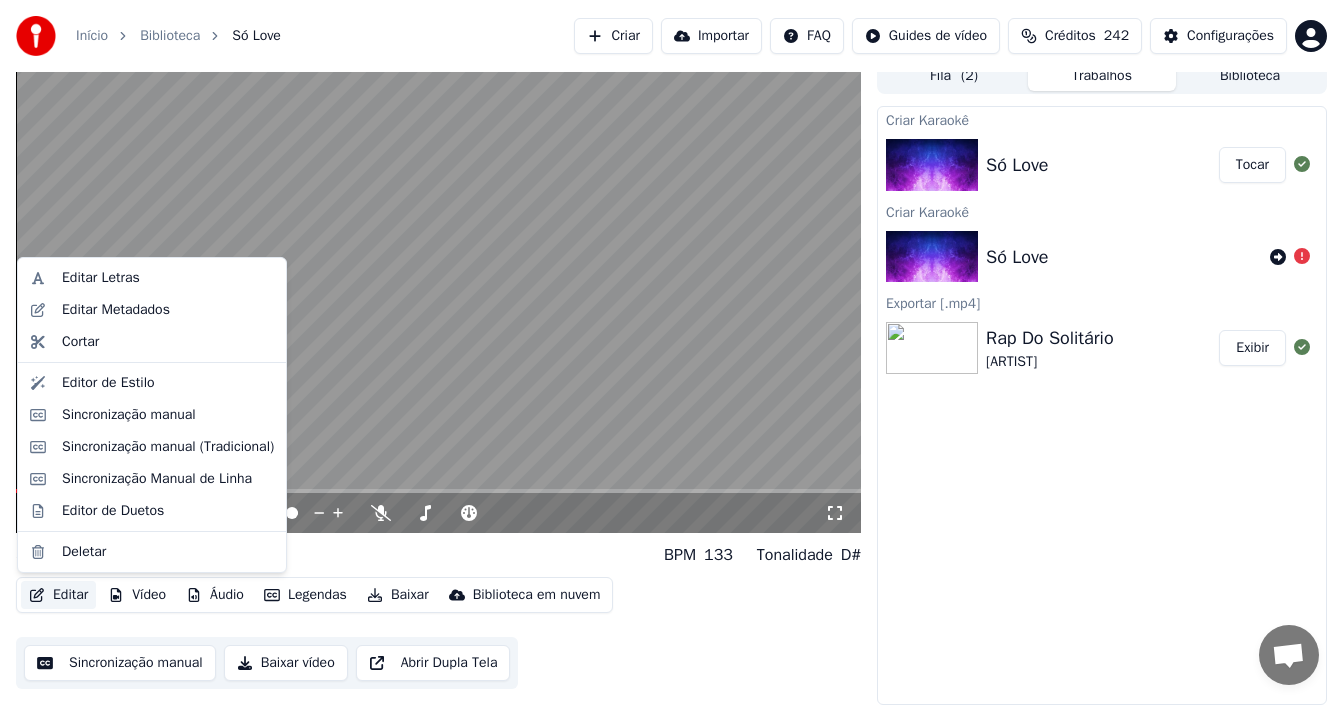 click on "Editar" at bounding box center [58, 595] 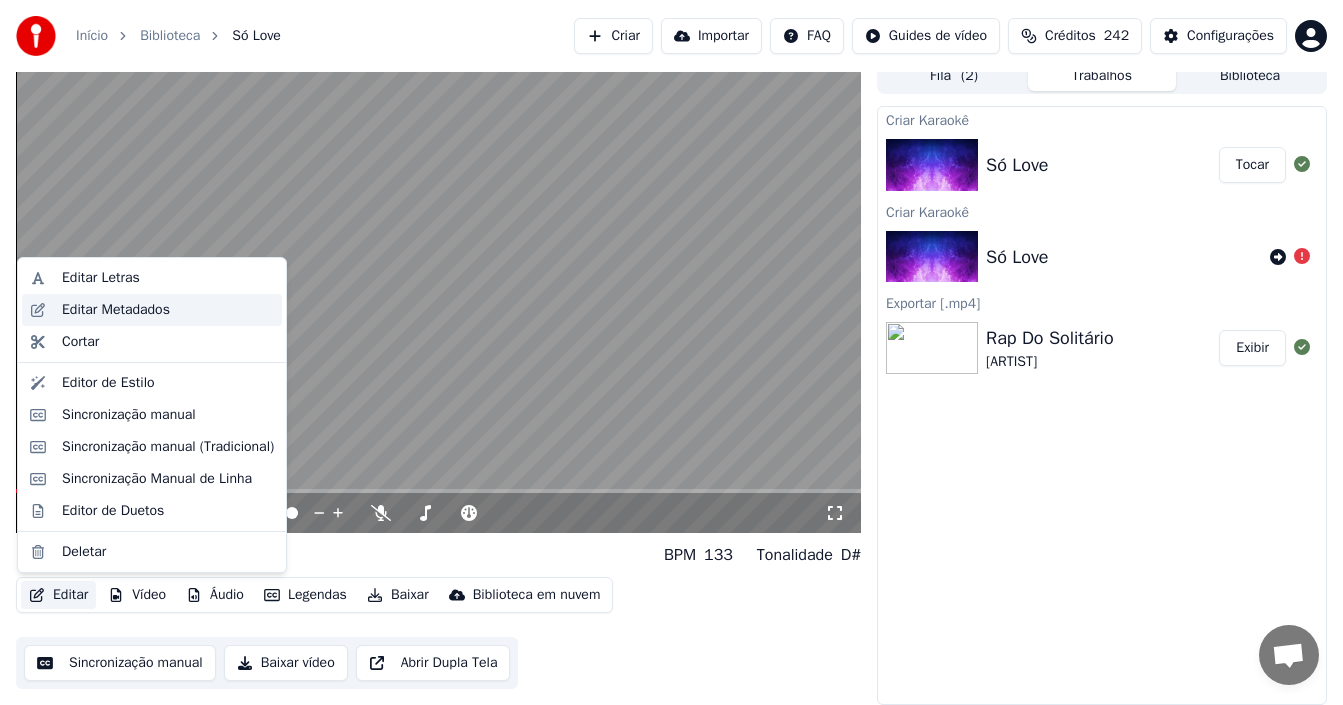 click on "Editar Metadados" at bounding box center (116, 310) 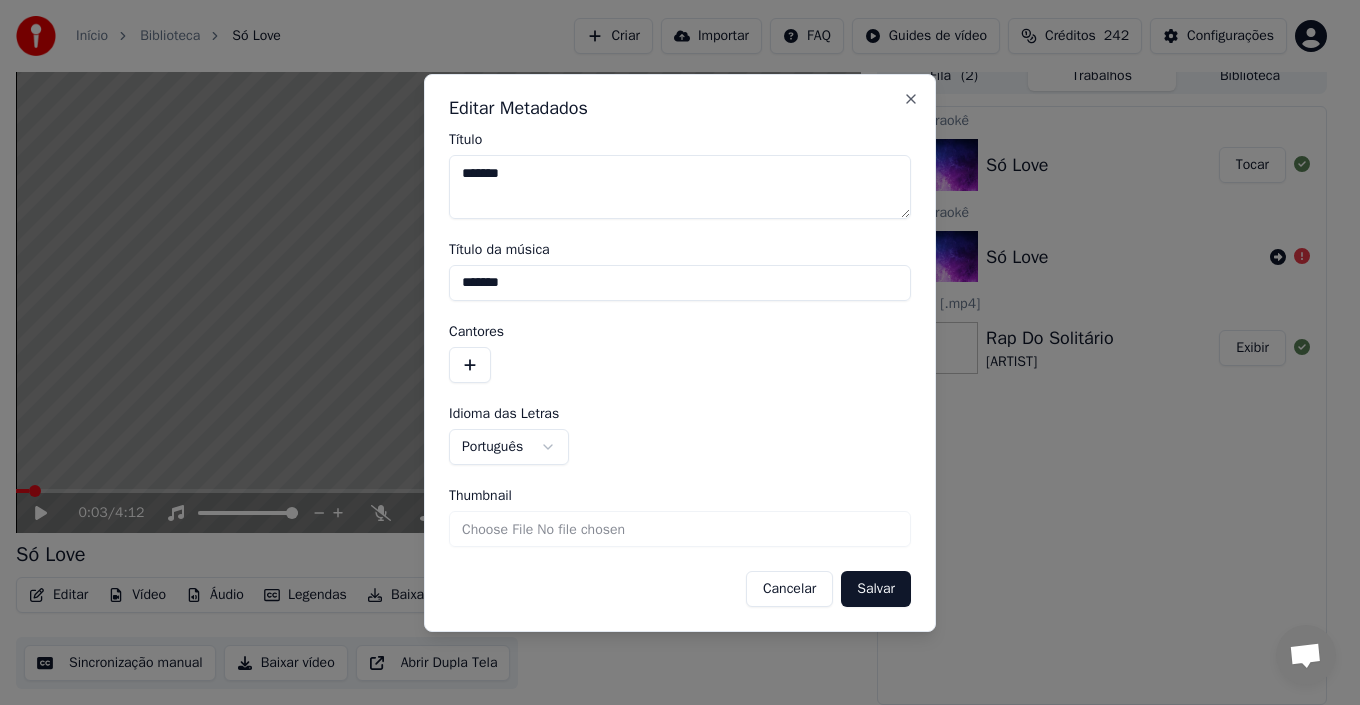 click at bounding box center (470, 365) 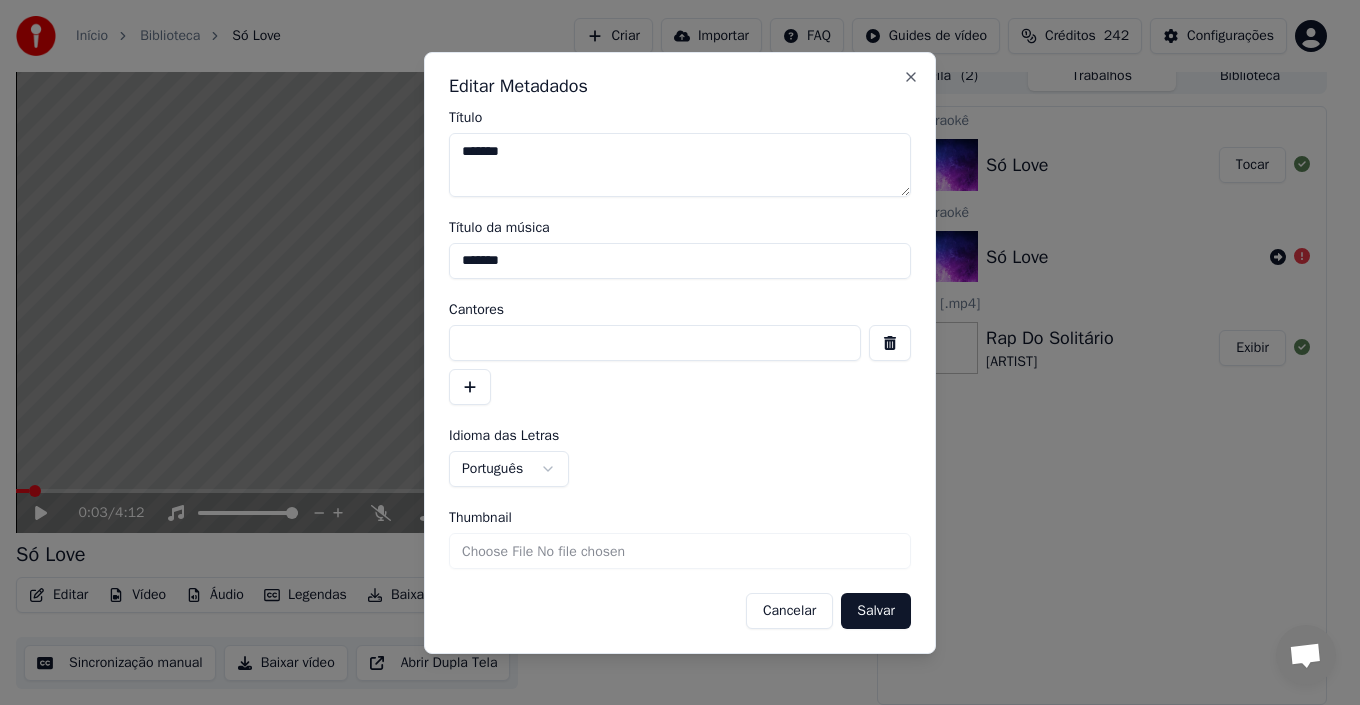 click at bounding box center (655, 343) 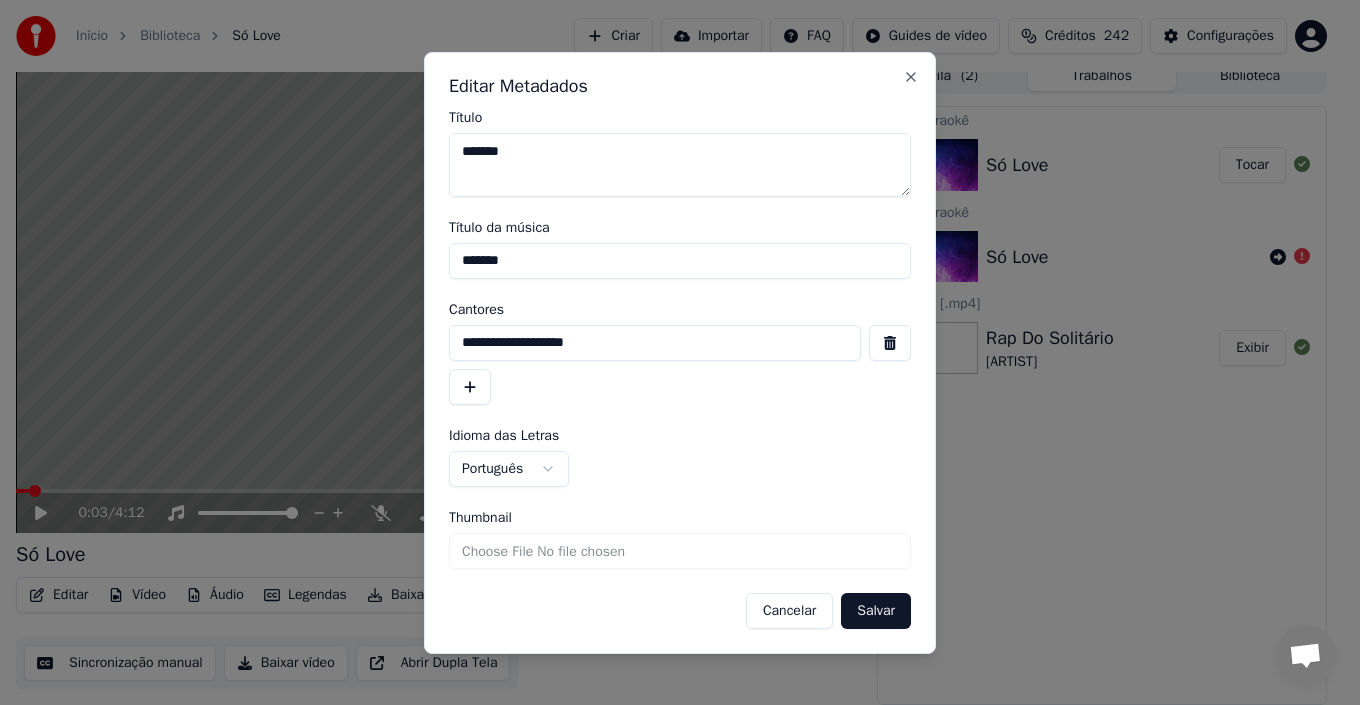 type on "**********" 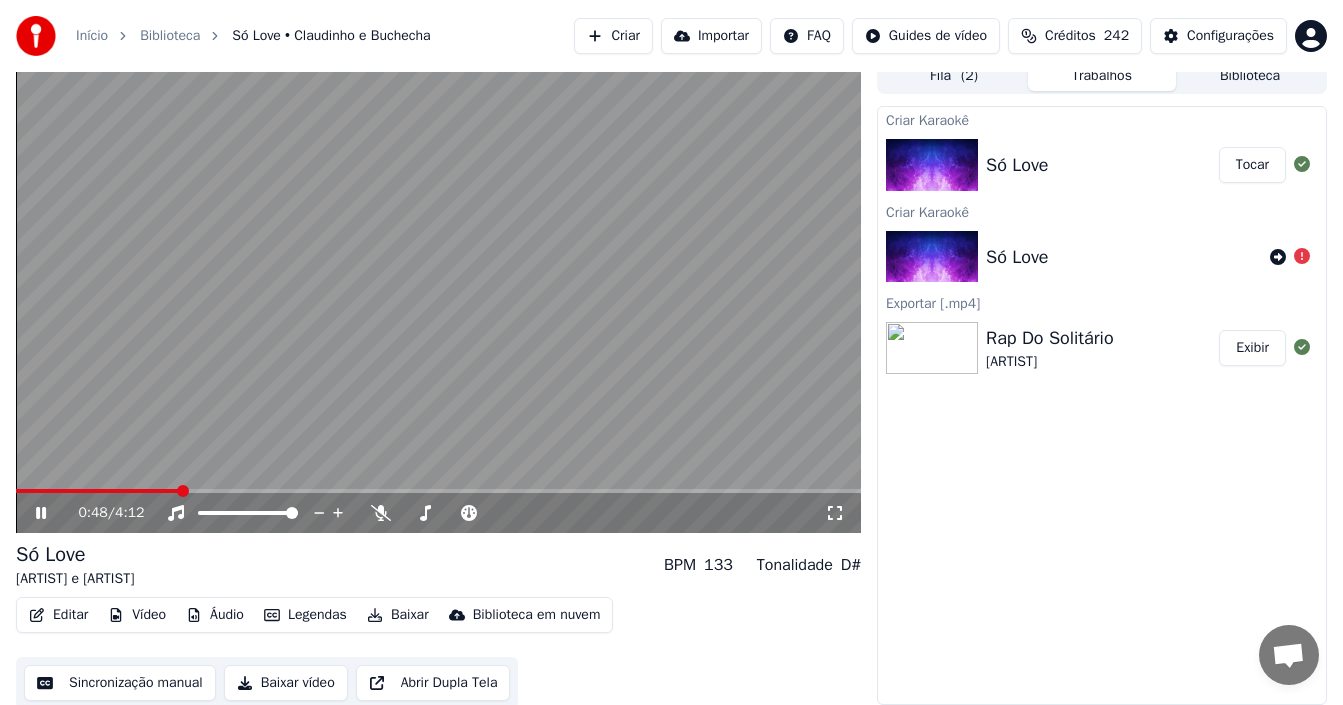 click 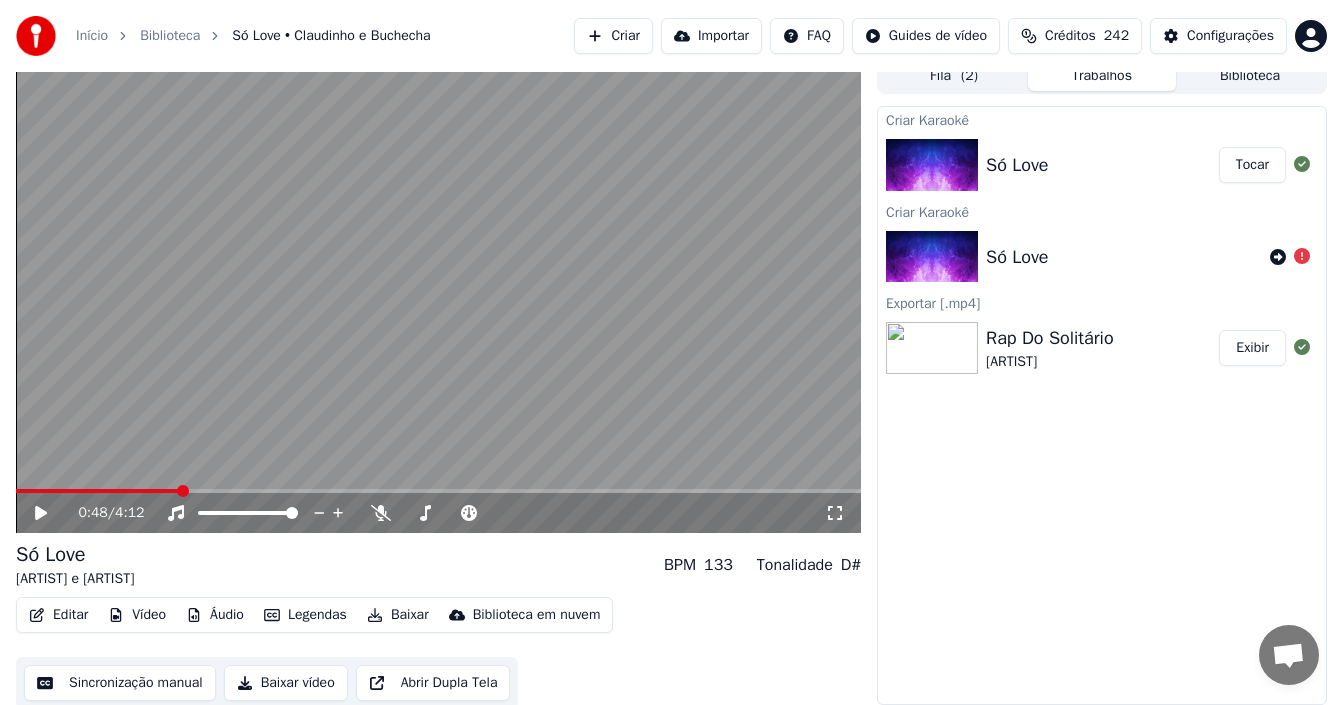 click on "Sincronização manual" at bounding box center [120, 683] 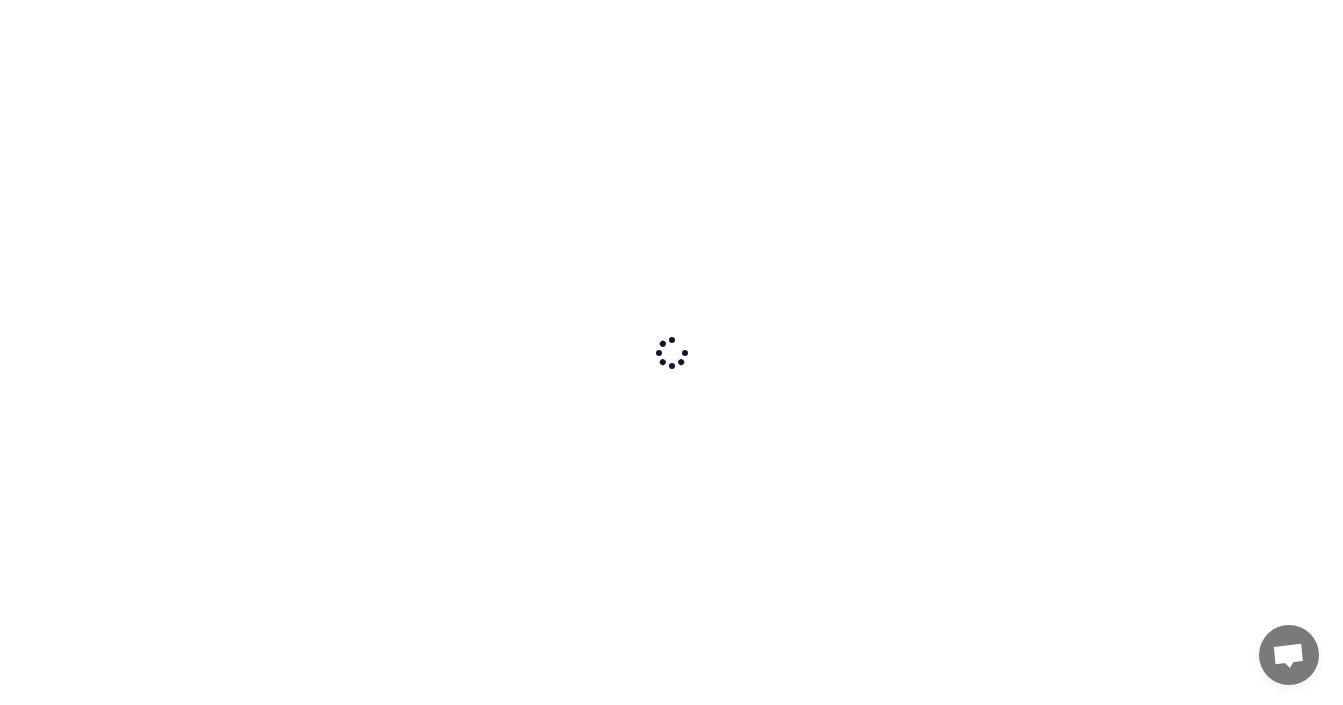 scroll, scrollTop: 0, scrollLeft: 0, axis: both 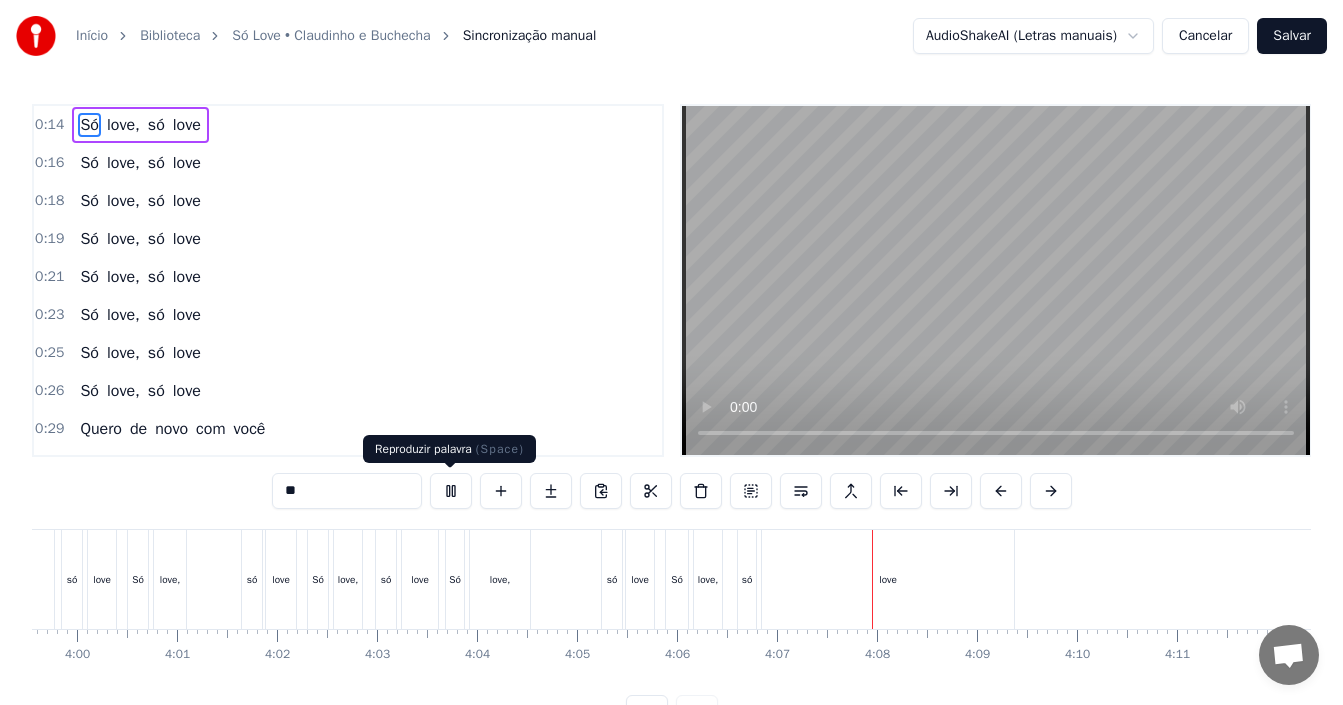 click at bounding box center (451, 491) 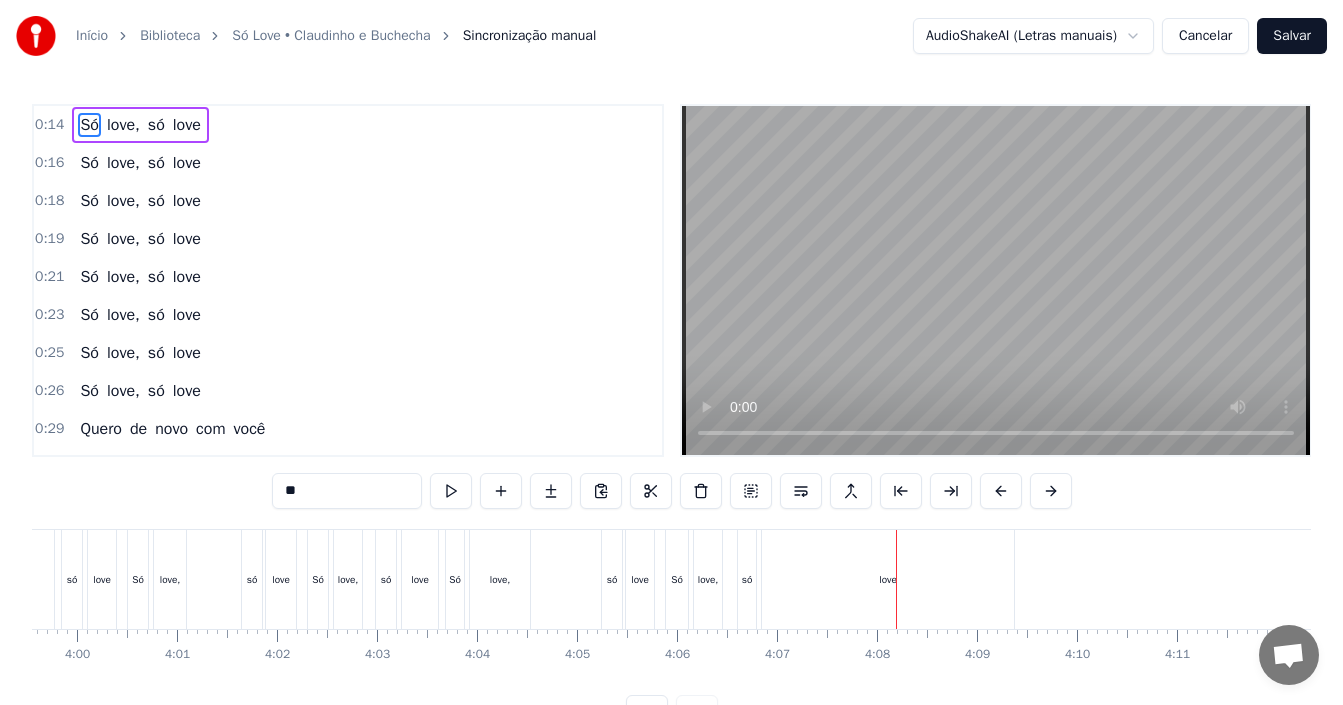 click on "Salvar" at bounding box center (1292, 36) 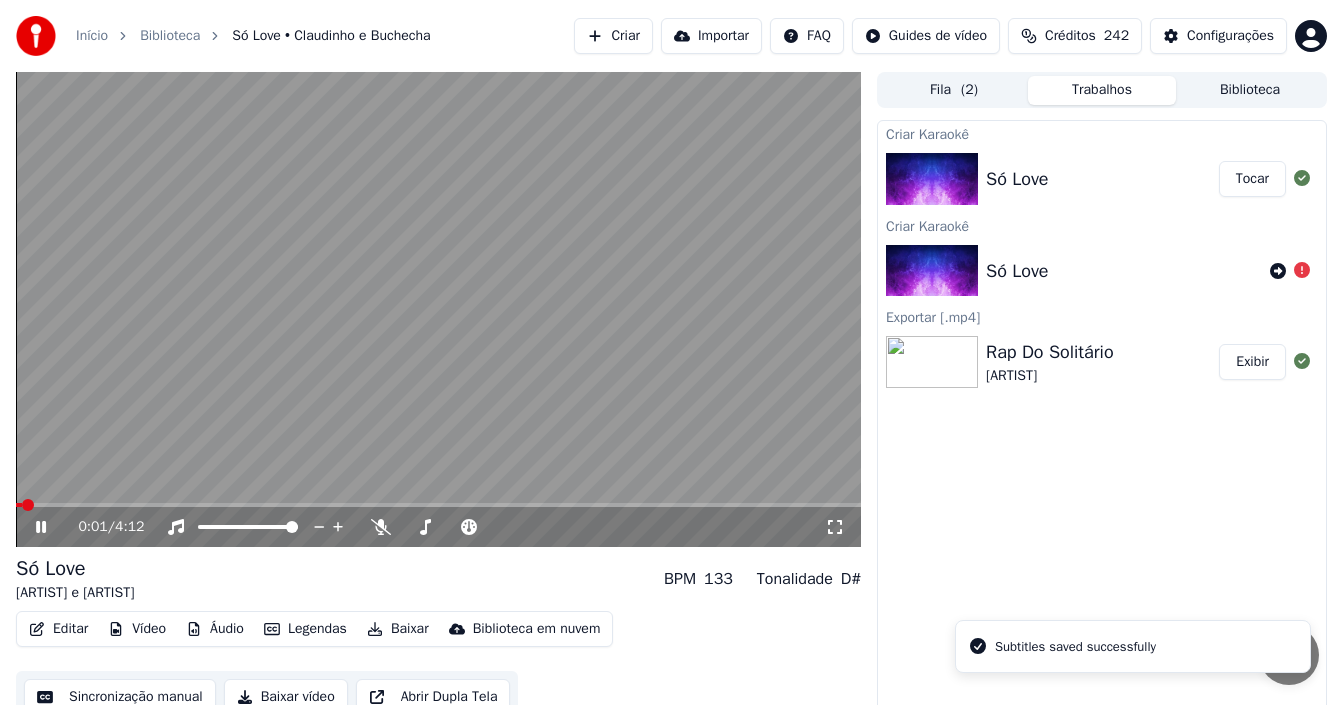 click 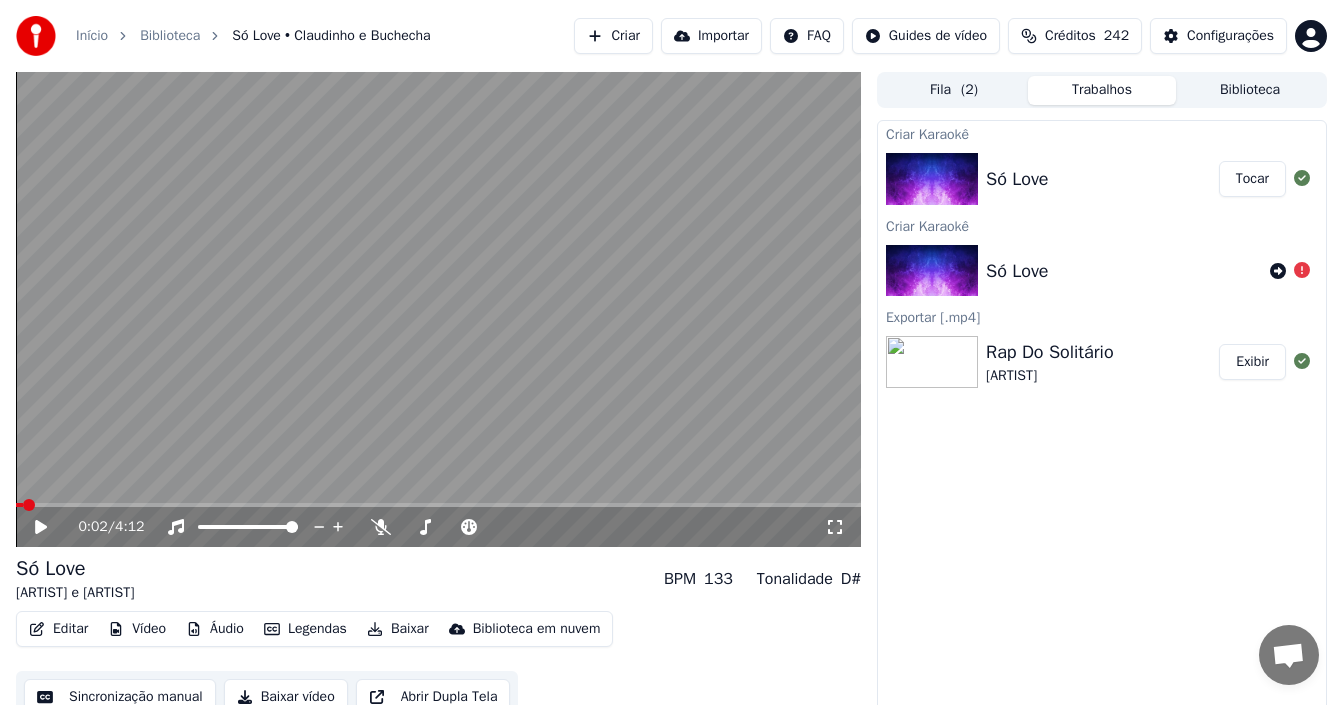 click on "Baixar" at bounding box center (398, 629) 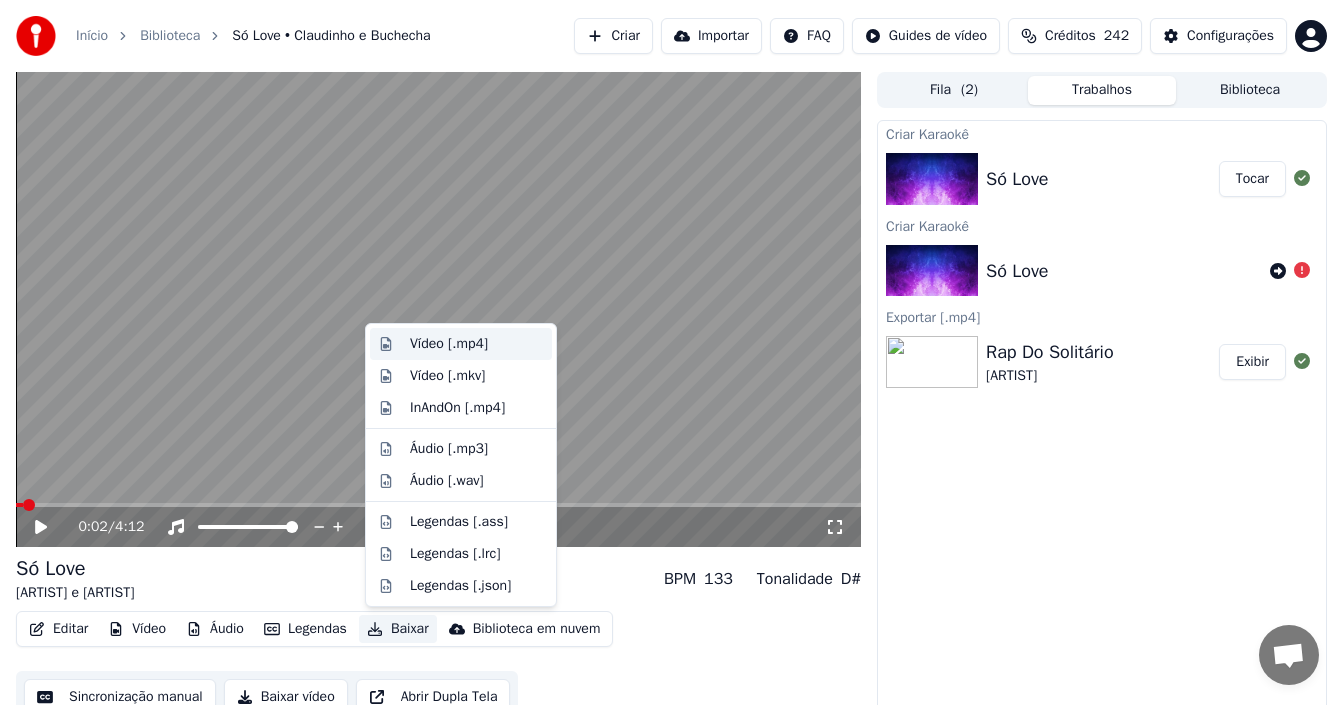 click on "Vídeo [.mp4]" at bounding box center [449, 344] 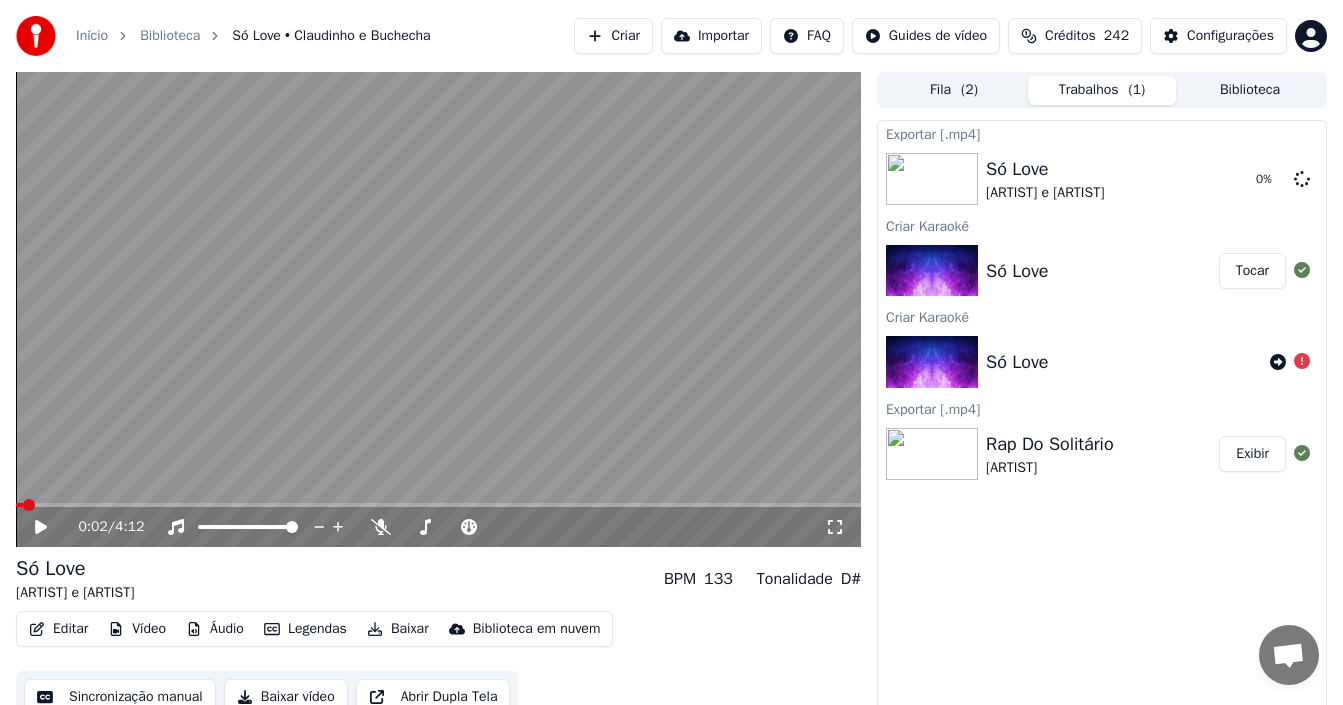 click on "Criar" at bounding box center (613, 36) 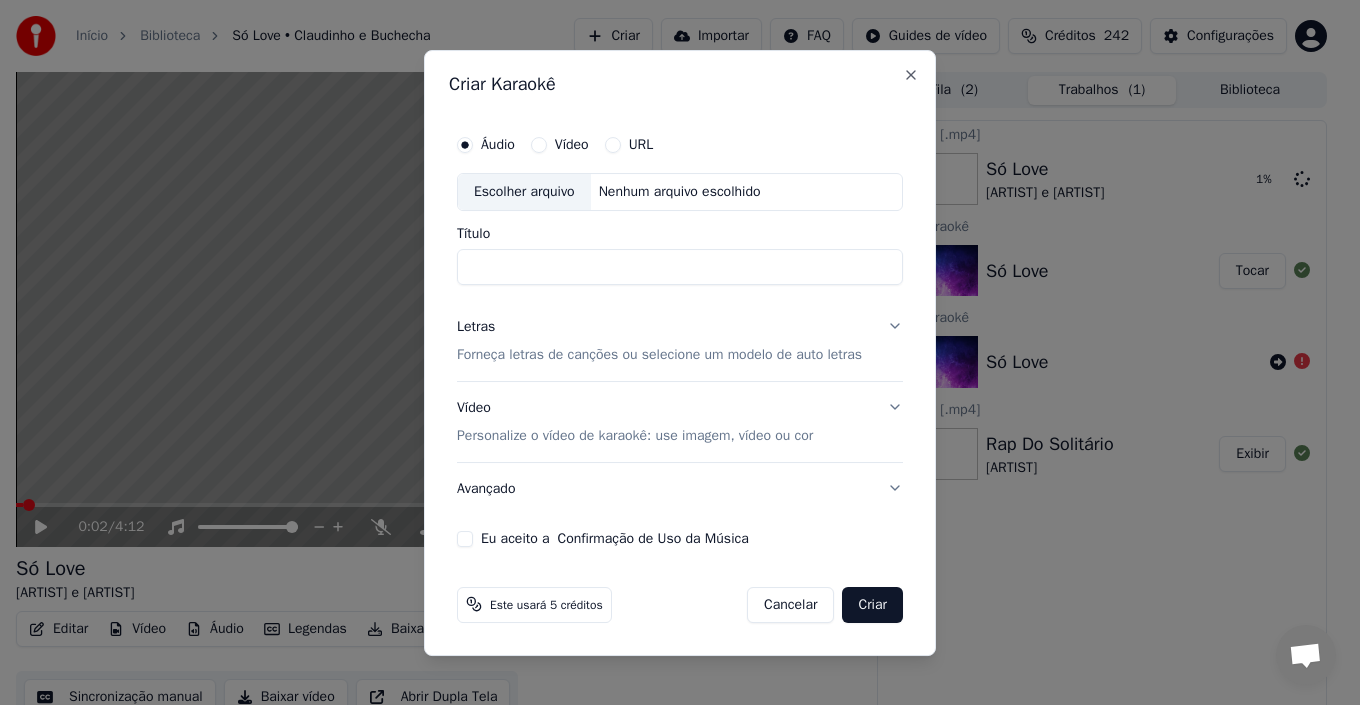 click on "Escolher arquivo" at bounding box center (524, 192) 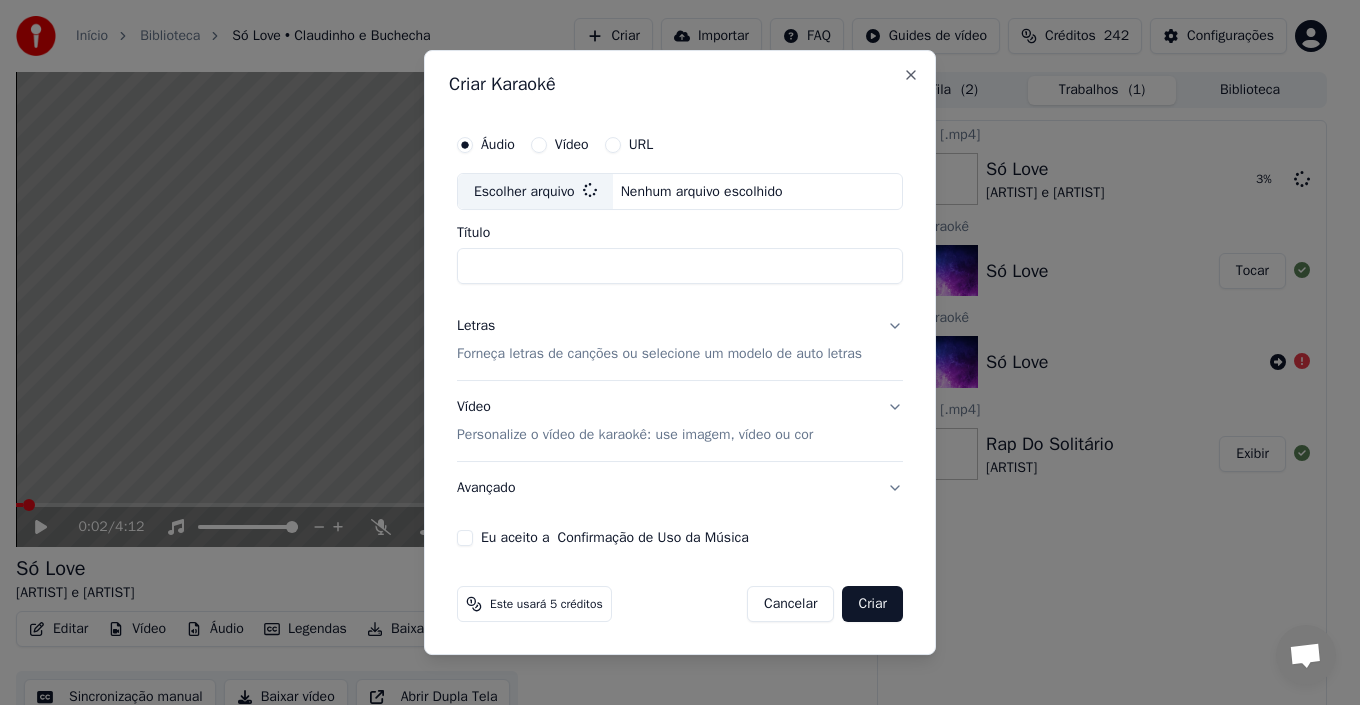 type on "**********" 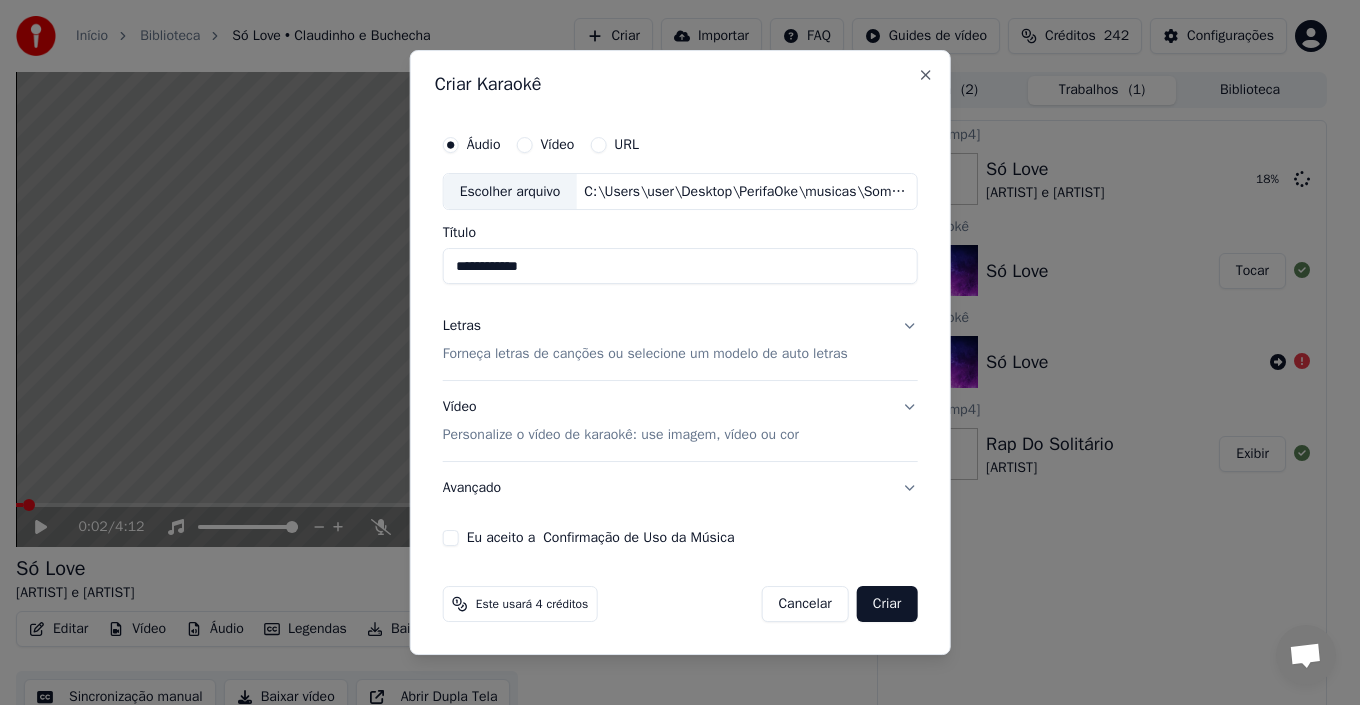 click on "Forneça letras de canções ou selecione um modelo de auto letras" at bounding box center [645, 355] 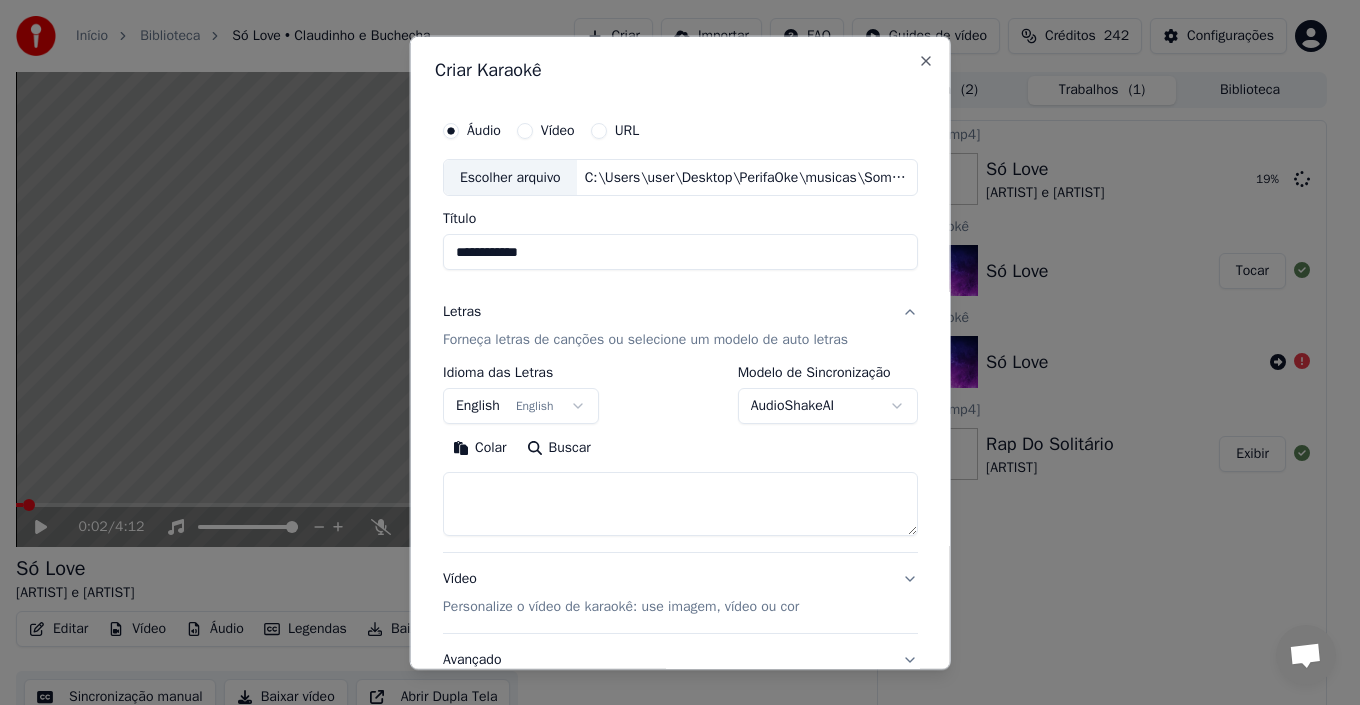 click on "**********" at bounding box center (671, 352) 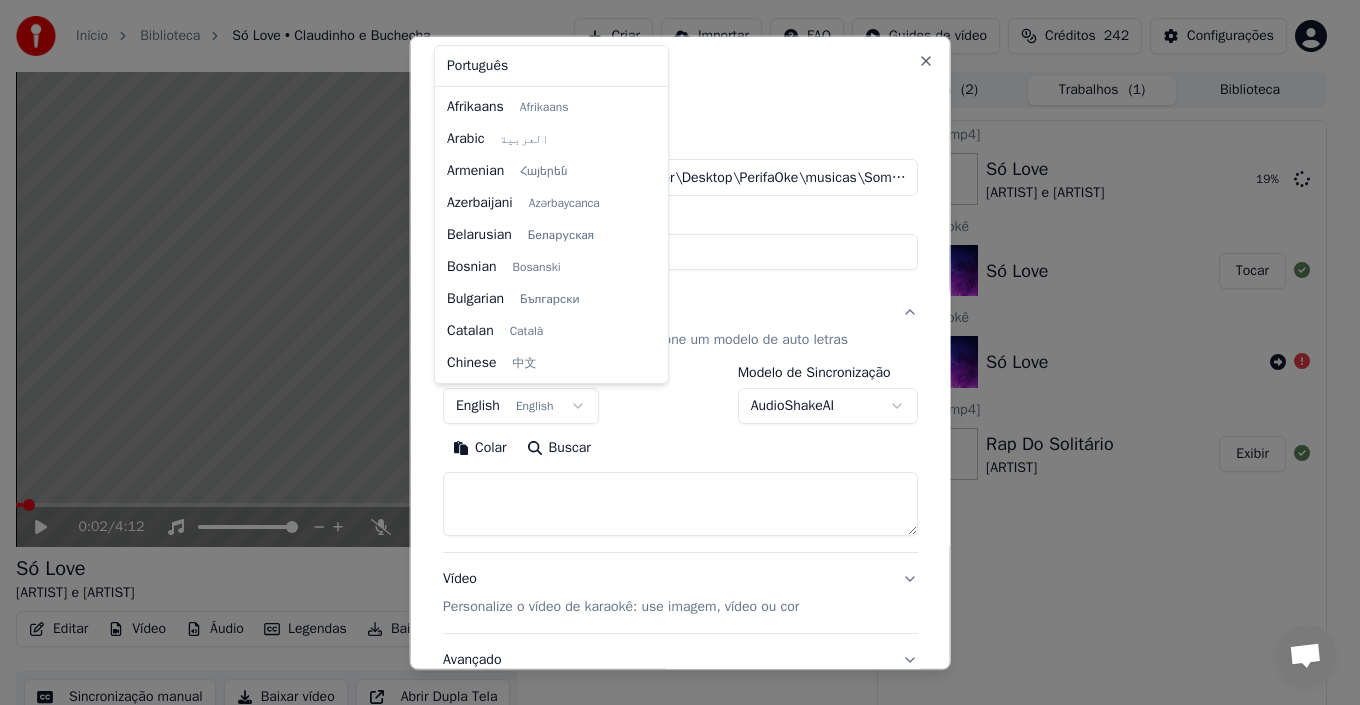 scroll, scrollTop: 160, scrollLeft: 0, axis: vertical 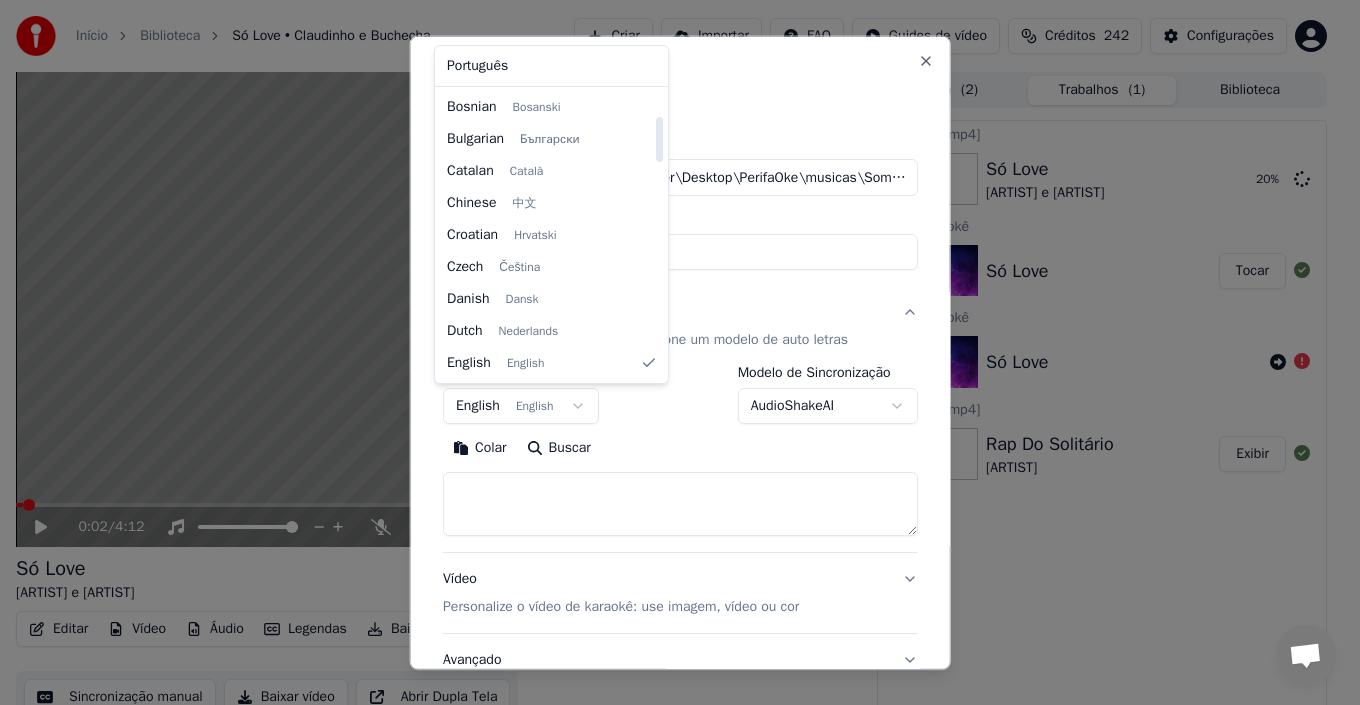 select on "**" 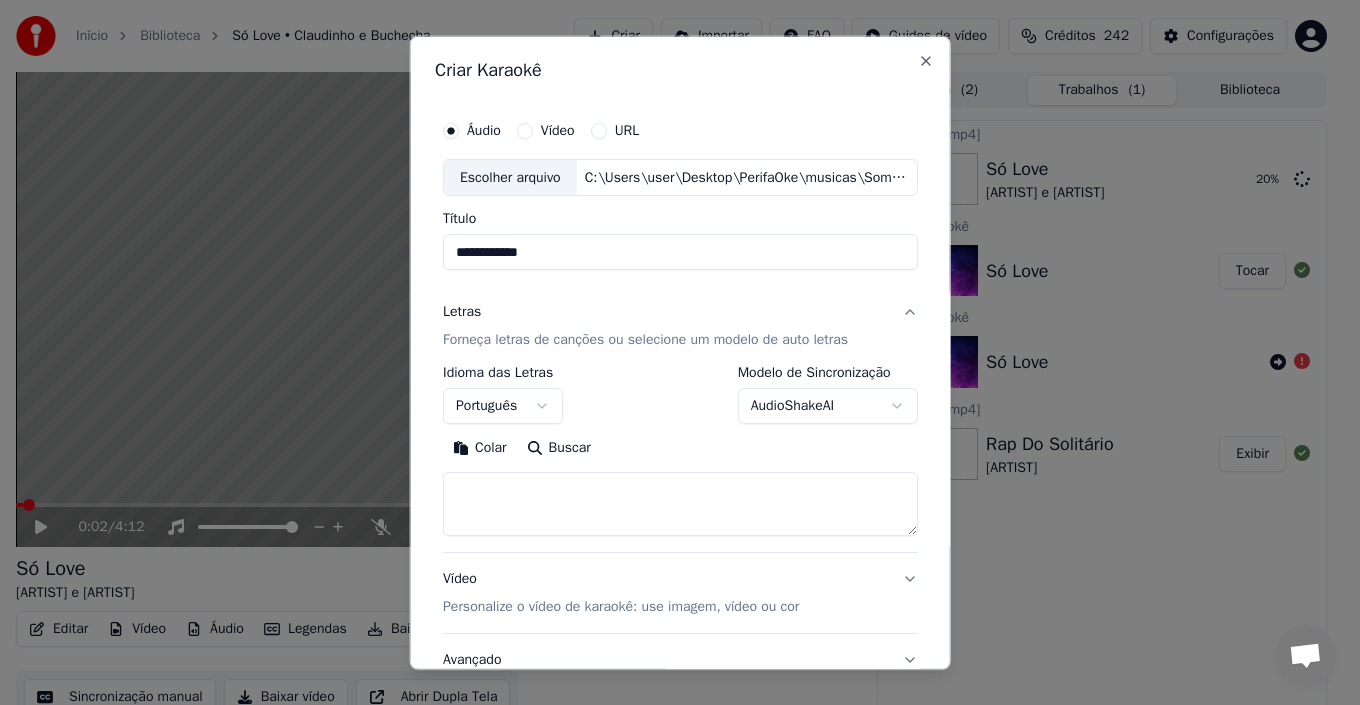 click at bounding box center (680, 504) 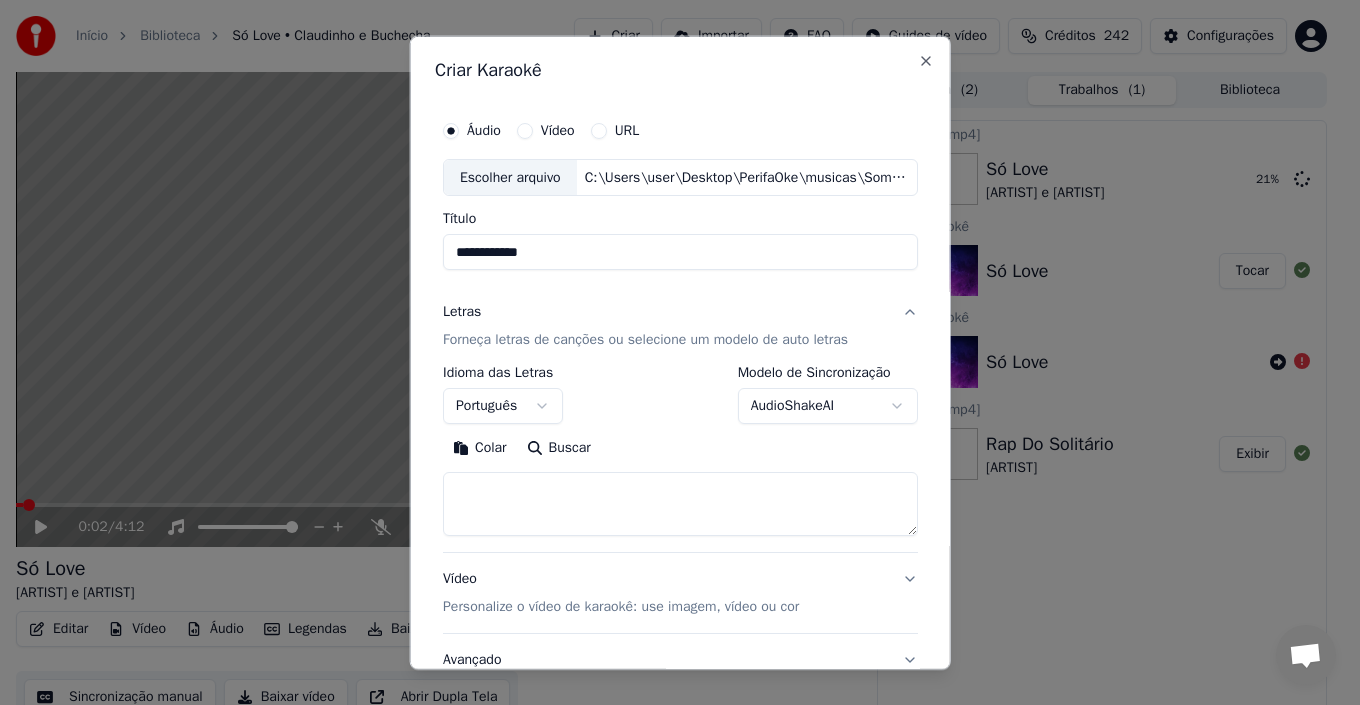 paste on "**********" 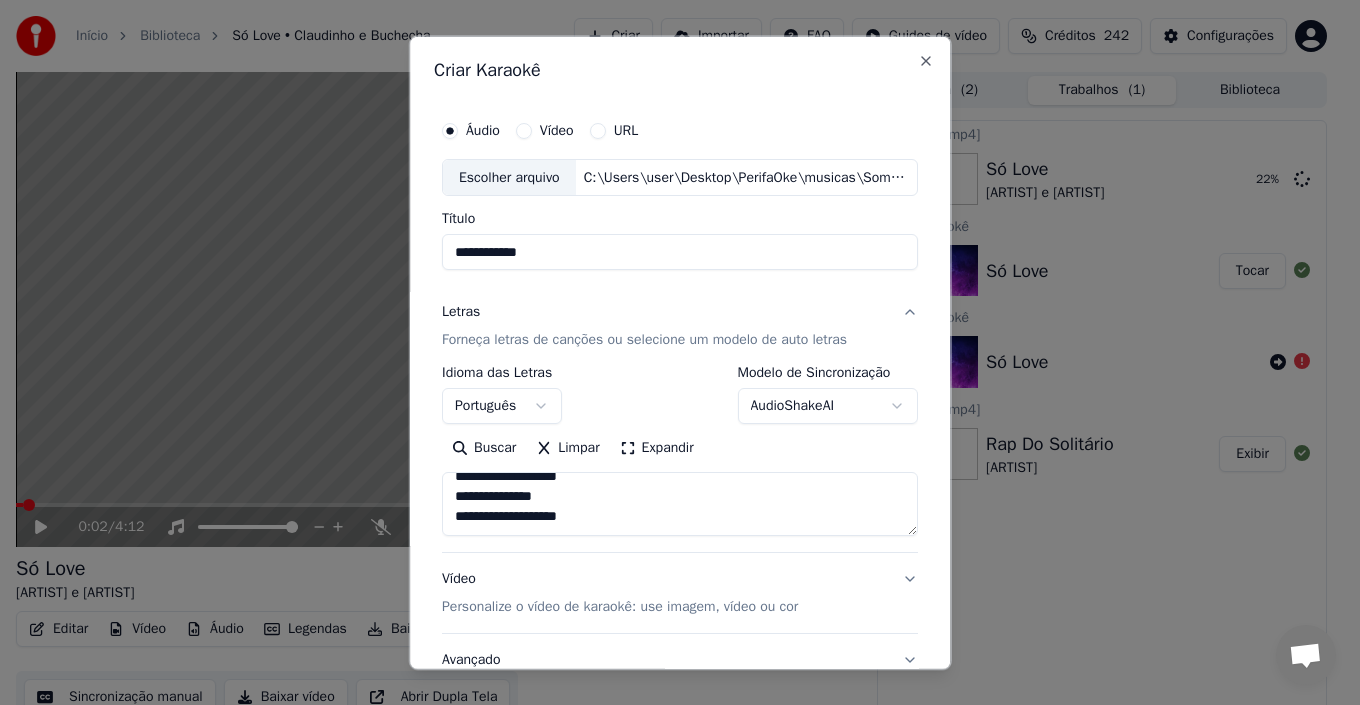 scroll, scrollTop: 1753, scrollLeft: 0, axis: vertical 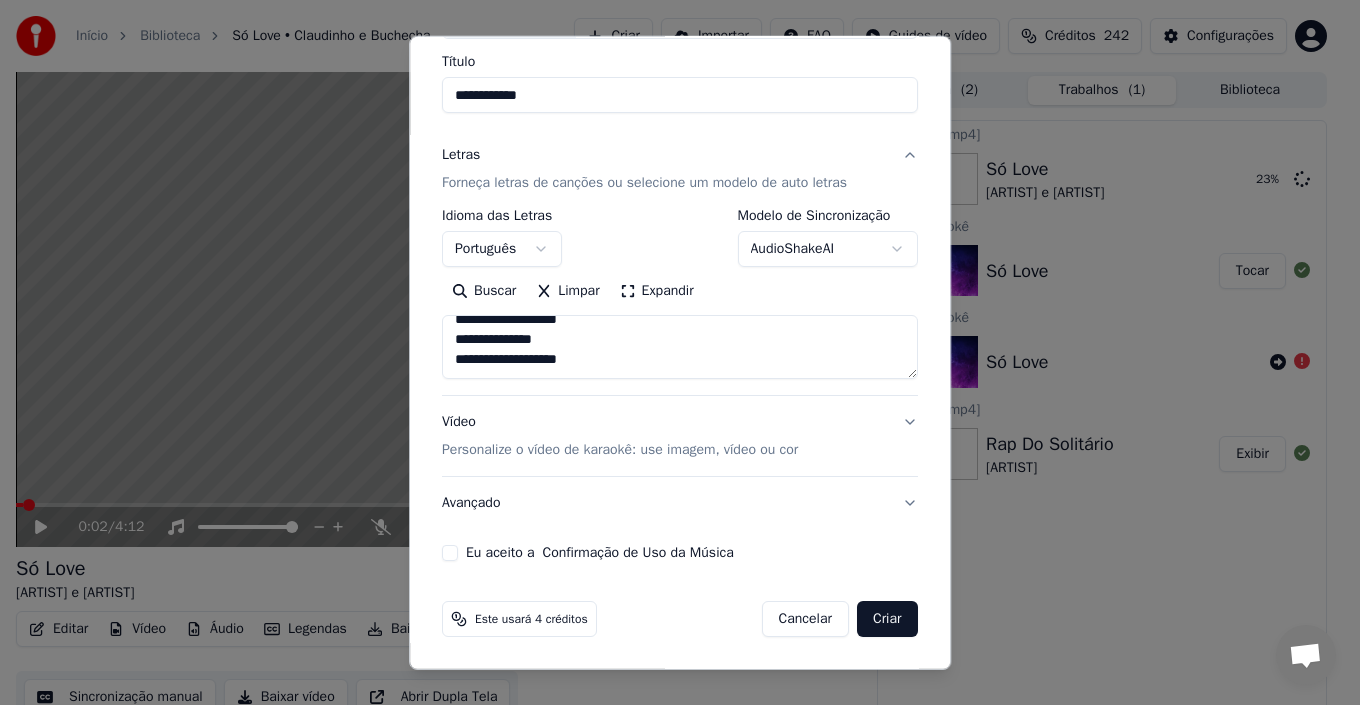 type on "**********" 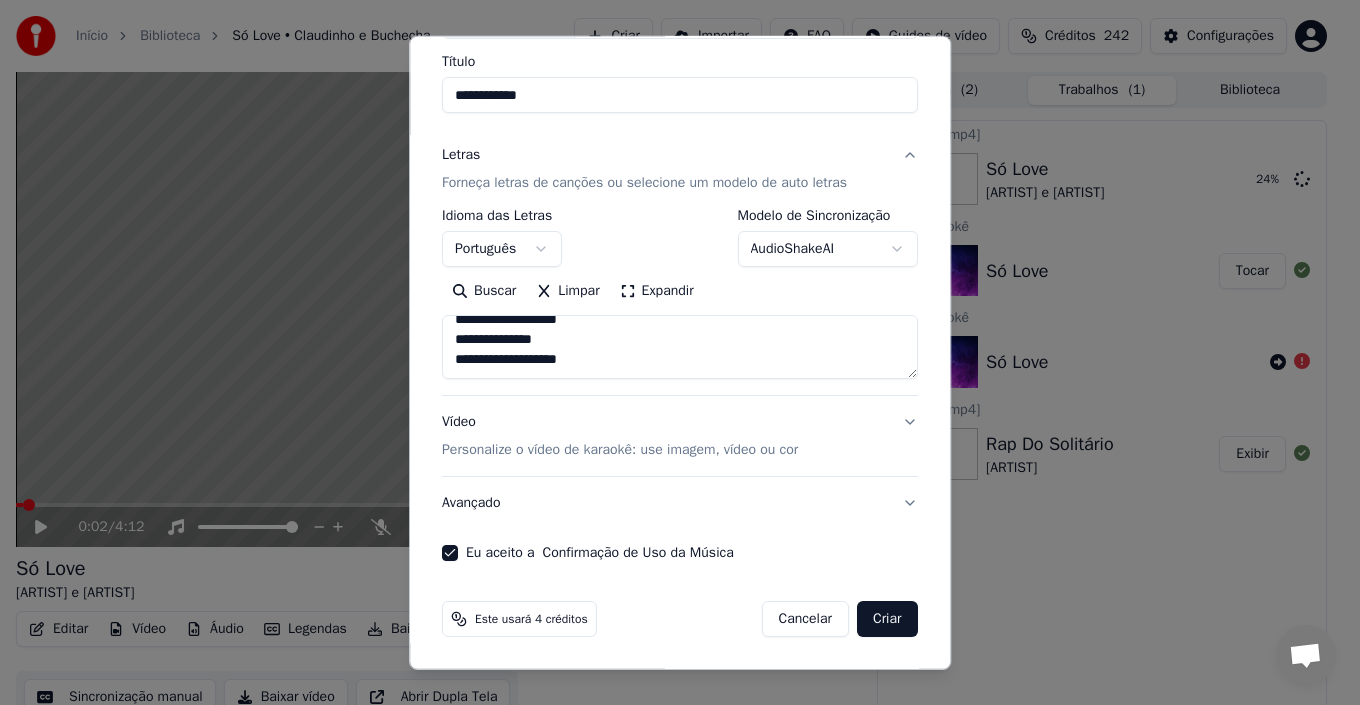 click on "Criar" at bounding box center (887, 619) 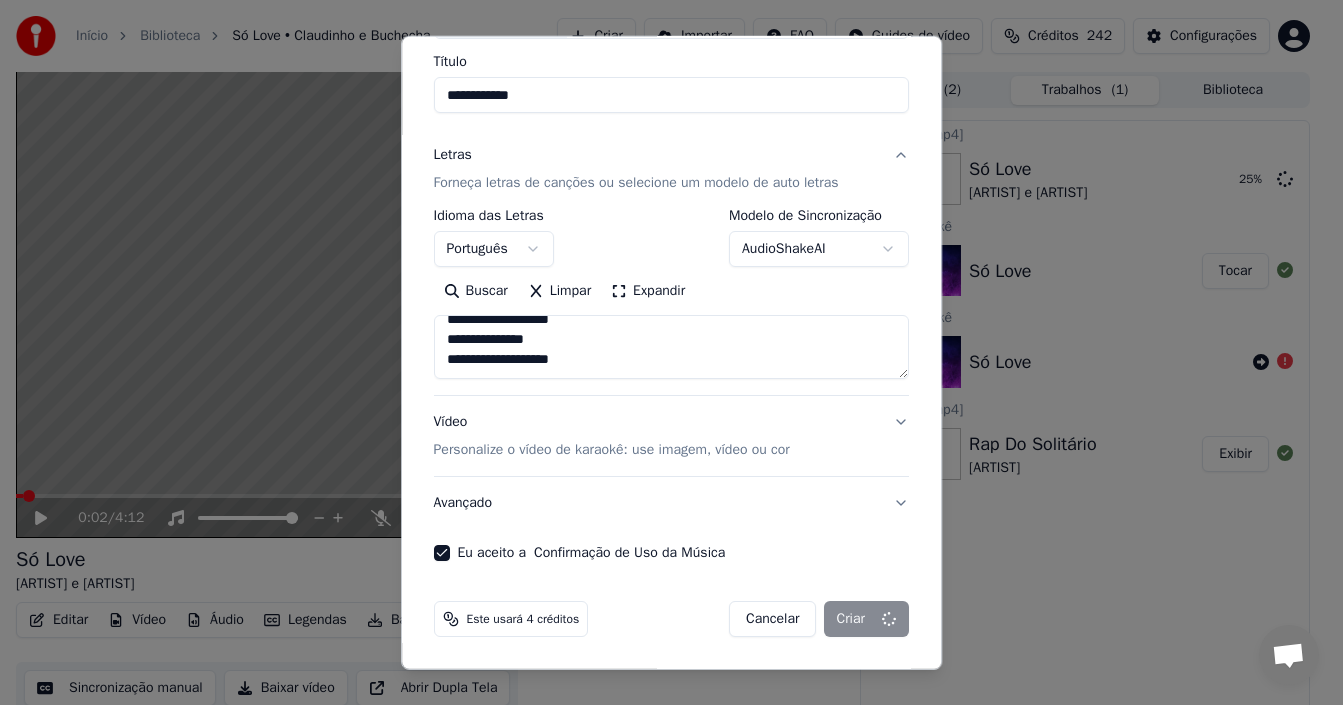 select 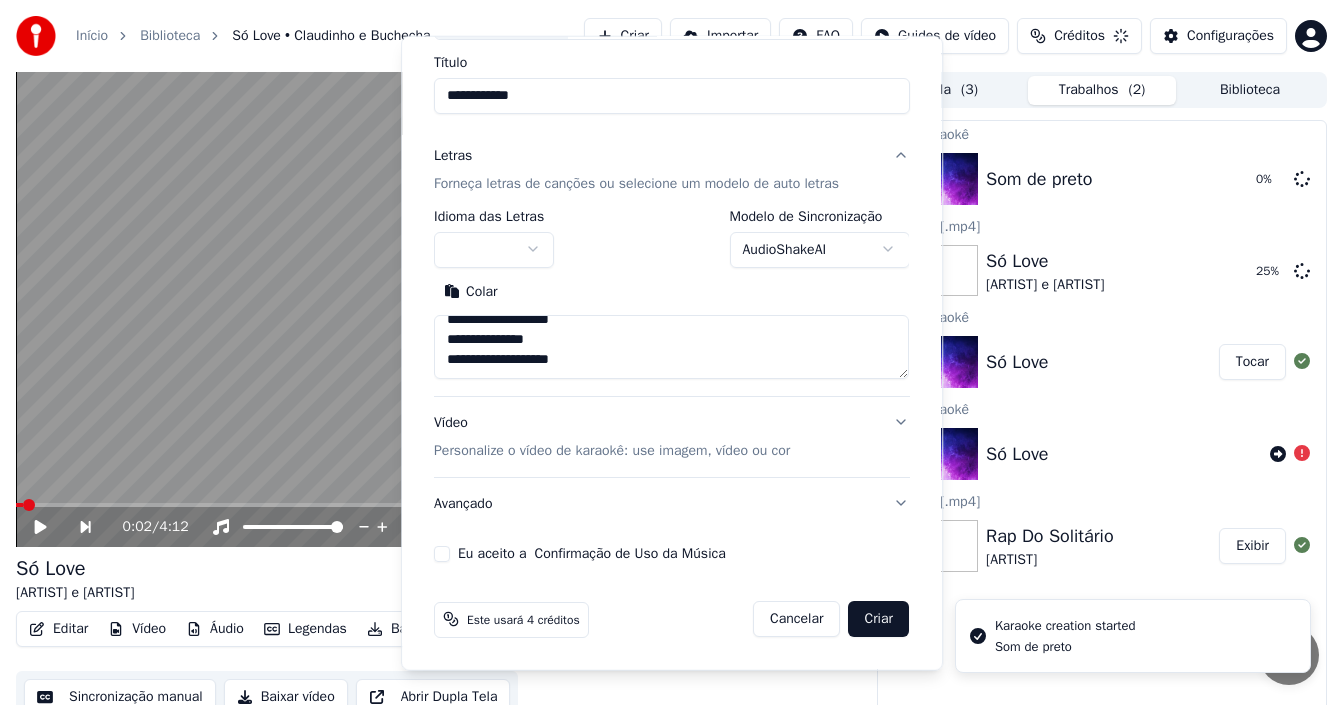 type 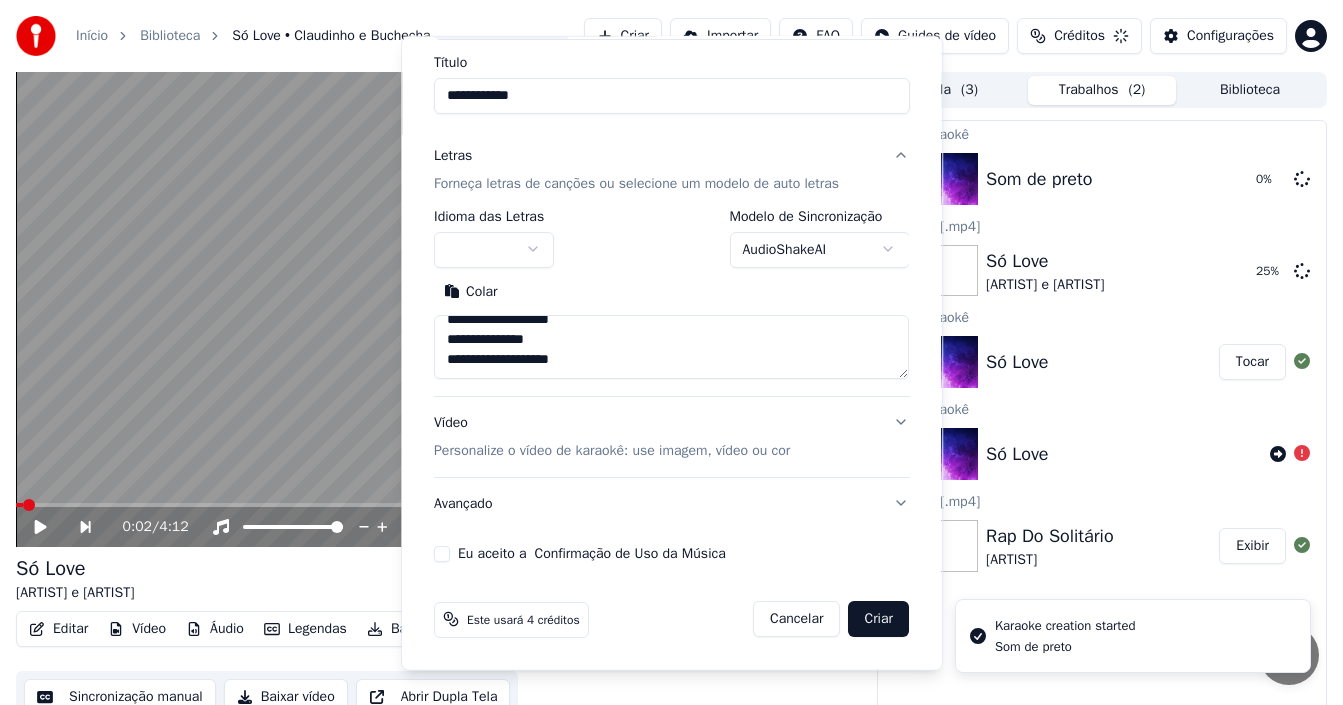 type 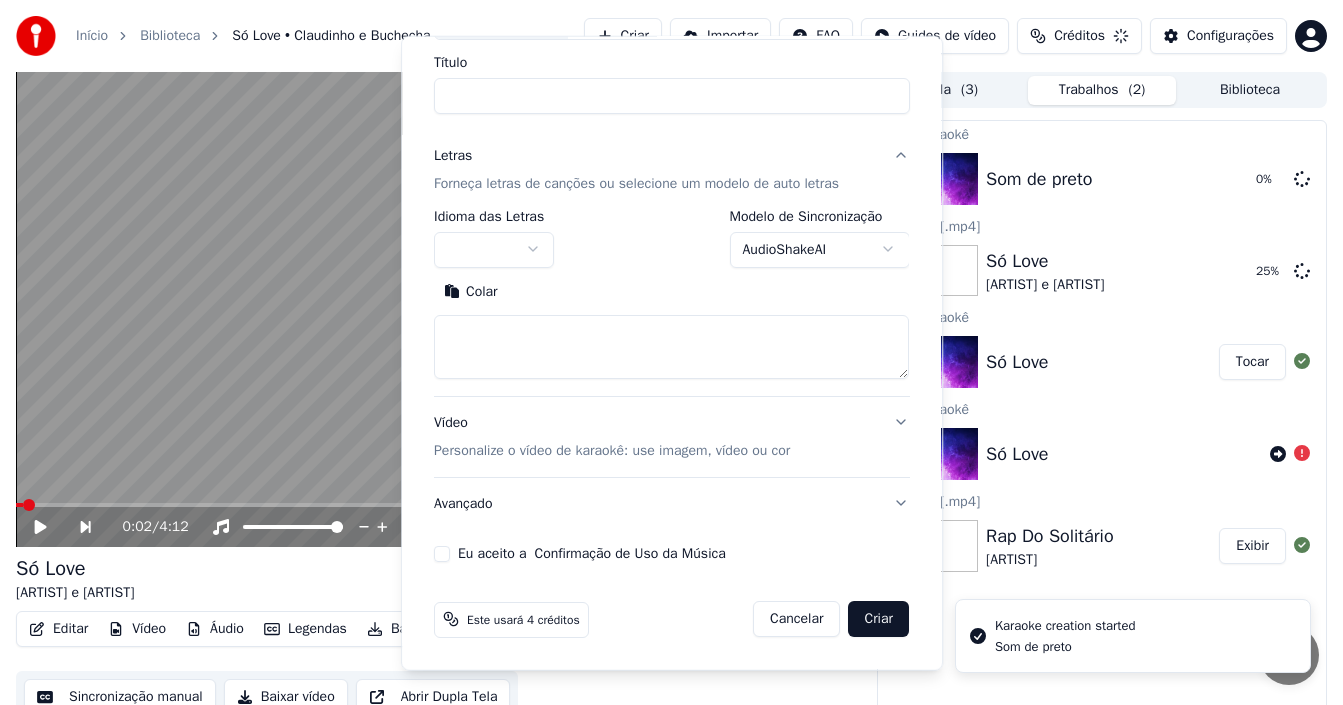 scroll, scrollTop: 0, scrollLeft: 0, axis: both 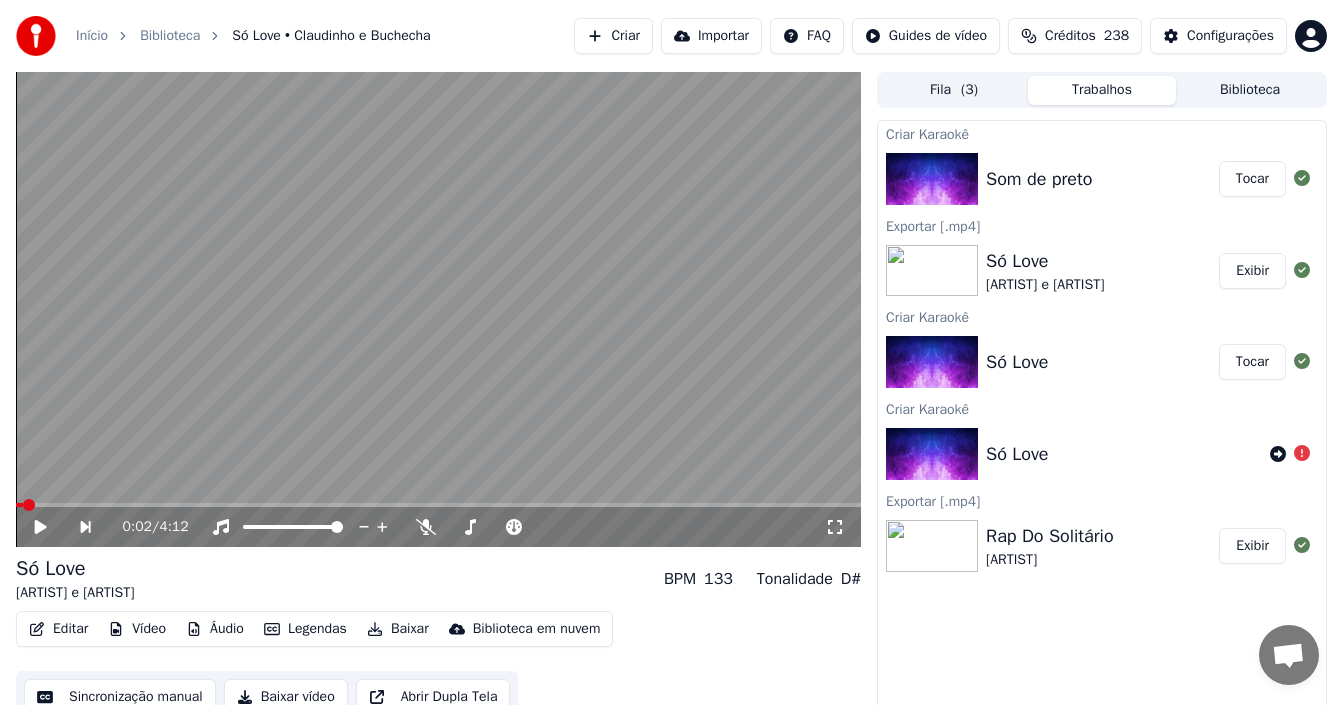 click on "Tocar" at bounding box center [1252, 179] 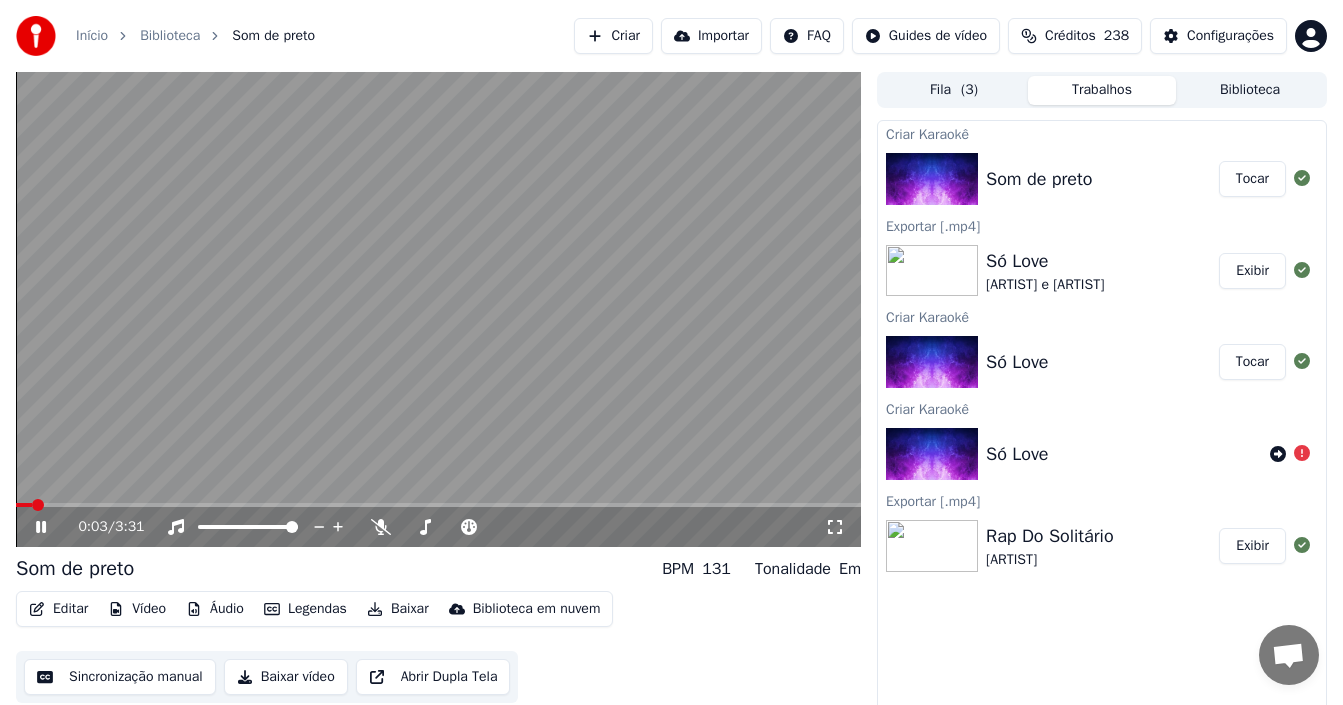click 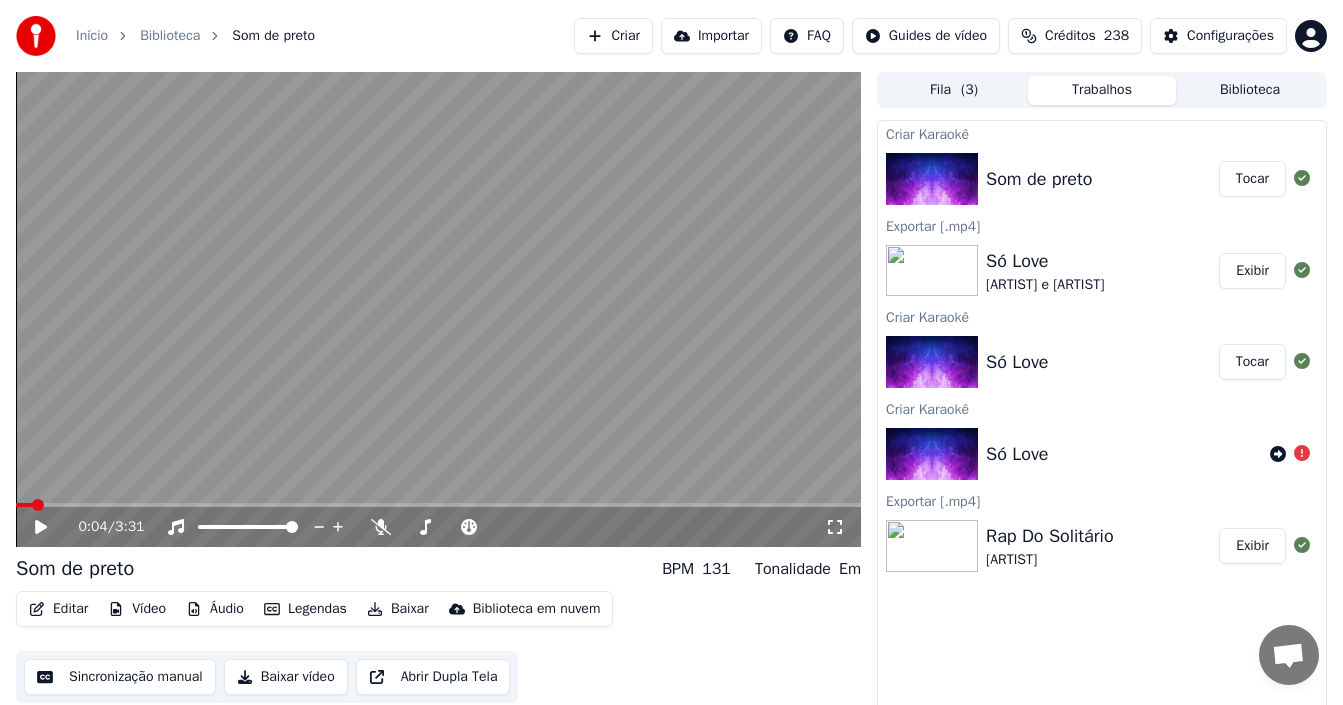click on "Editar" at bounding box center [58, 609] 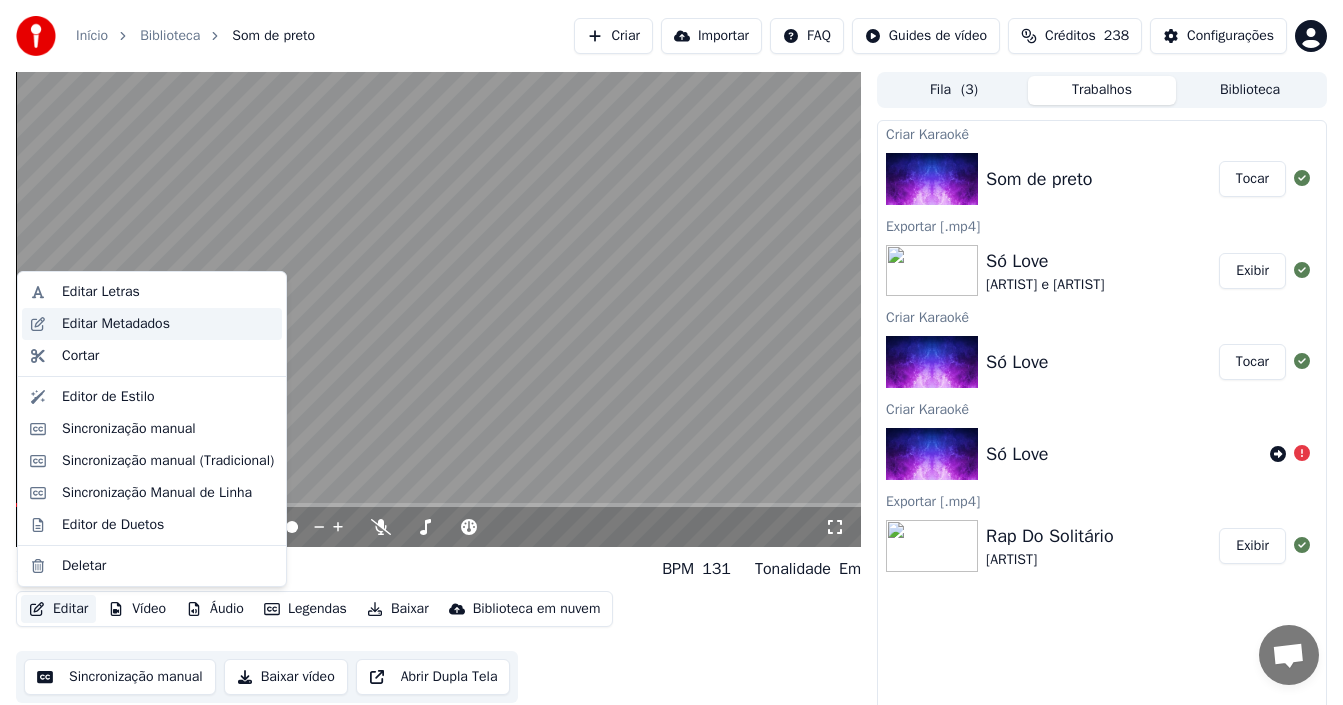 click on "Editar Metadados" at bounding box center [116, 324] 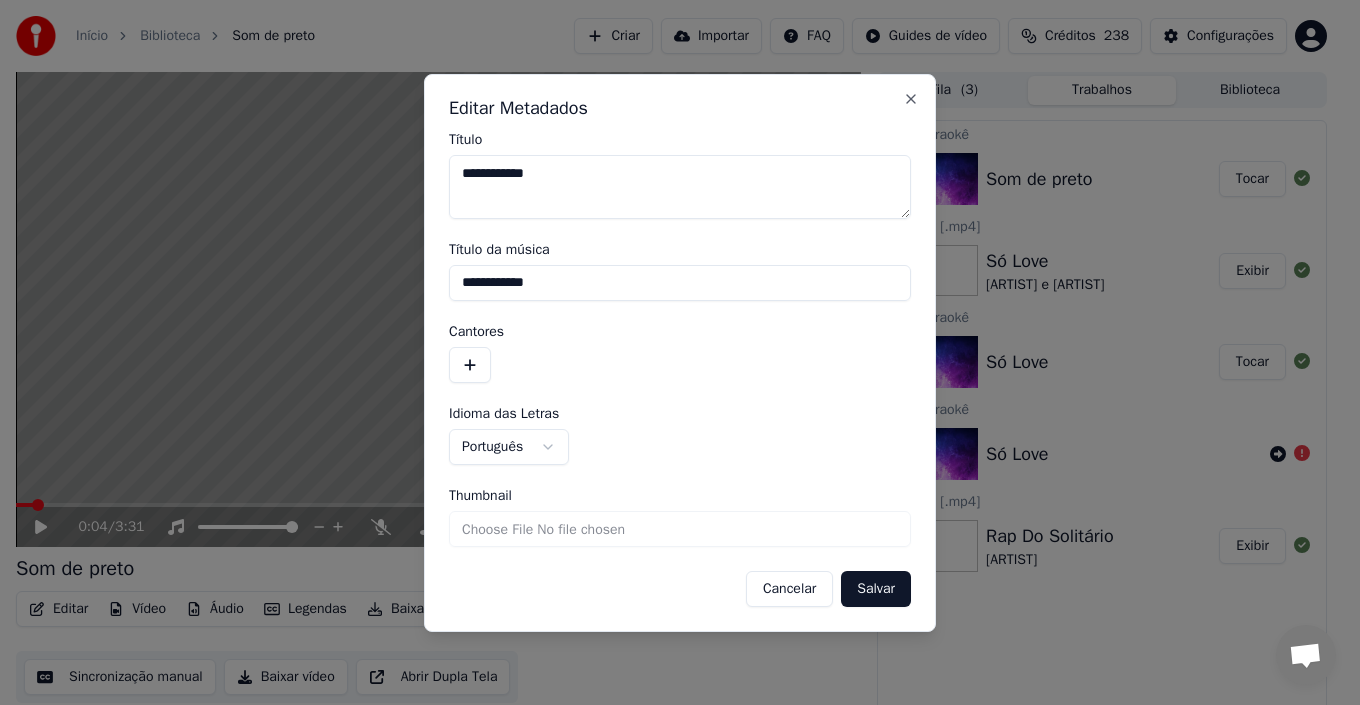 click at bounding box center (470, 365) 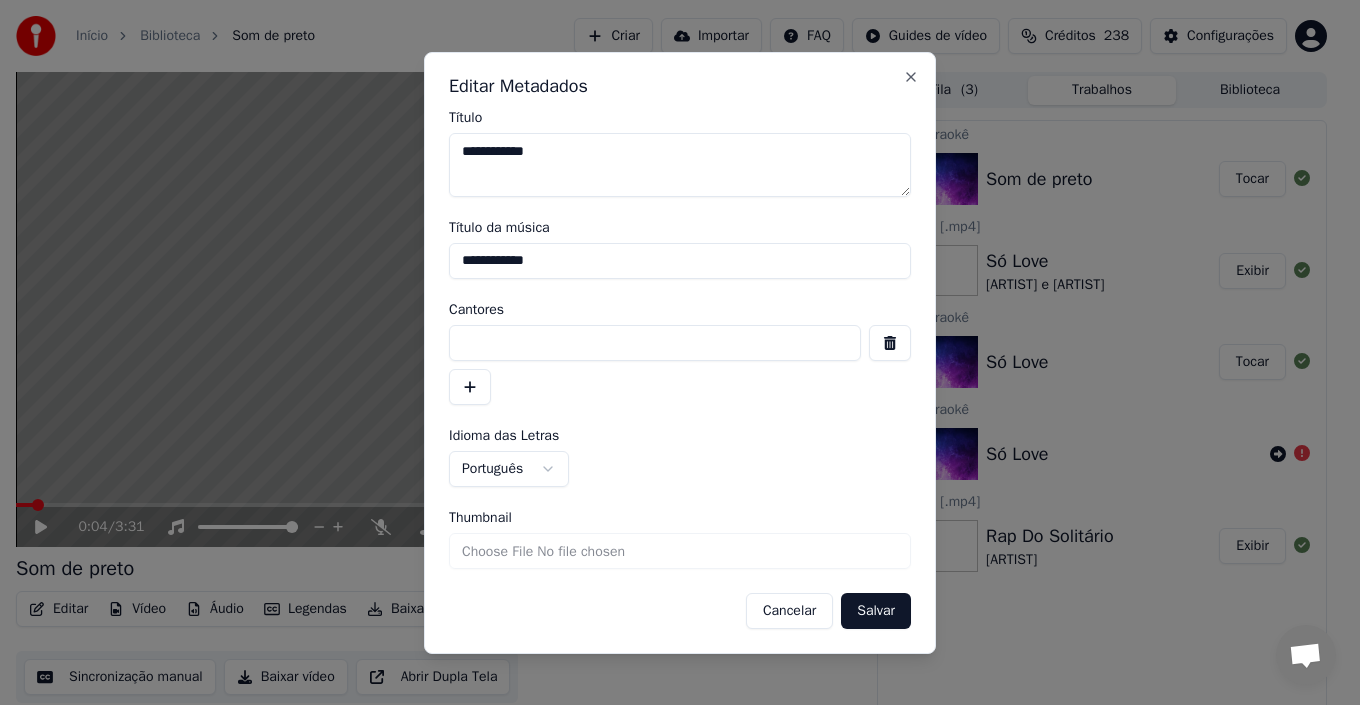 click at bounding box center [655, 343] 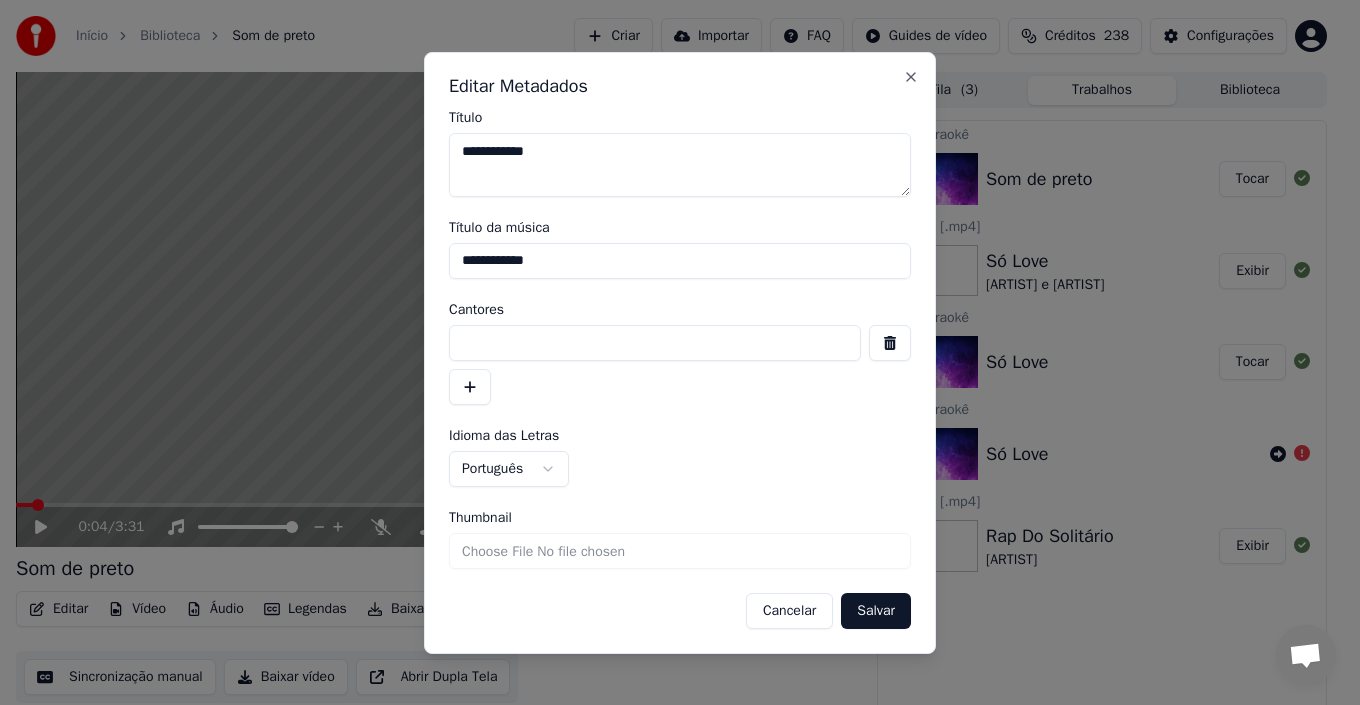 paste on "**********" 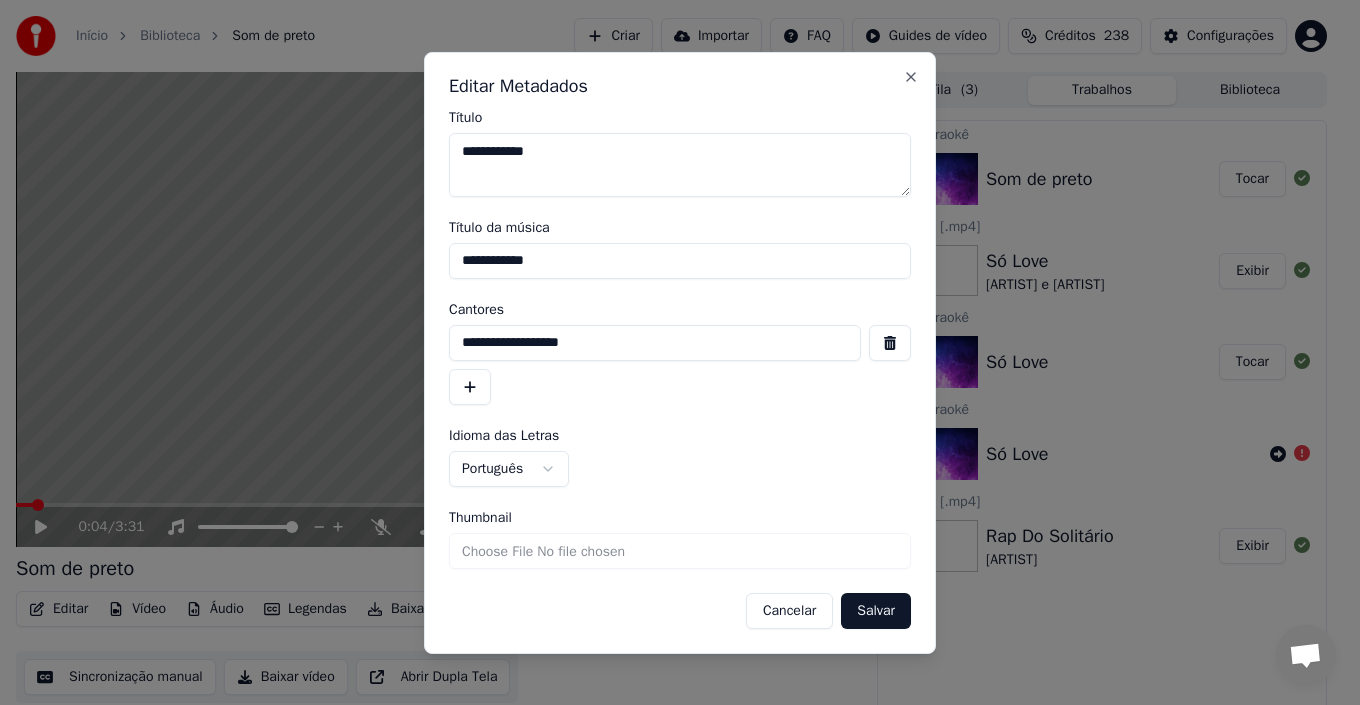 type on "**********" 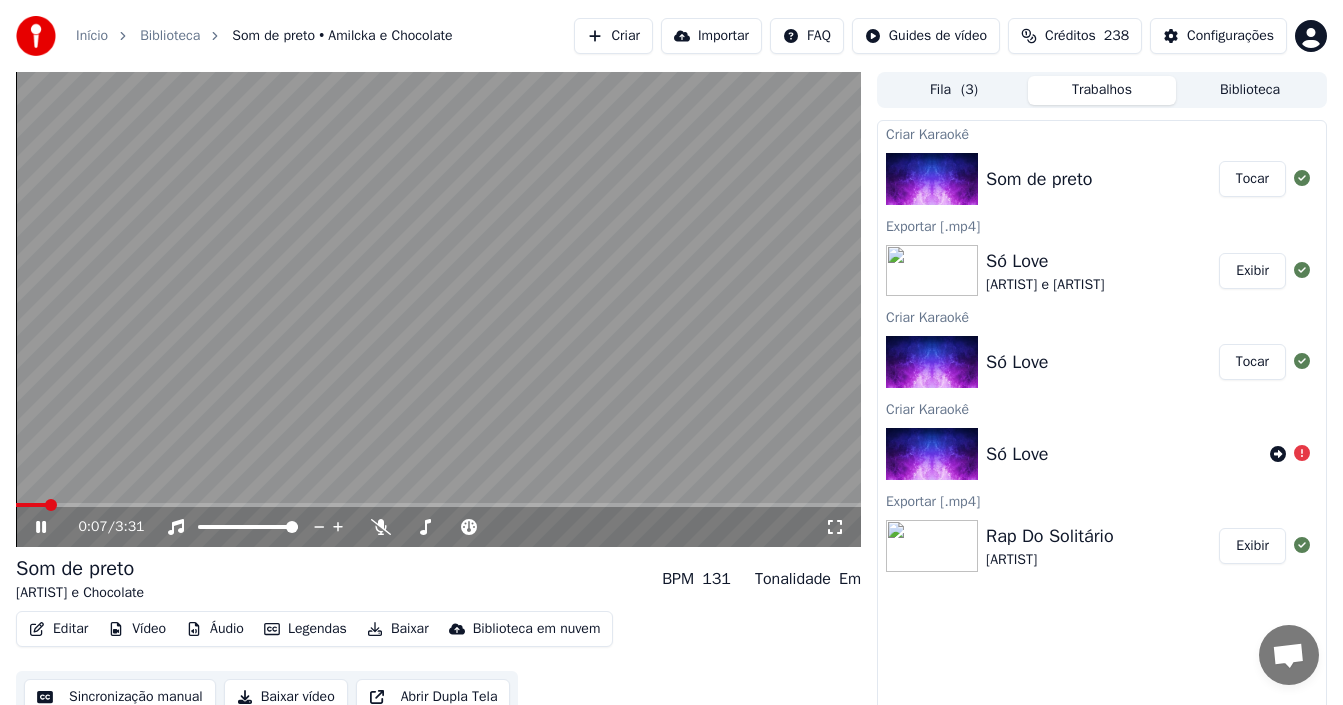 click on "Sincronização manual" at bounding box center (120, 697) 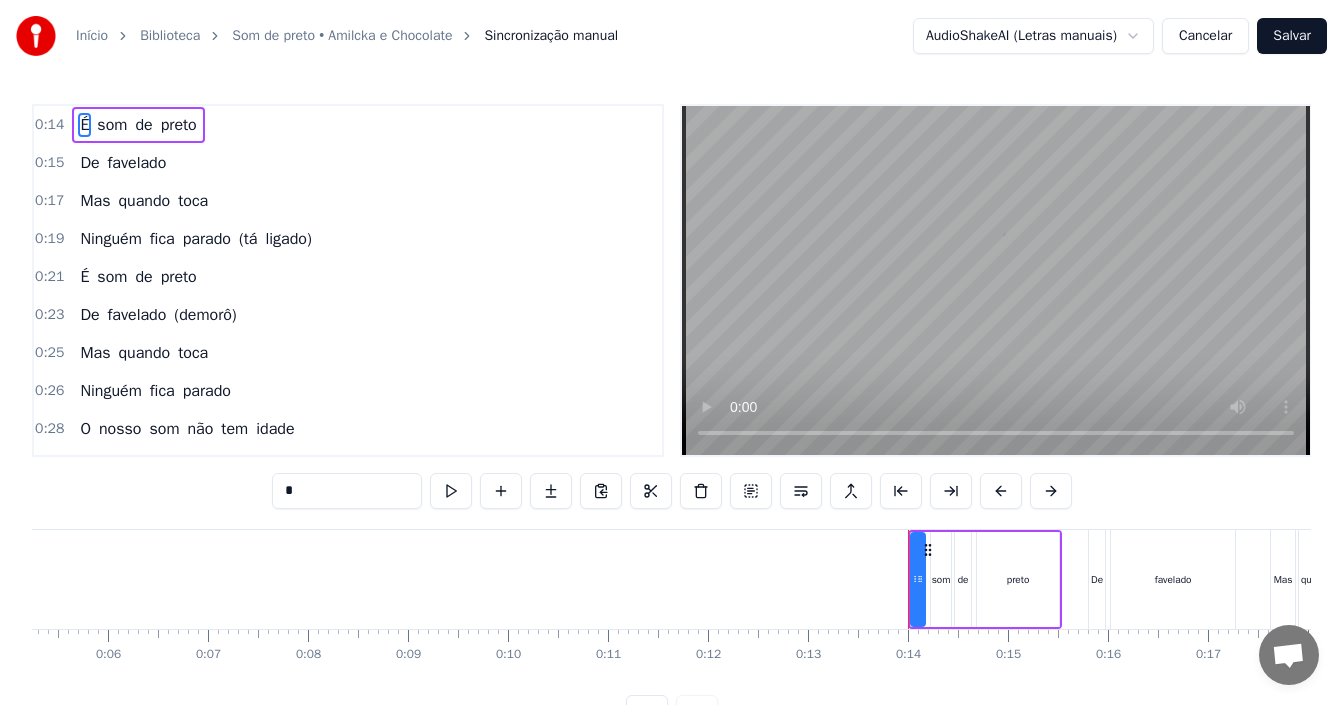 scroll, scrollTop: 0, scrollLeft: 1300, axis: horizontal 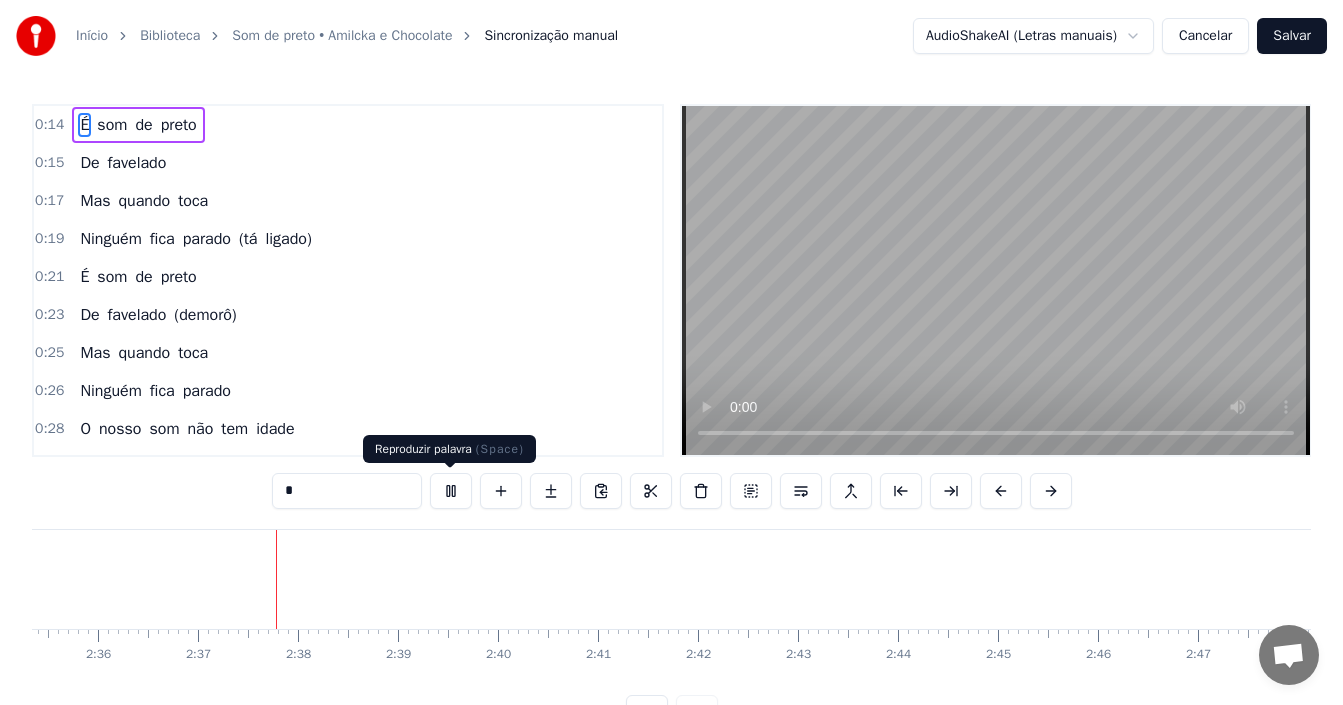 click at bounding box center (451, 491) 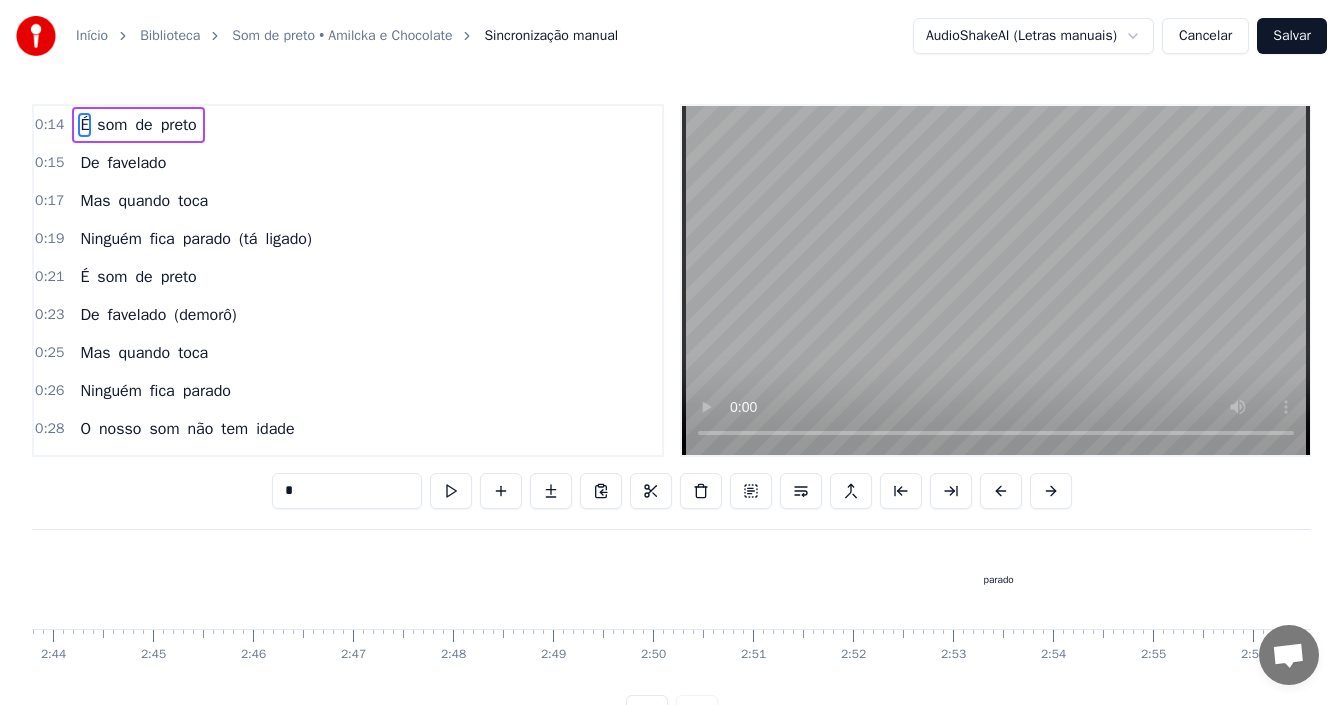 scroll, scrollTop: 0, scrollLeft: 16396, axis: horizontal 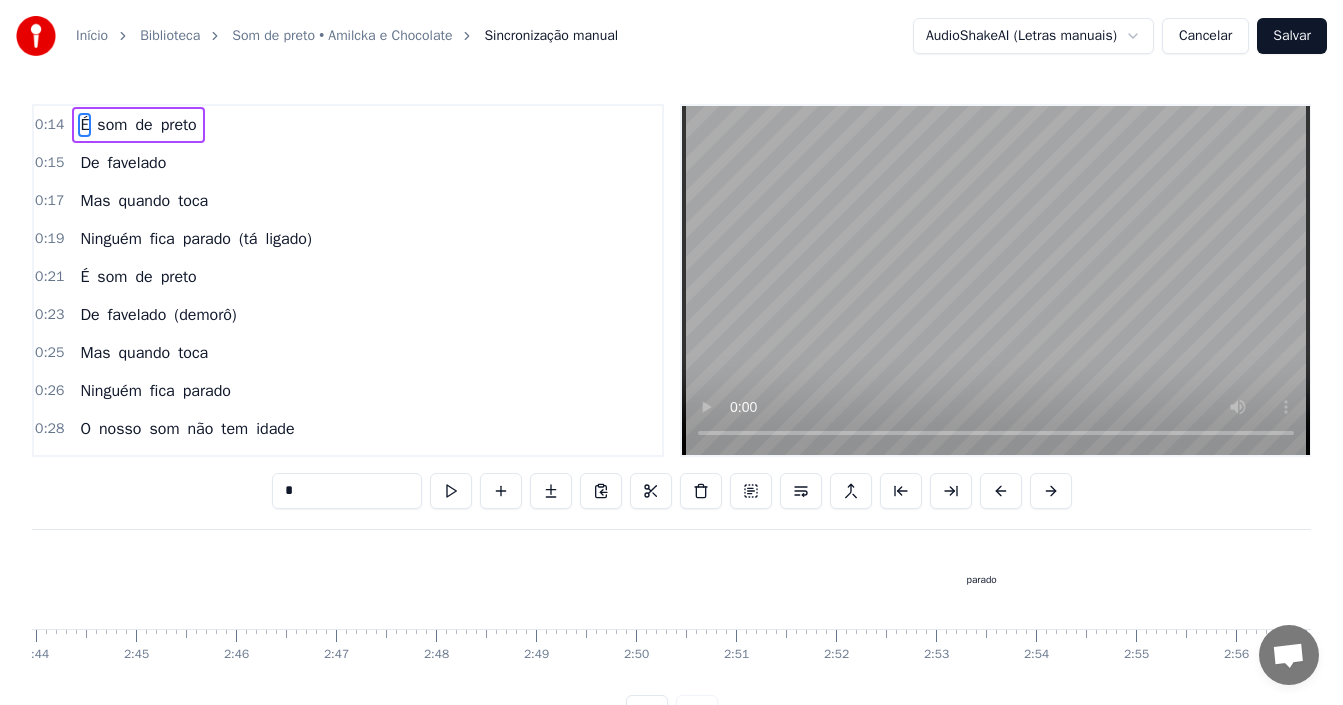 click on "parado" at bounding box center (982, 579) 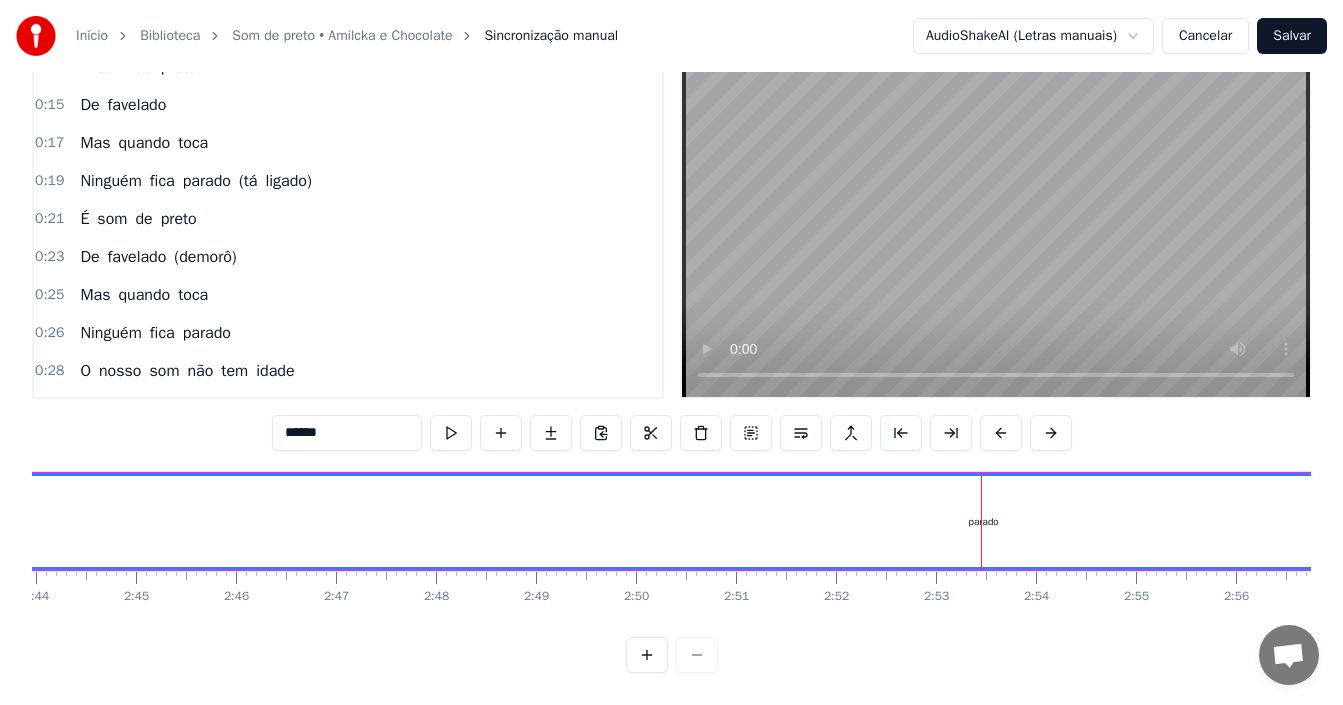 scroll, scrollTop: 75, scrollLeft: 0, axis: vertical 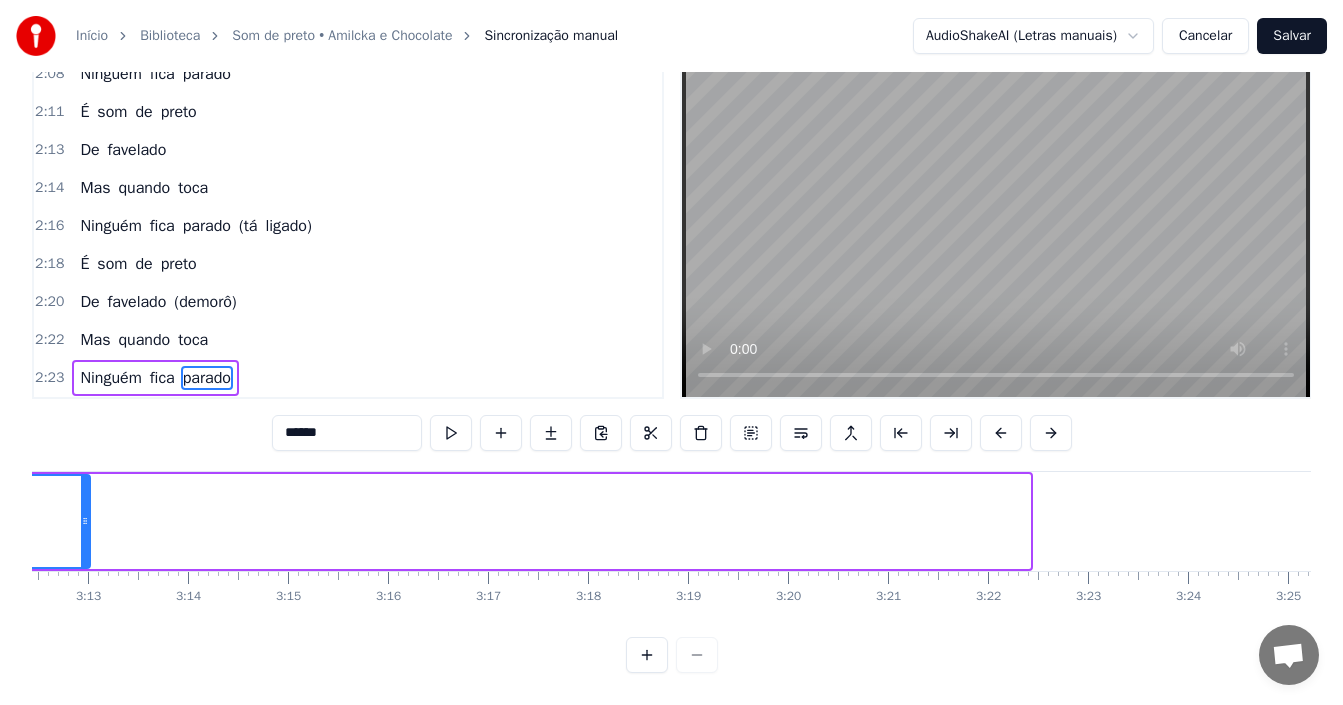 drag, startPoint x: 1027, startPoint y: 503, endPoint x: 87, endPoint y: 482, distance: 940.23456 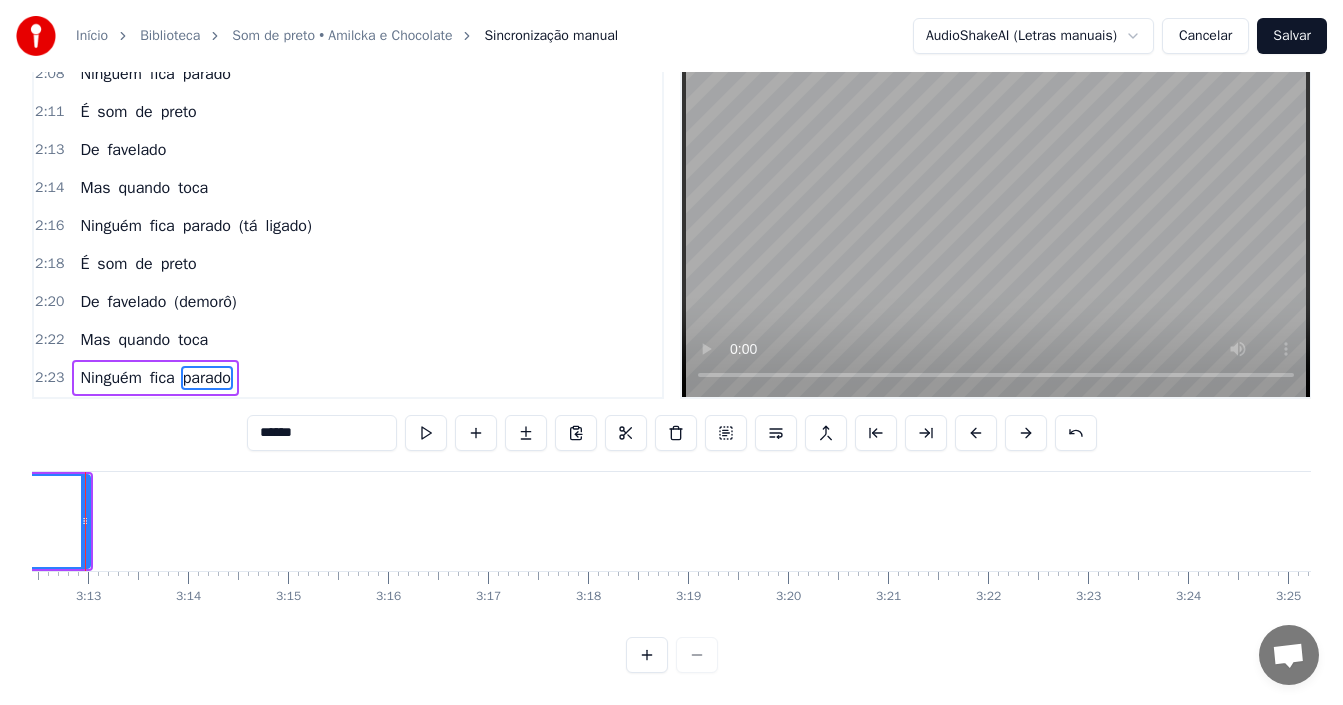 scroll, scrollTop: 0, scrollLeft: 19197, axis: horizontal 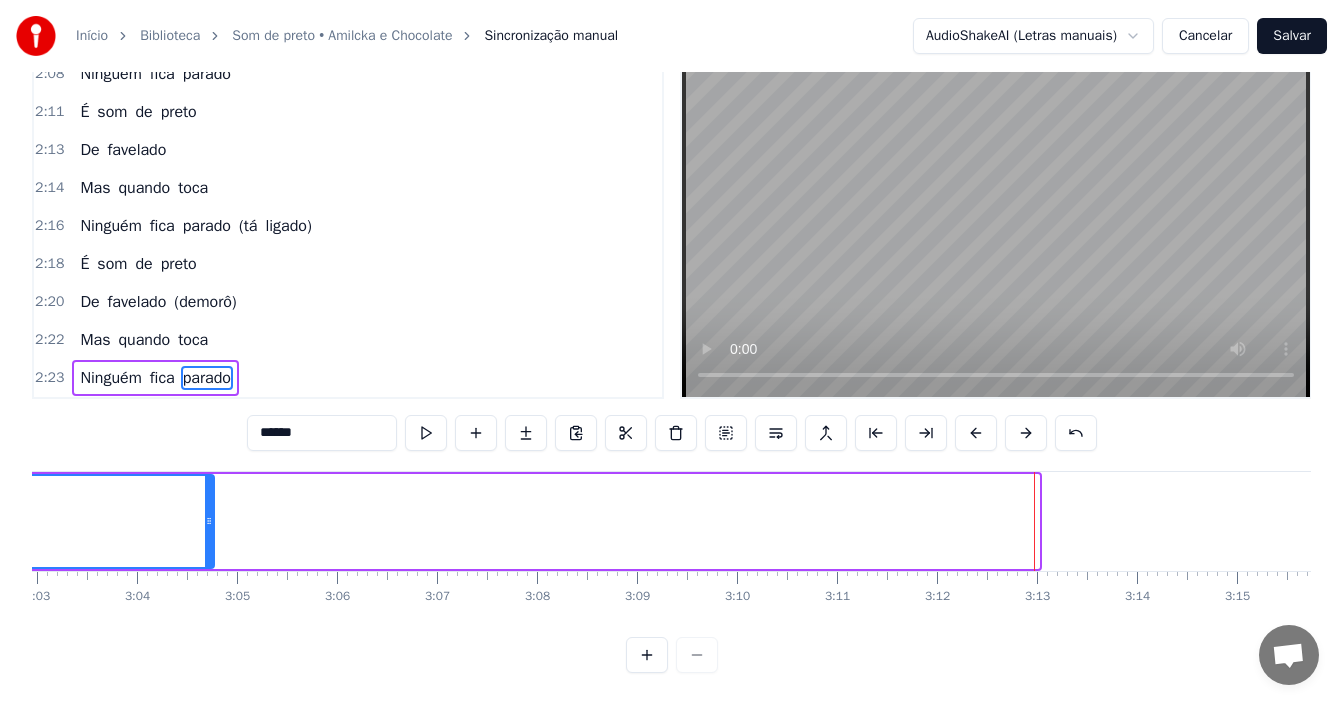 drag, startPoint x: 1033, startPoint y: 502, endPoint x: 192, endPoint y: 519, distance: 841.1718 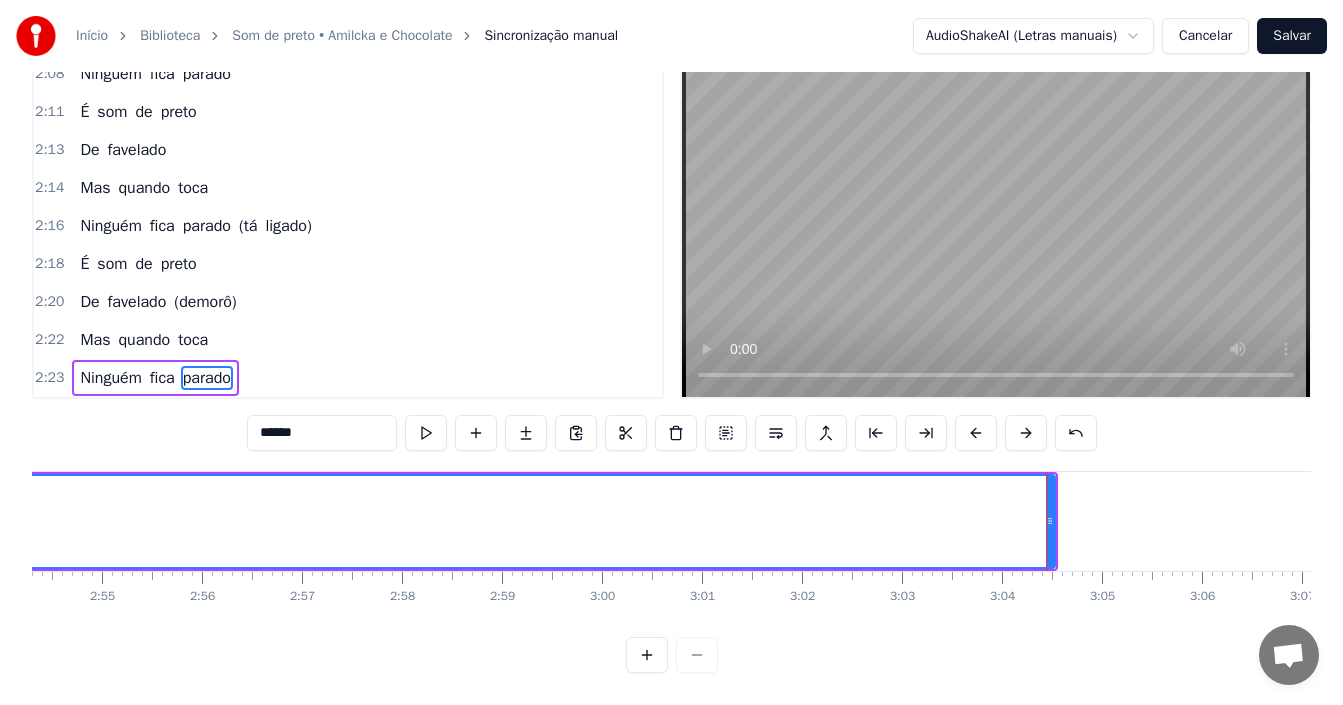 scroll, scrollTop: 0, scrollLeft: 17566, axis: horizontal 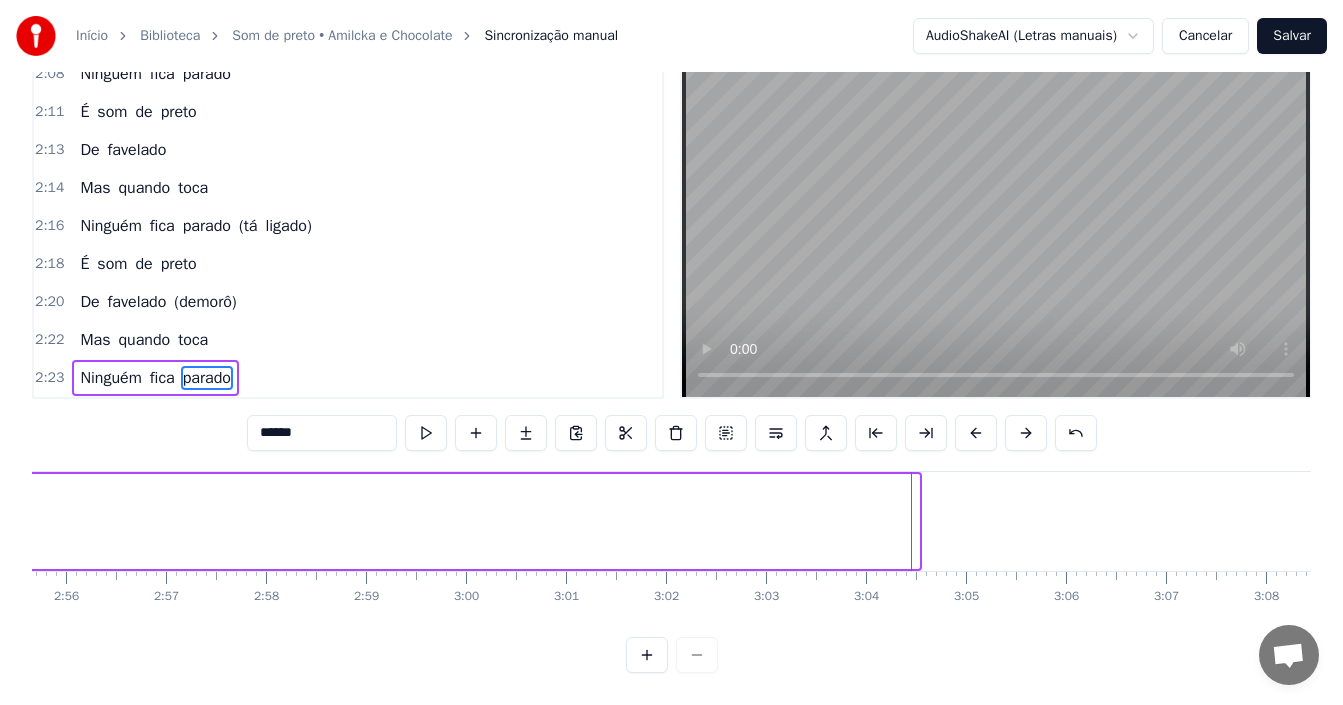 drag, startPoint x: 915, startPoint y: 500, endPoint x: 0, endPoint y: 500, distance: 915 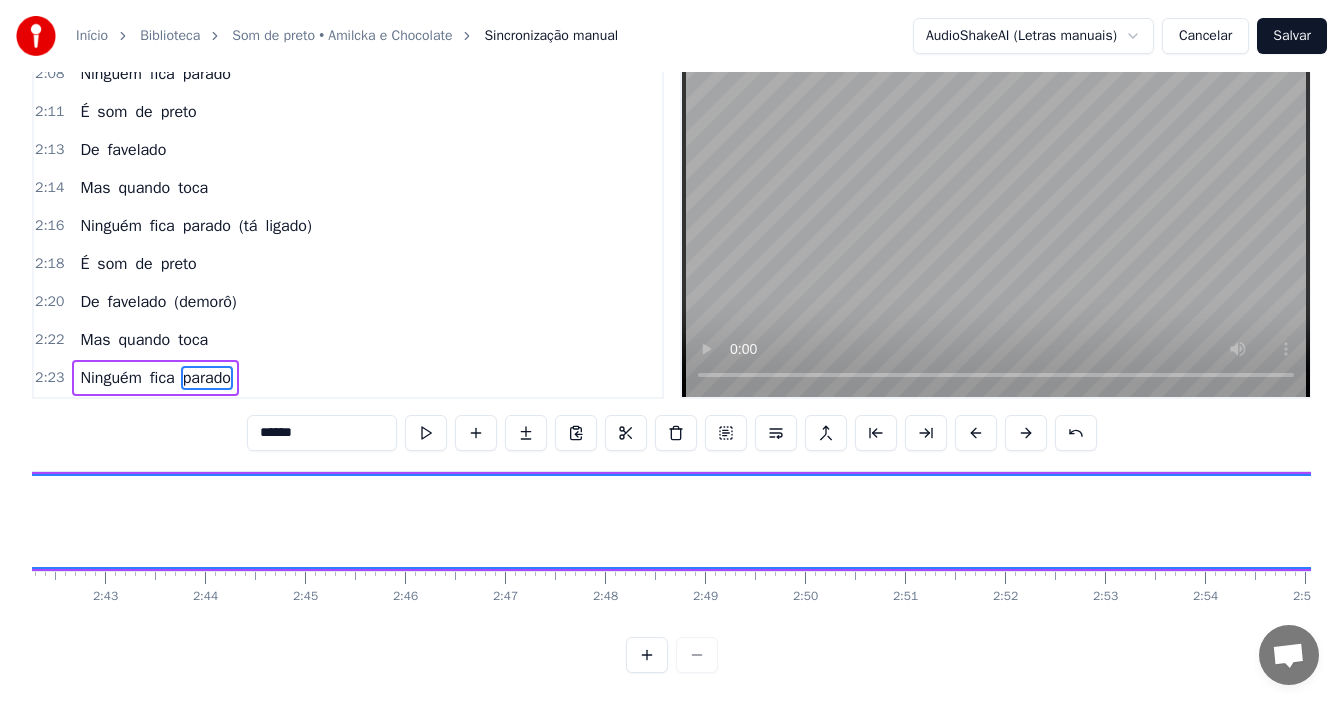 scroll, scrollTop: 0, scrollLeft: 15989, axis: horizontal 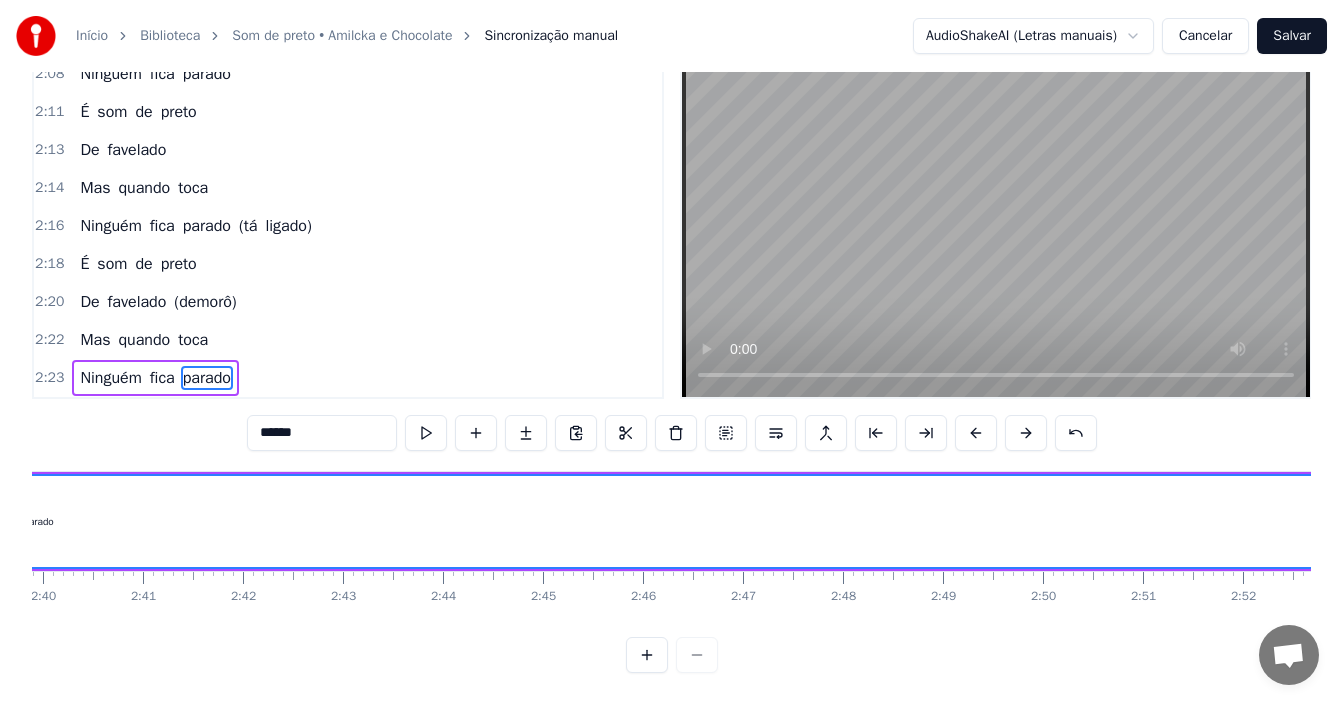 drag, startPoint x: 1028, startPoint y: 620, endPoint x: 1024, endPoint y: 608, distance: 12.649111 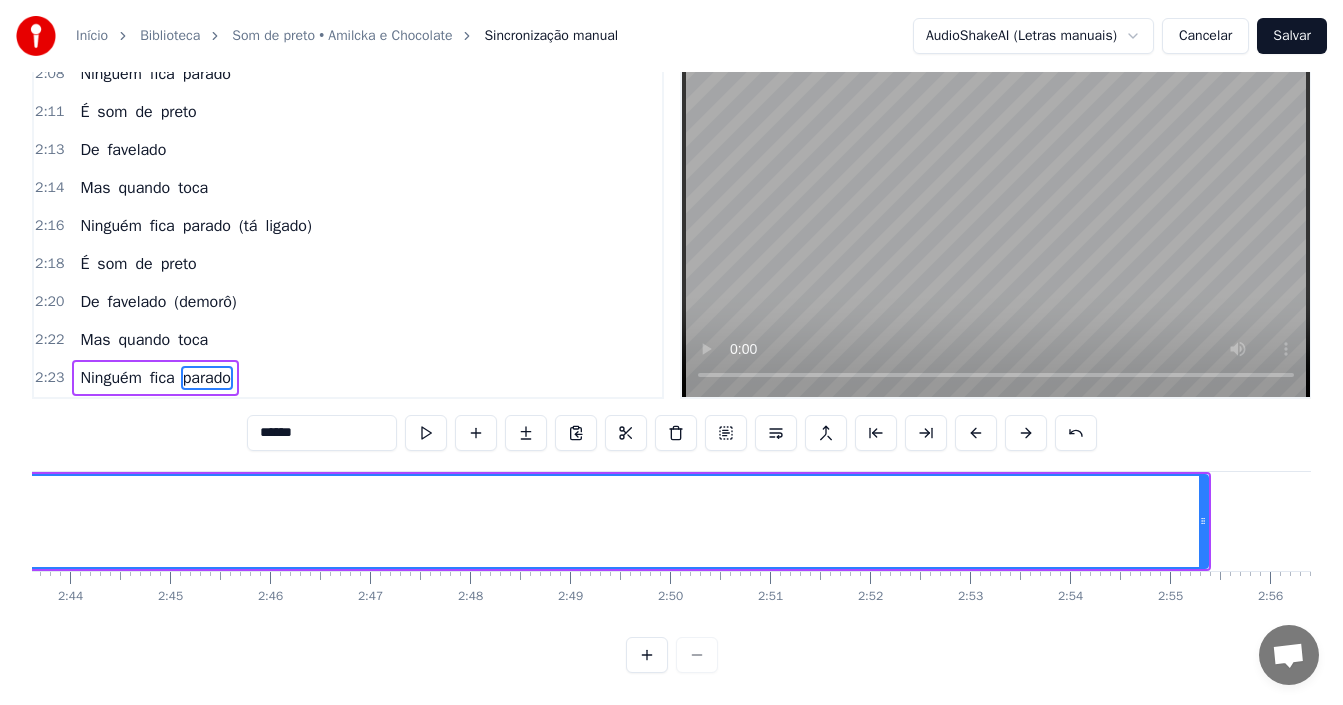 scroll, scrollTop: 0, scrollLeft: 16396, axis: horizontal 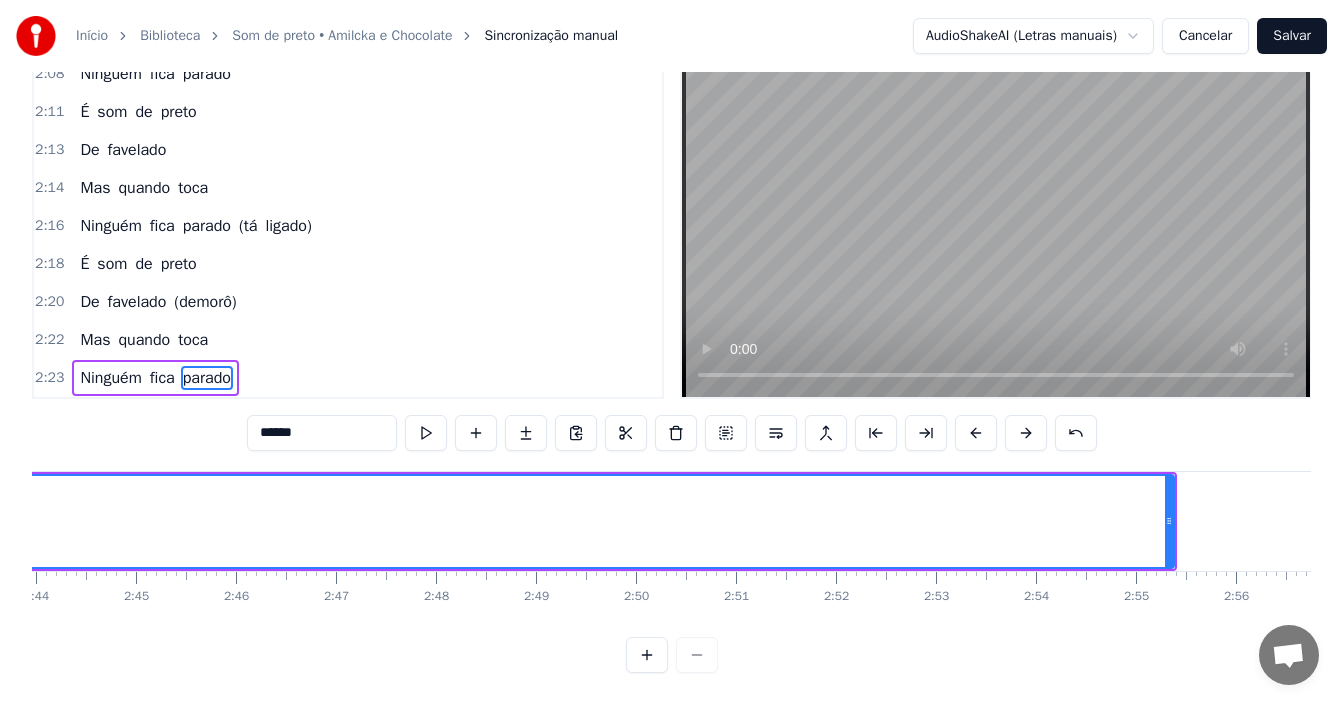 click on "parado" at bounding box center [-368, 521] 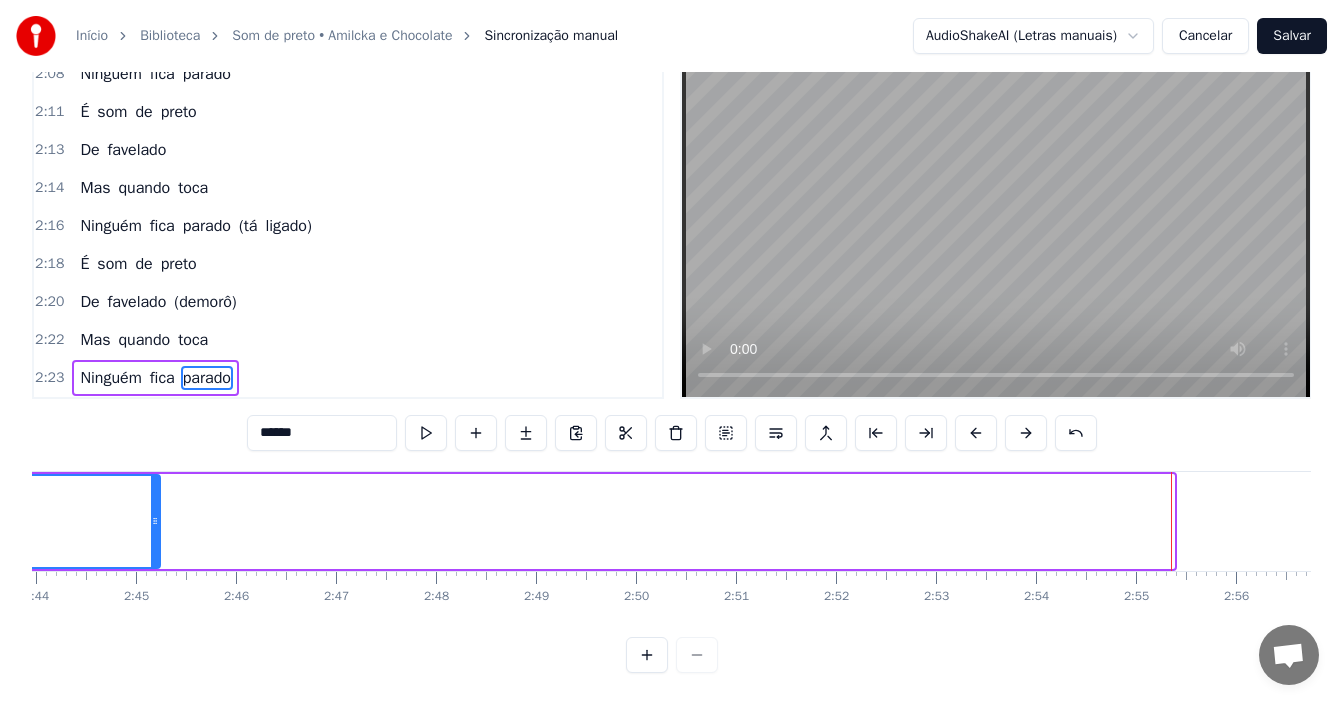 drag, startPoint x: 1170, startPoint y: 498, endPoint x: 141, endPoint y: 527, distance: 1029.4086 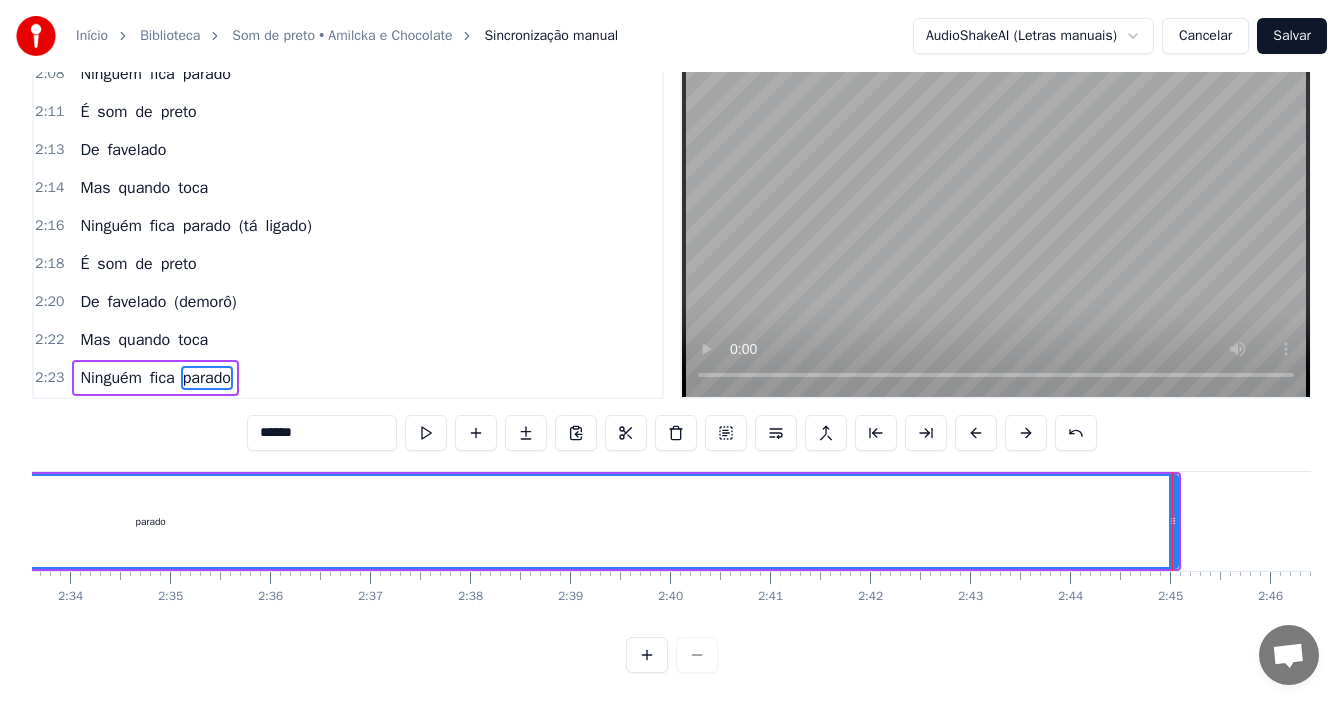 scroll, scrollTop: 0, scrollLeft: 15328, axis: horizontal 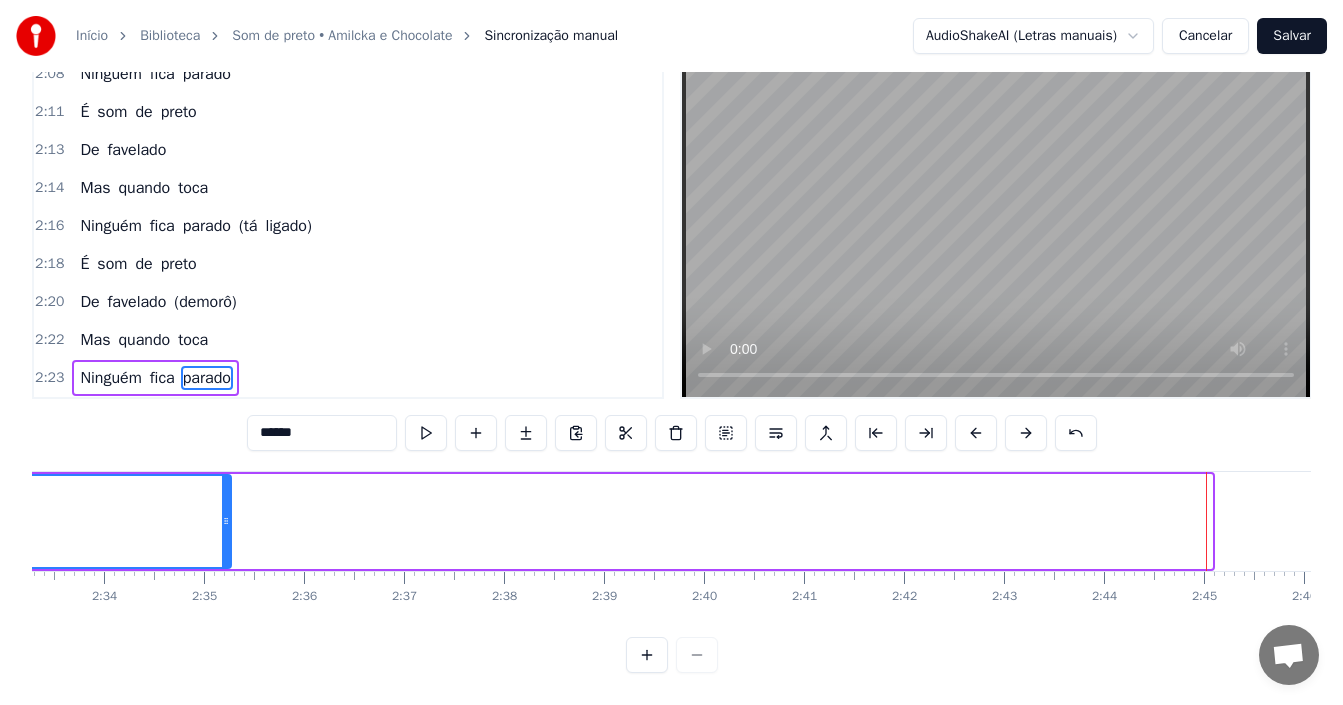 drag, startPoint x: 1207, startPoint y: 503, endPoint x: 226, endPoint y: 529, distance: 981.3445 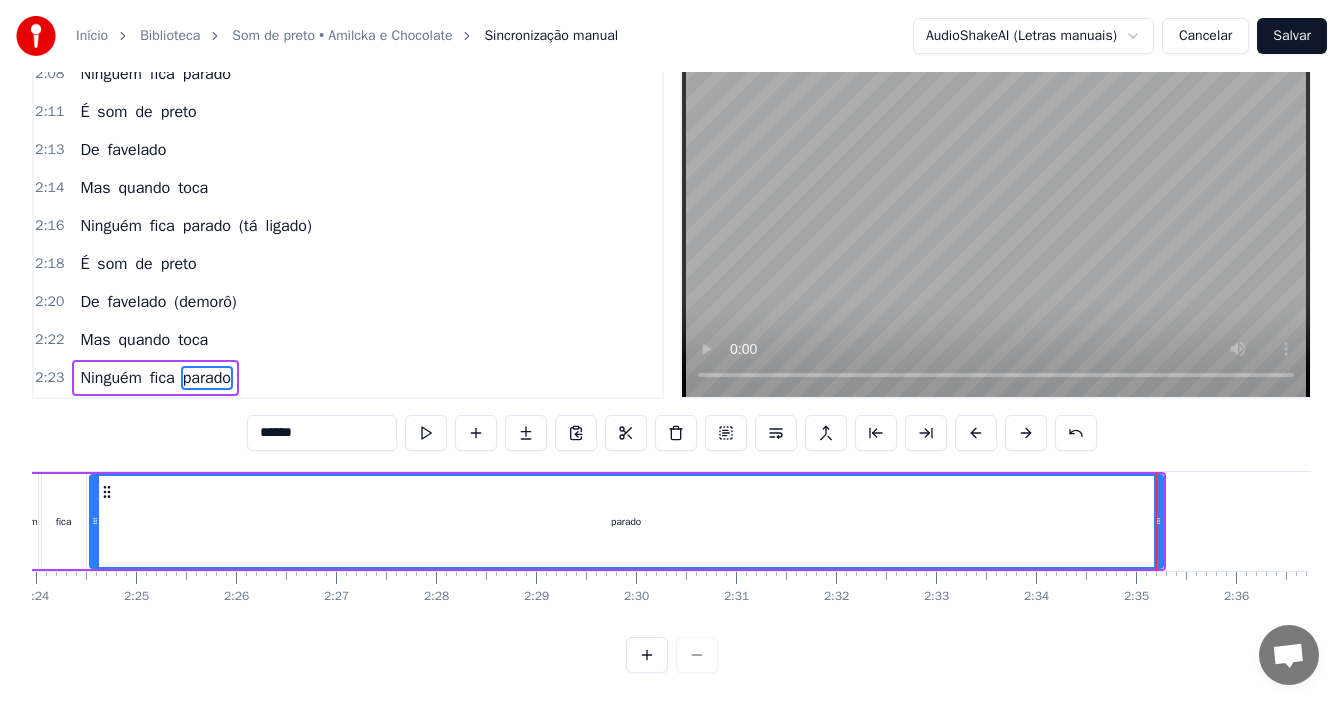 scroll, scrollTop: 0, scrollLeft: 14344, axis: horizontal 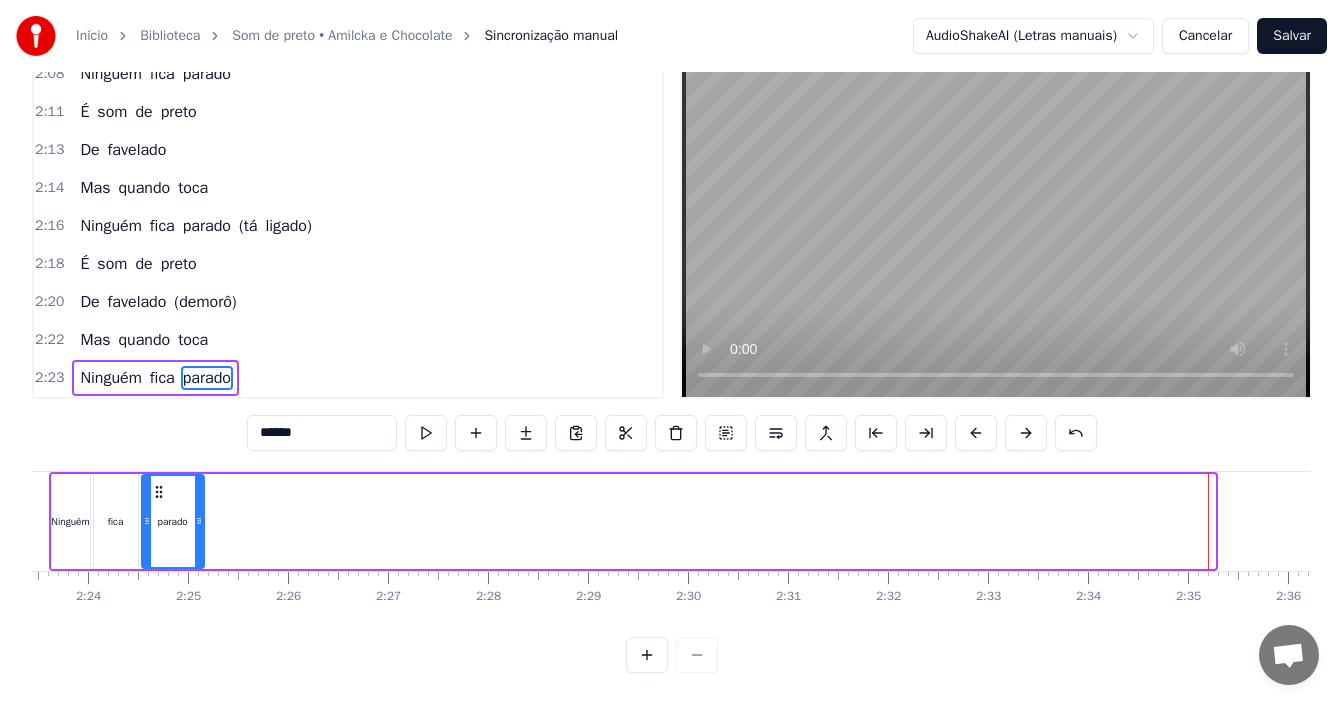 drag, startPoint x: 1211, startPoint y: 494, endPoint x: 200, endPoint y: 520, distance: 1011.3343 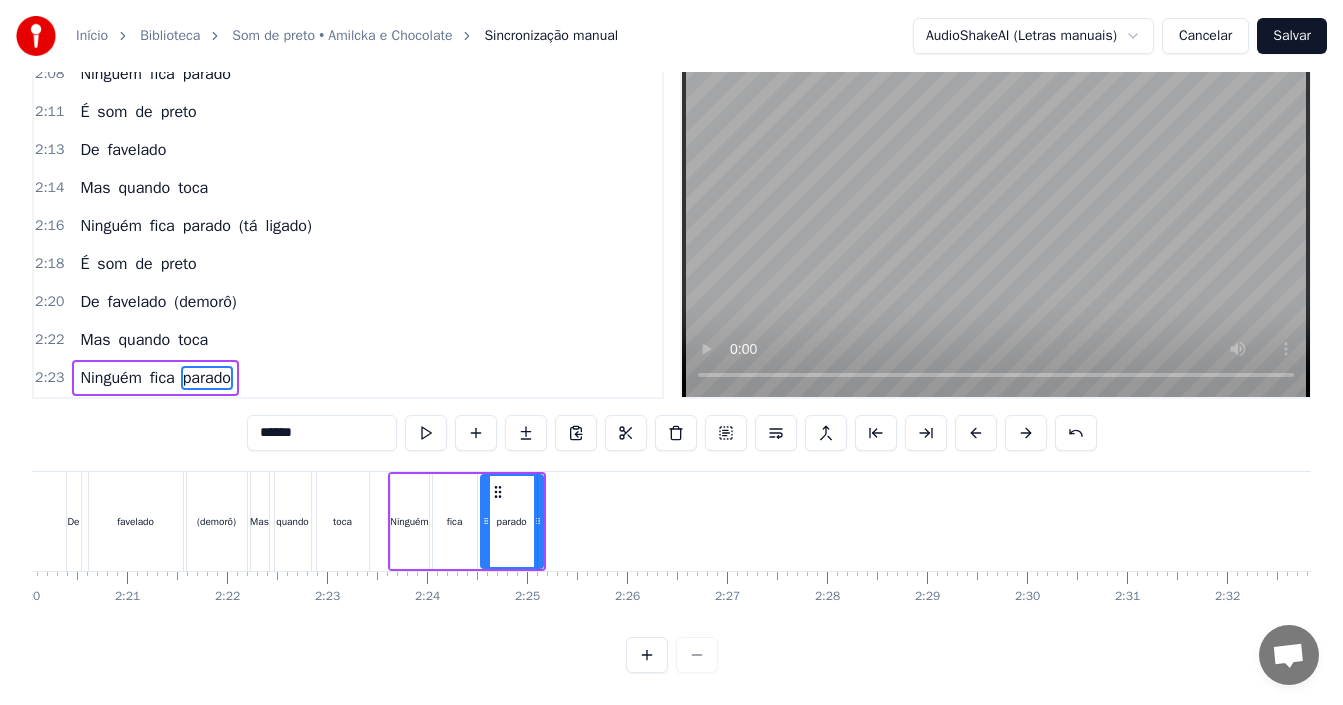 scroll, scrollTop: 0, scrollLeft: 13818, axis: horizontal 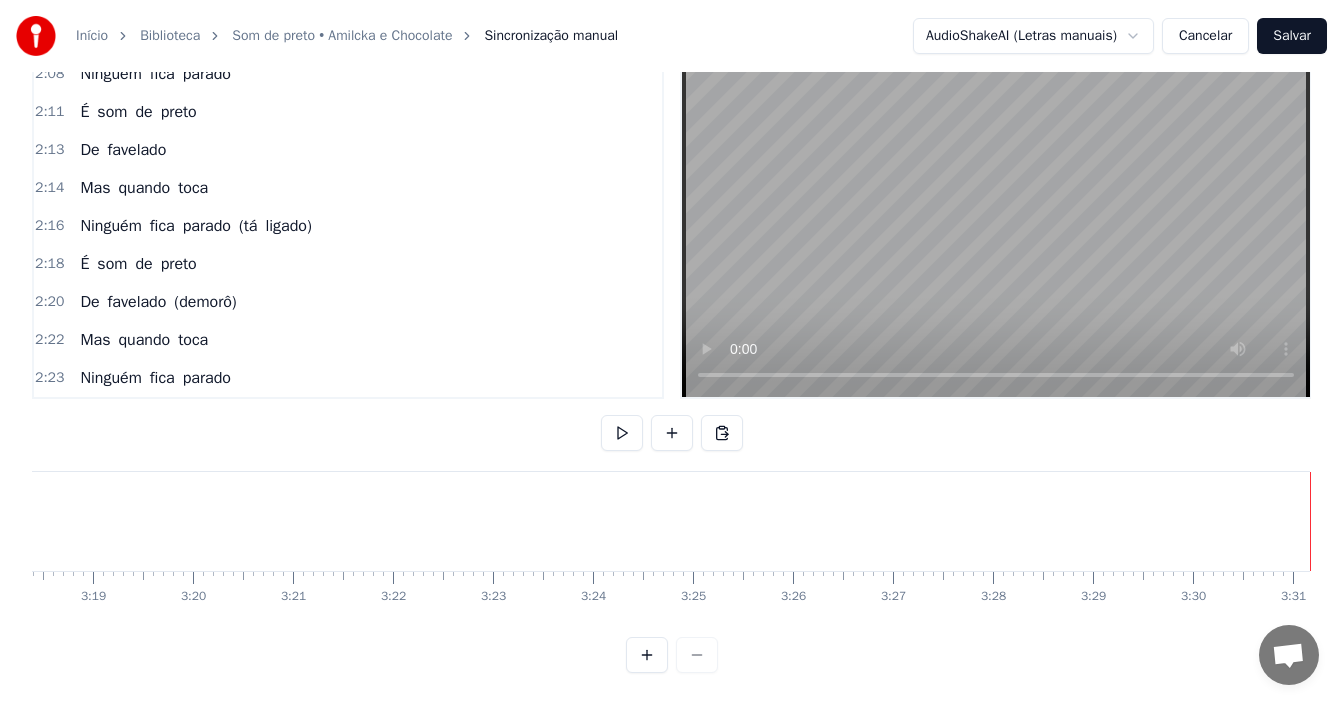 click on "Salvar" at bounding box center (1292, 36) 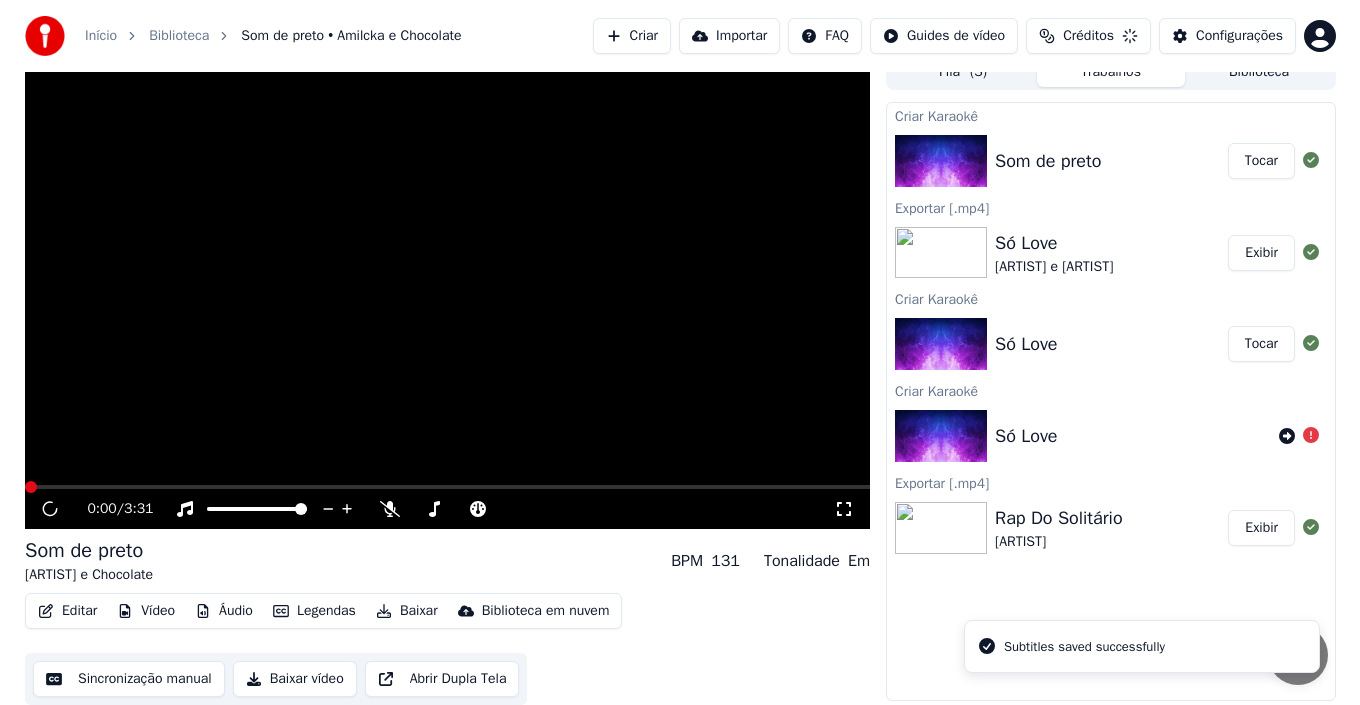 scroll, scrollTop: 18, scrollLeft: 0, axis: vertical 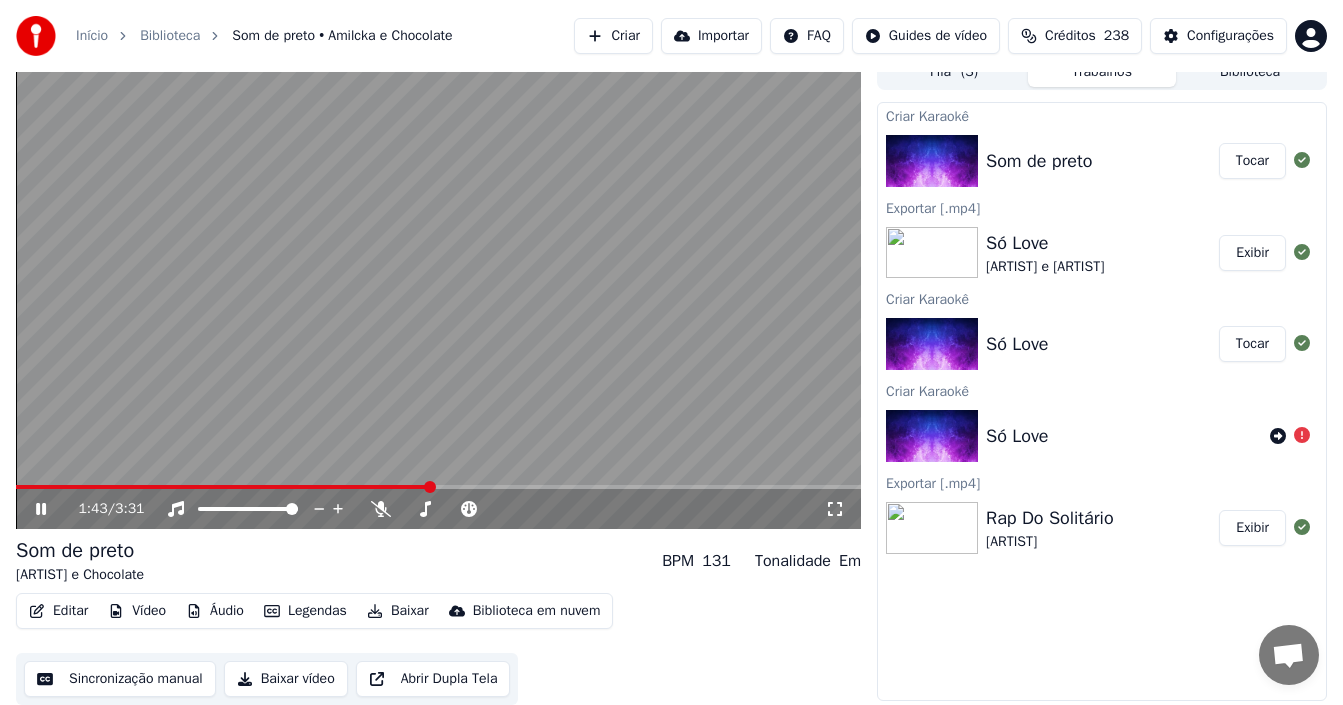 click 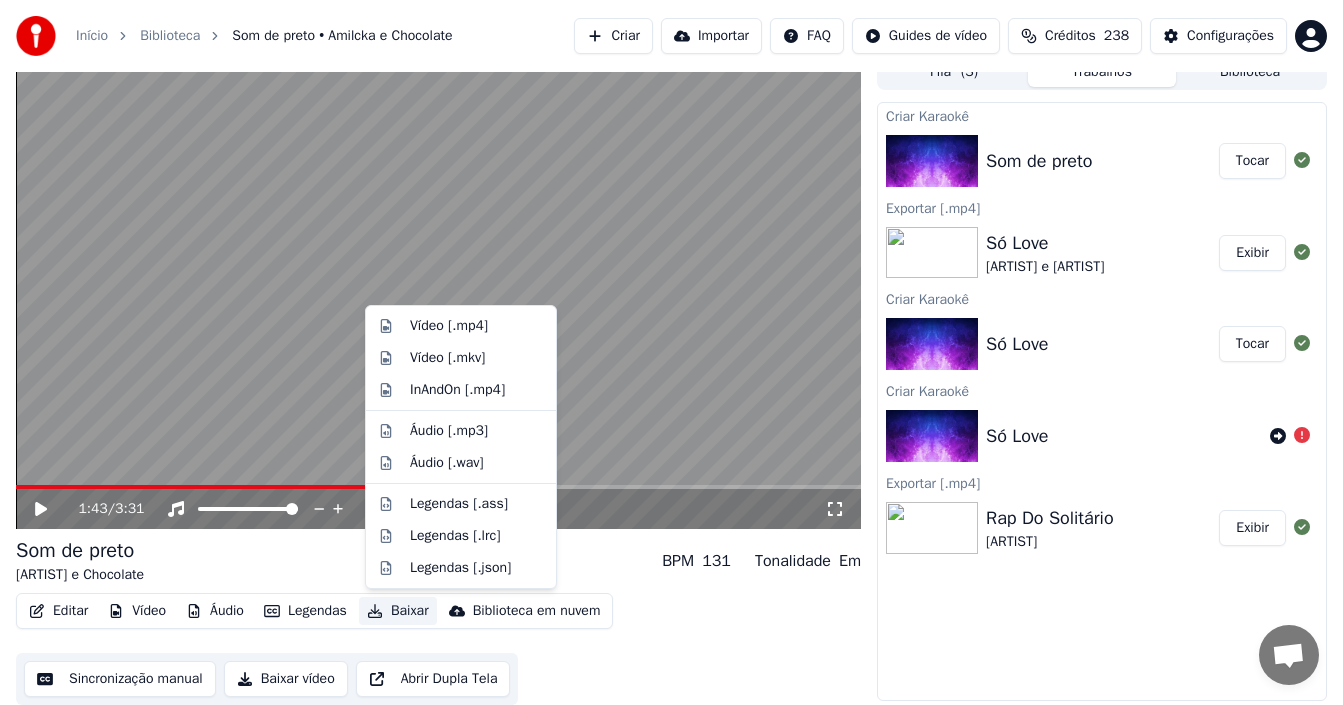 click on "Baixar" at bounding box center [398, 611] 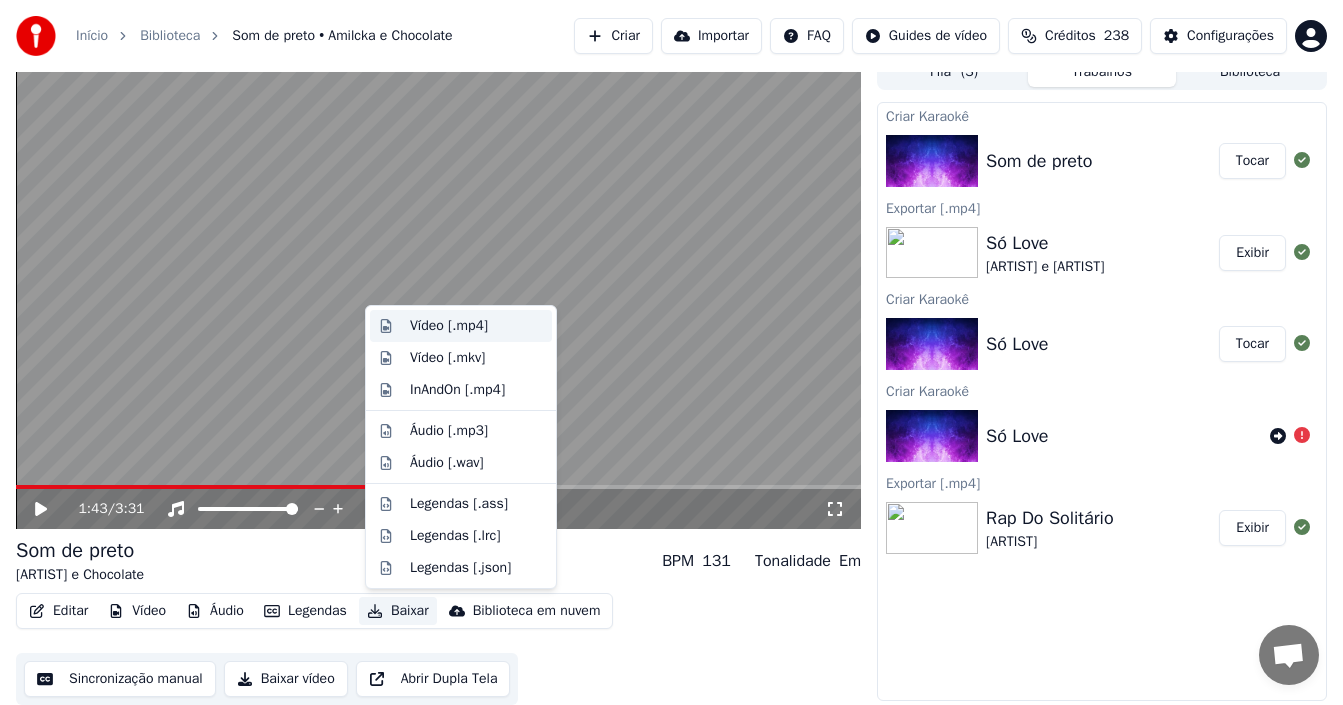 click on "Vídeo [.mp4]" at bounding box center (449, 326) 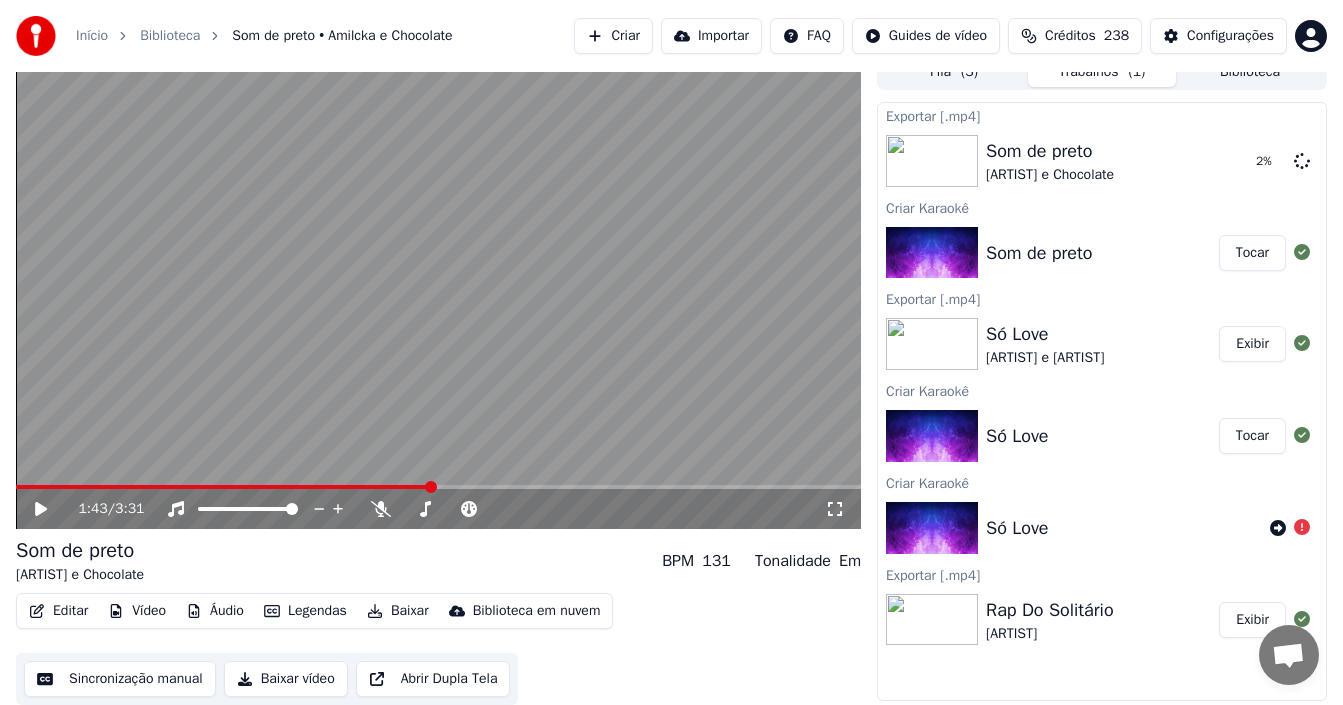 click on "Criar" at bounding box center [613, 36] 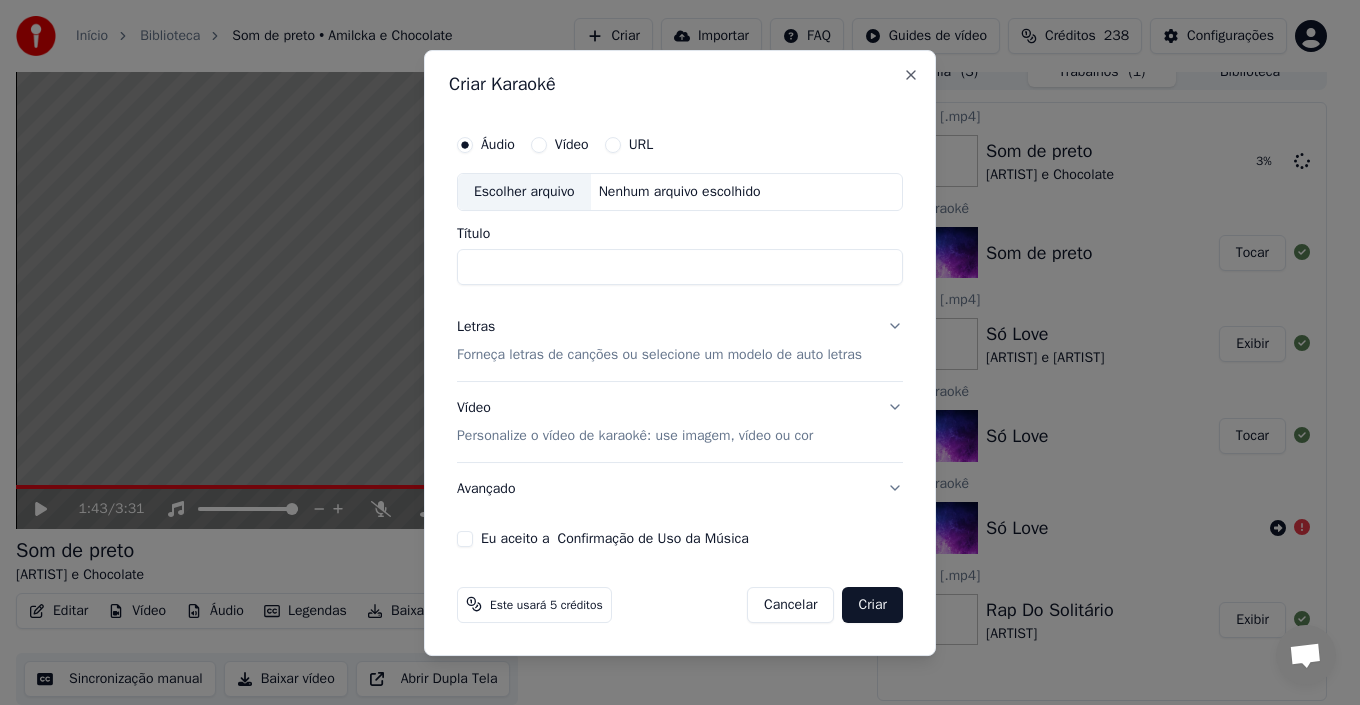 click on "Escolher arquivo" at bounding box center (524, 192) 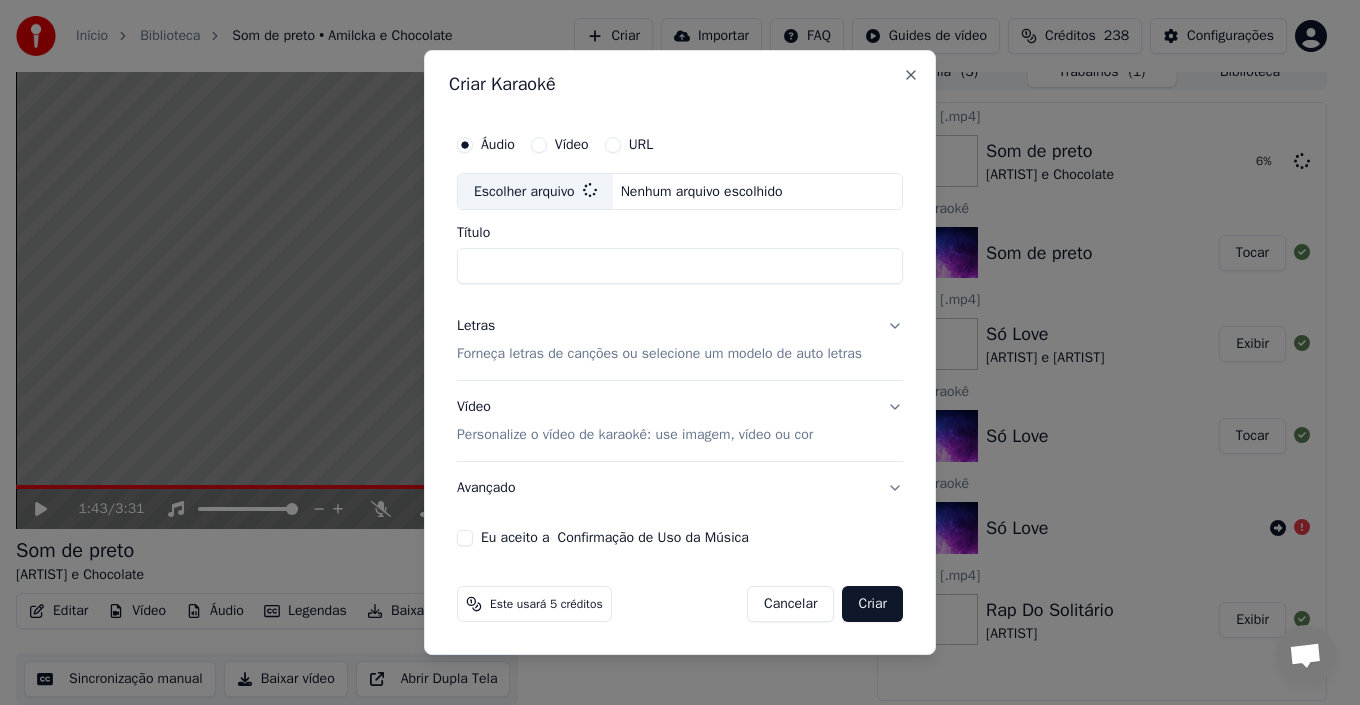 type on "**********" 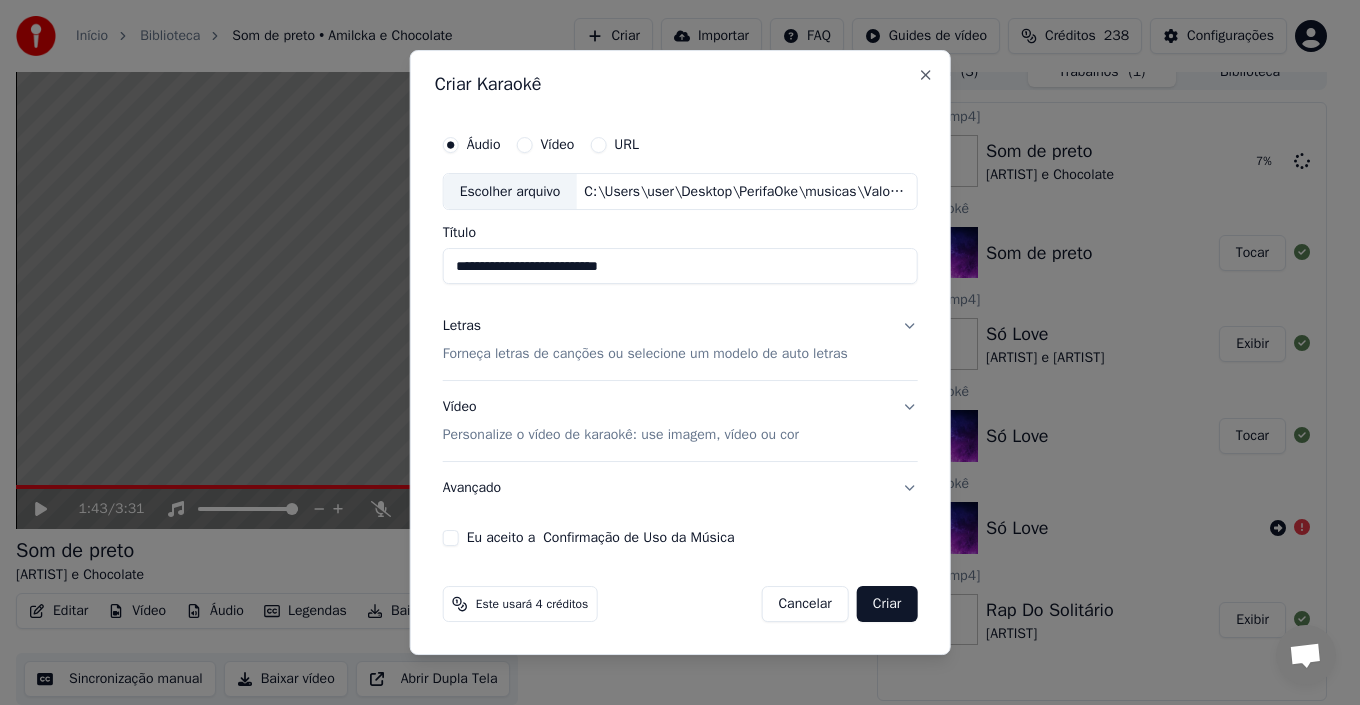 click on "Forneça letras de canções ou selecione um modelo de auto letras" at bounding box center [645, 355] 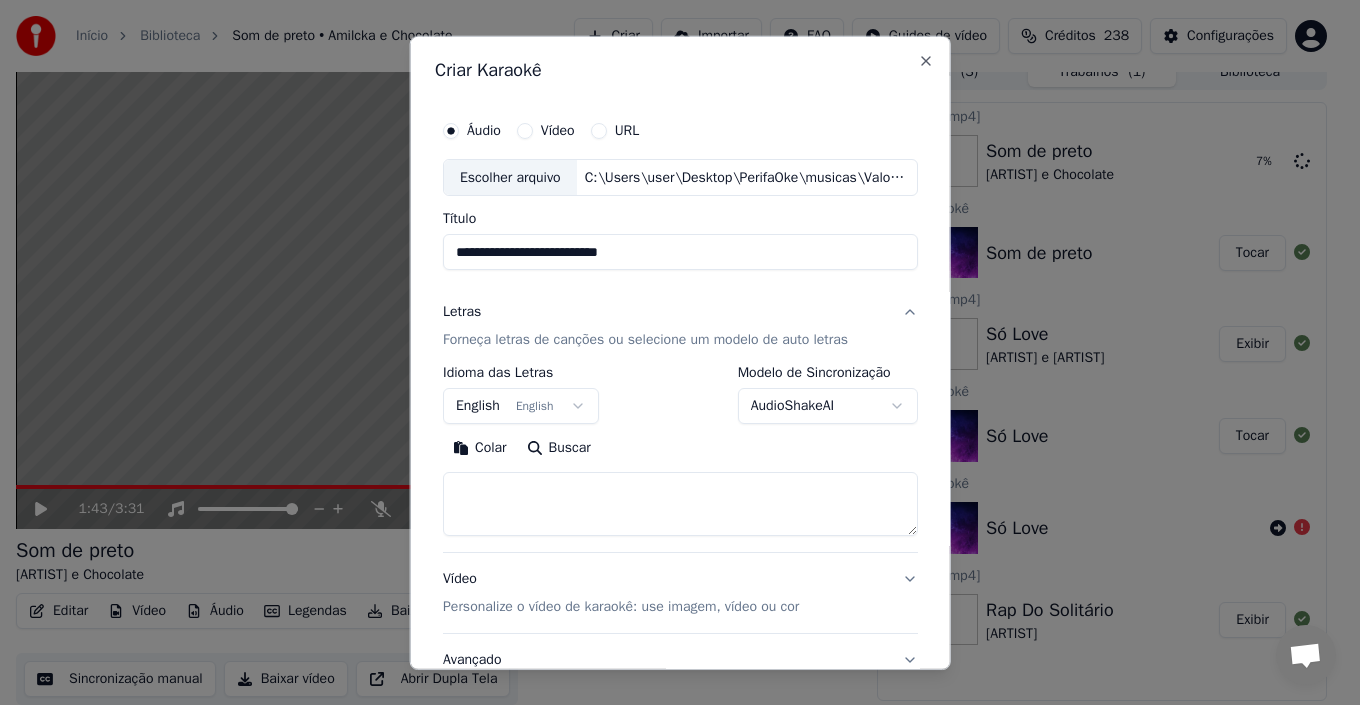 click on "English English" at bounding box center (521, 406) 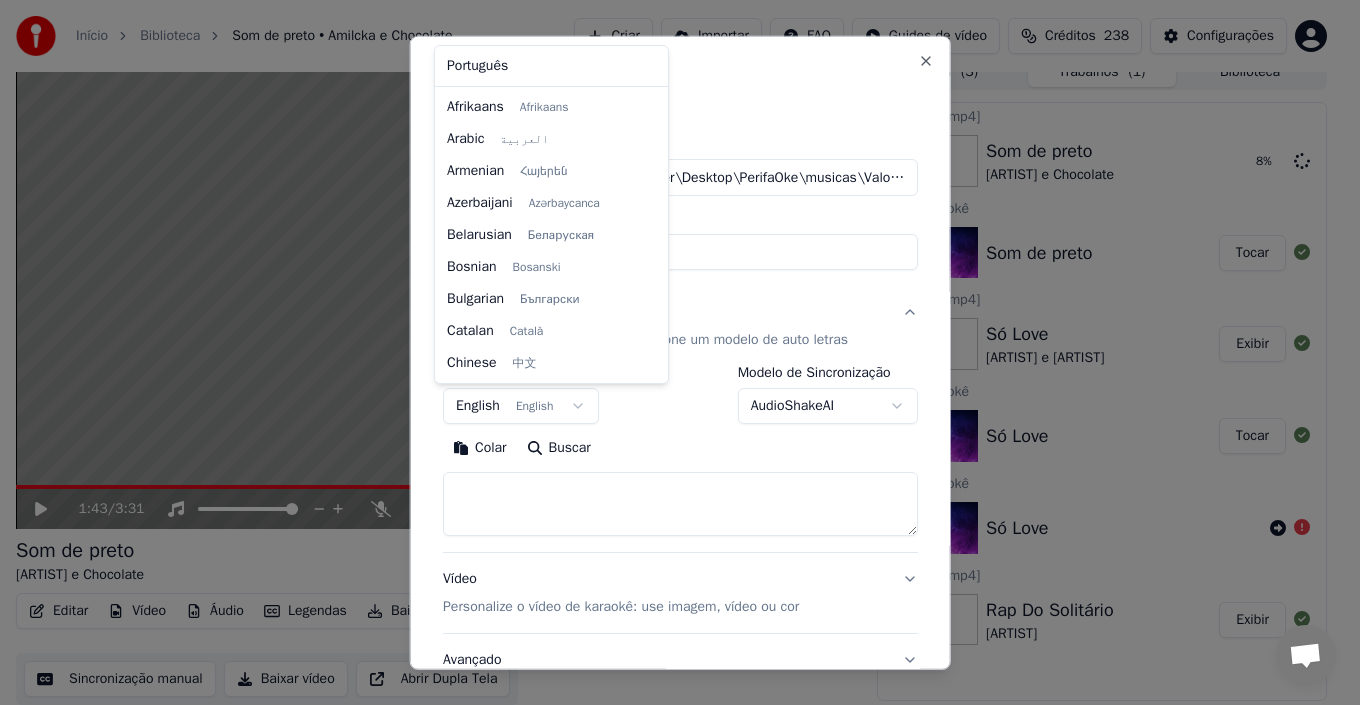 scroll, scrollTop: 160, scrollLeft: 0, axis: vertical 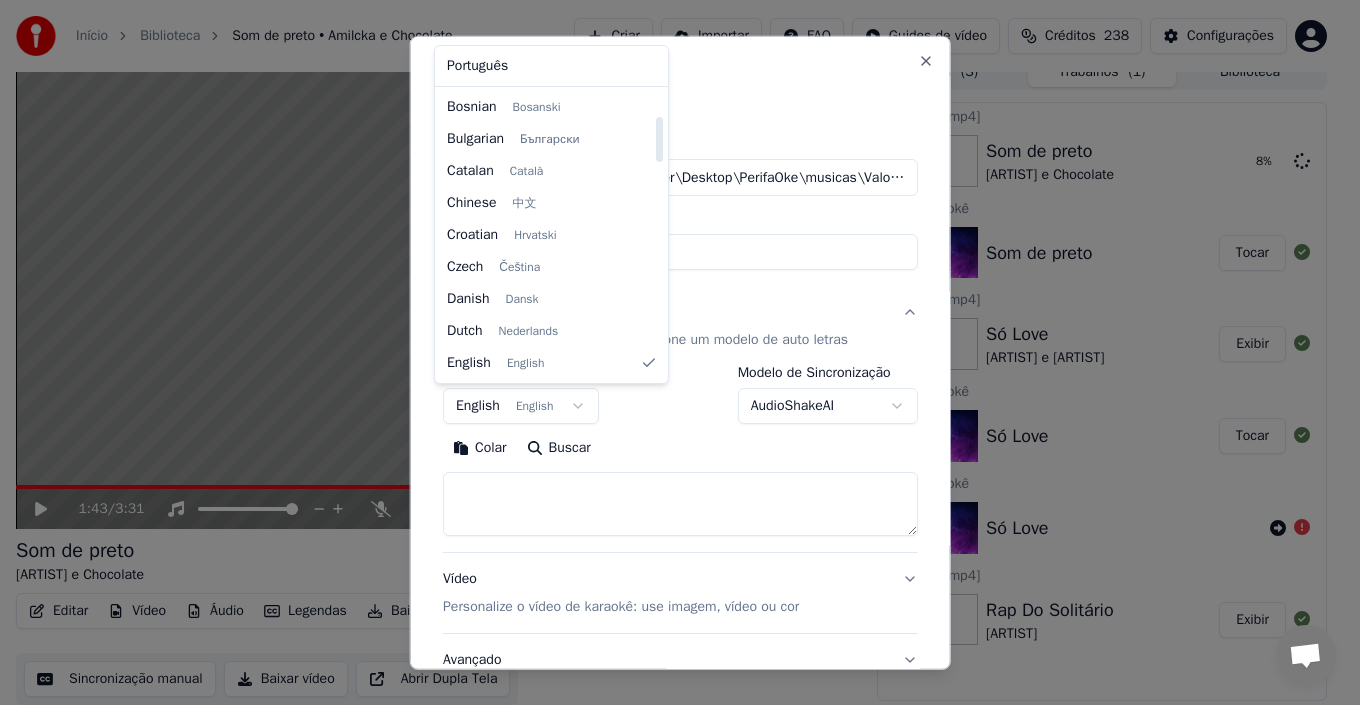 select on "**" 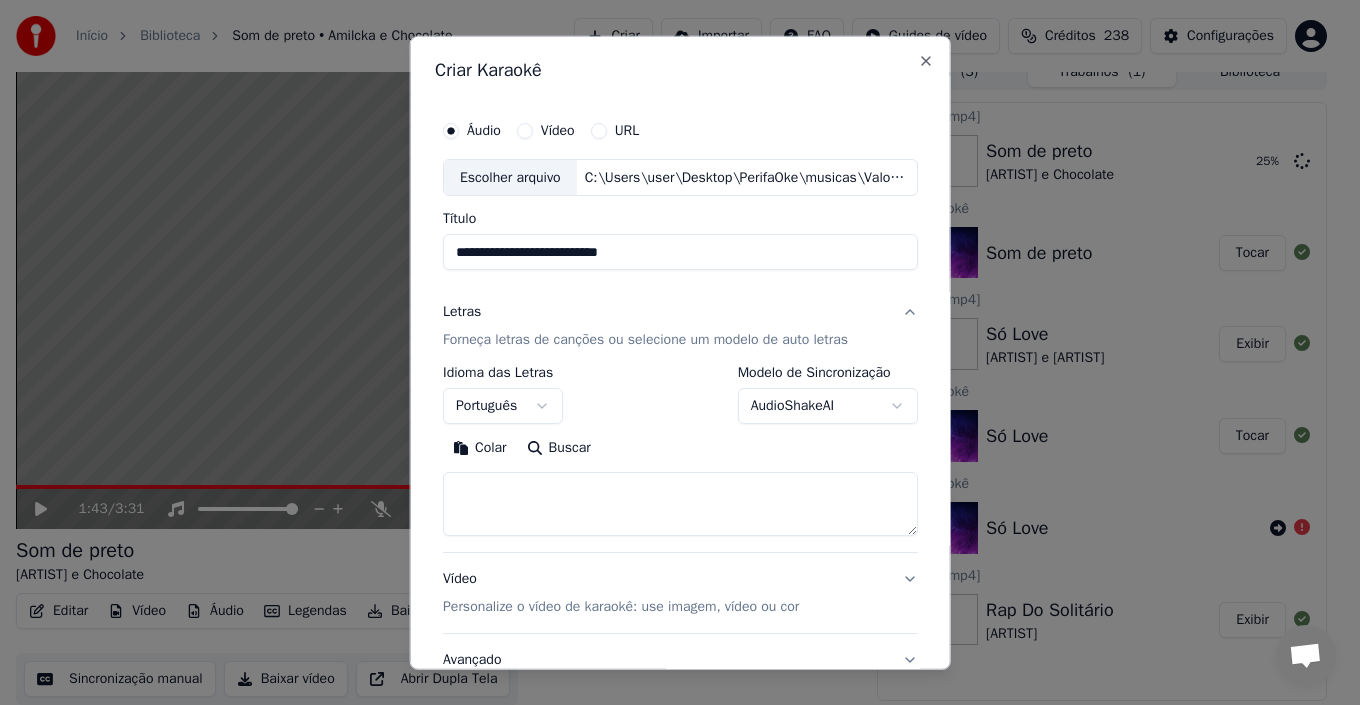 click at bounding box center (680, 504) 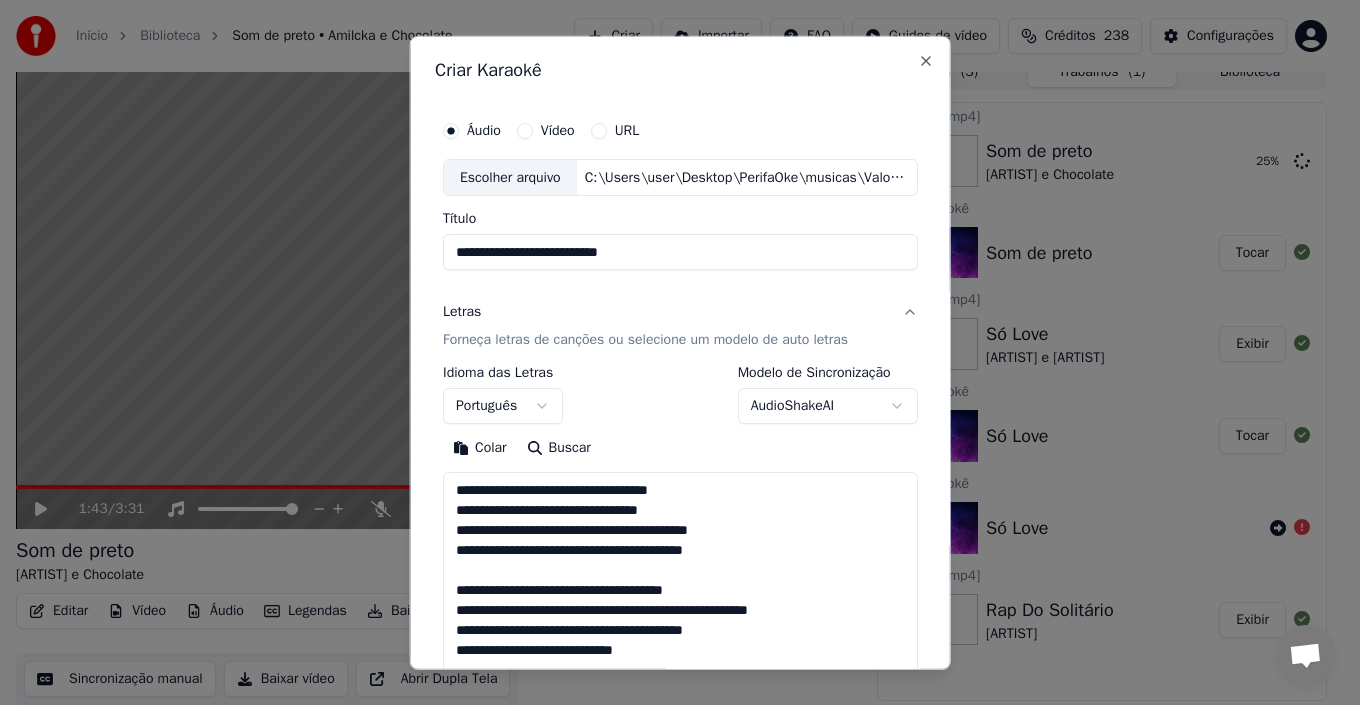 scroll, scrollTop: 1005, scrollLeft: 0, axis: vertical 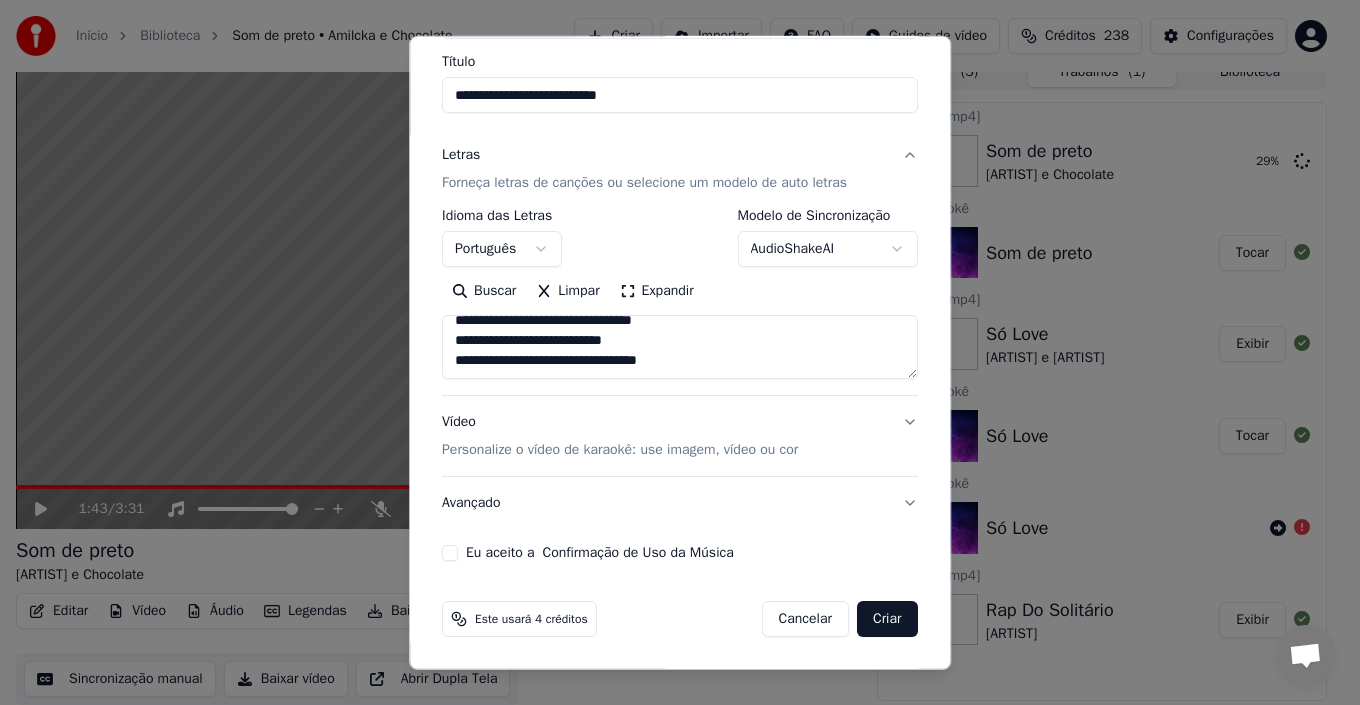 type on "**********" 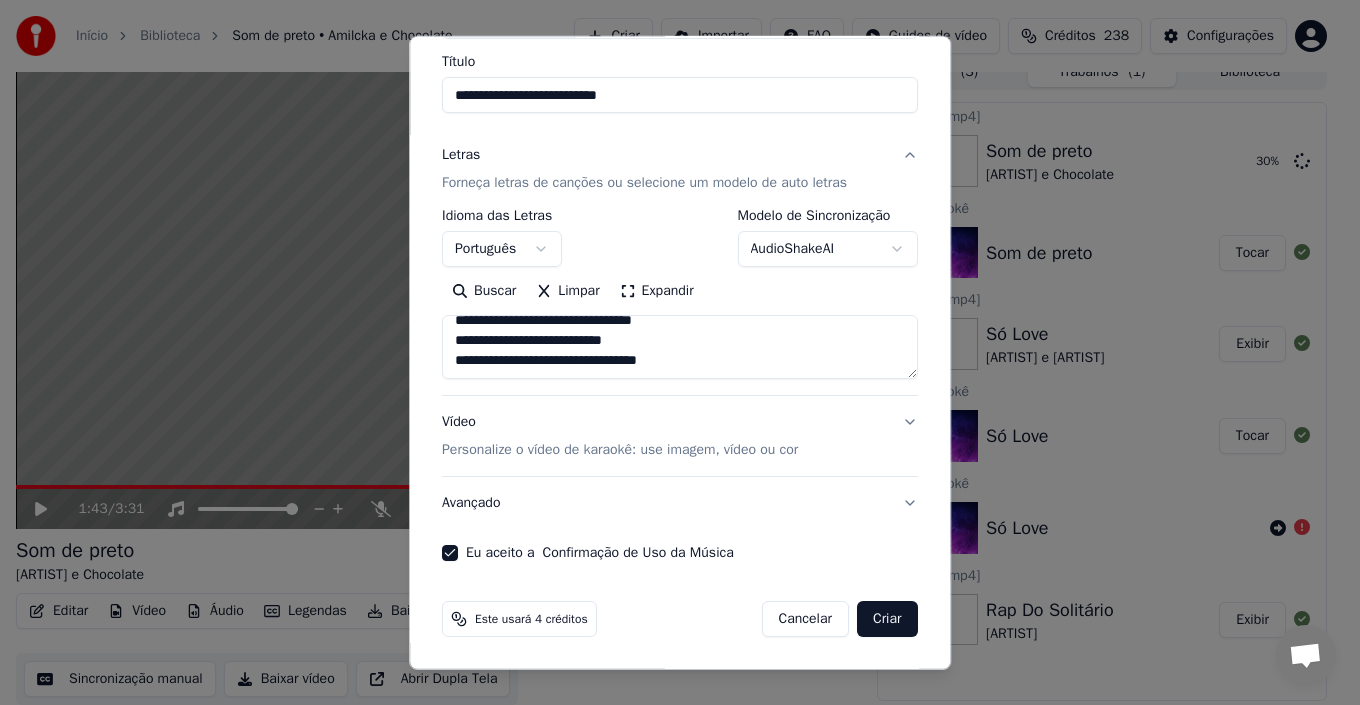 click on "Criar" at bounding box center [887, 619] 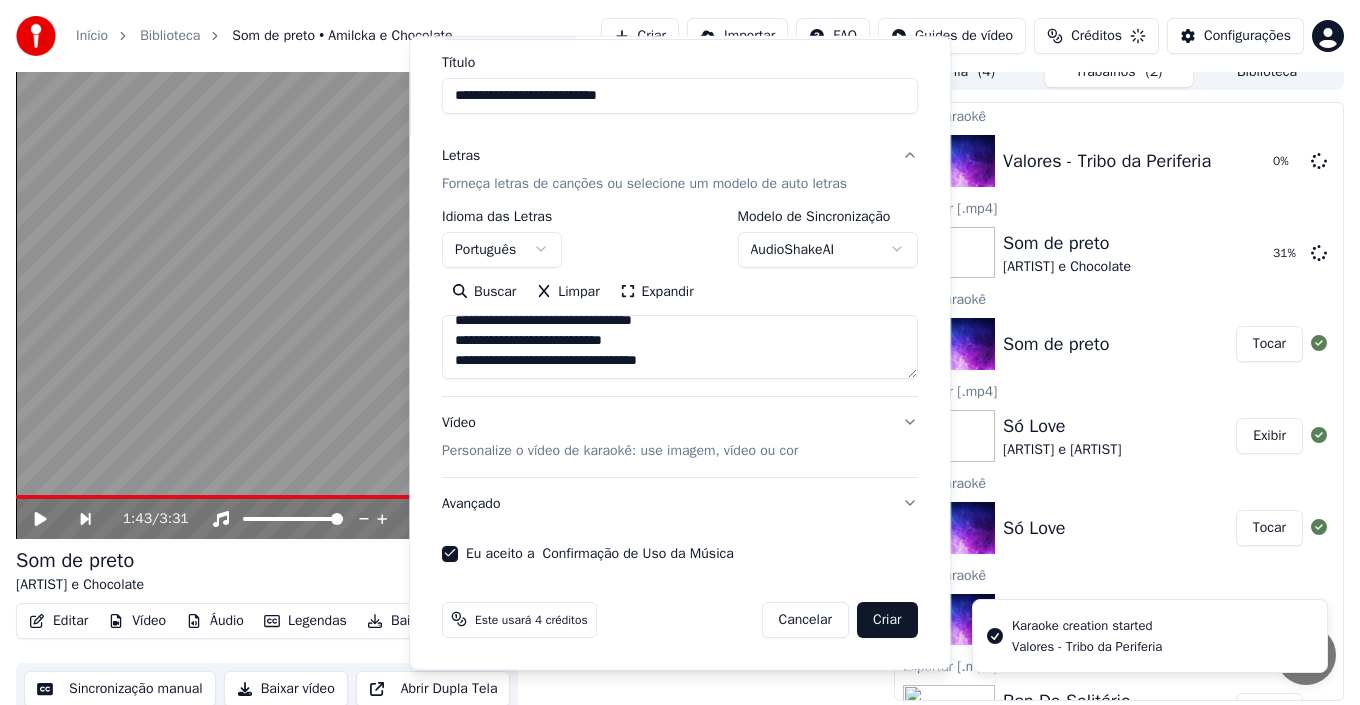 type 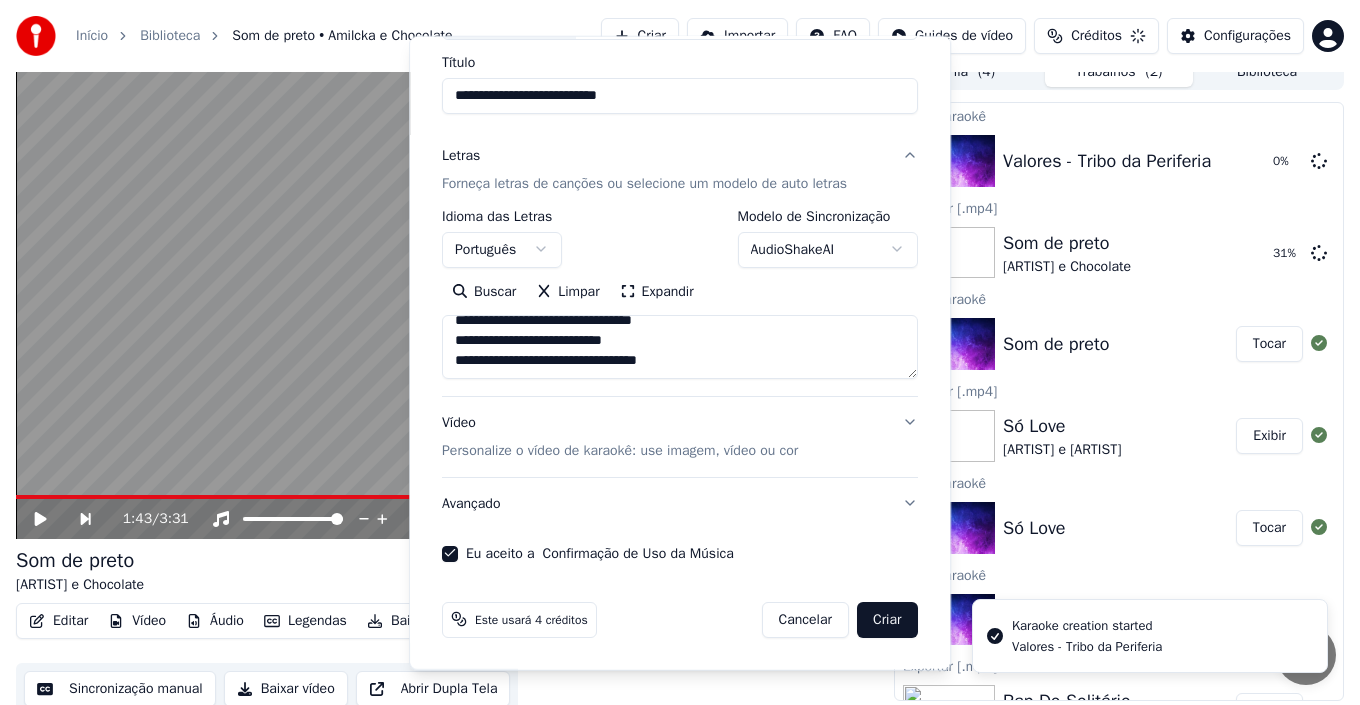 type 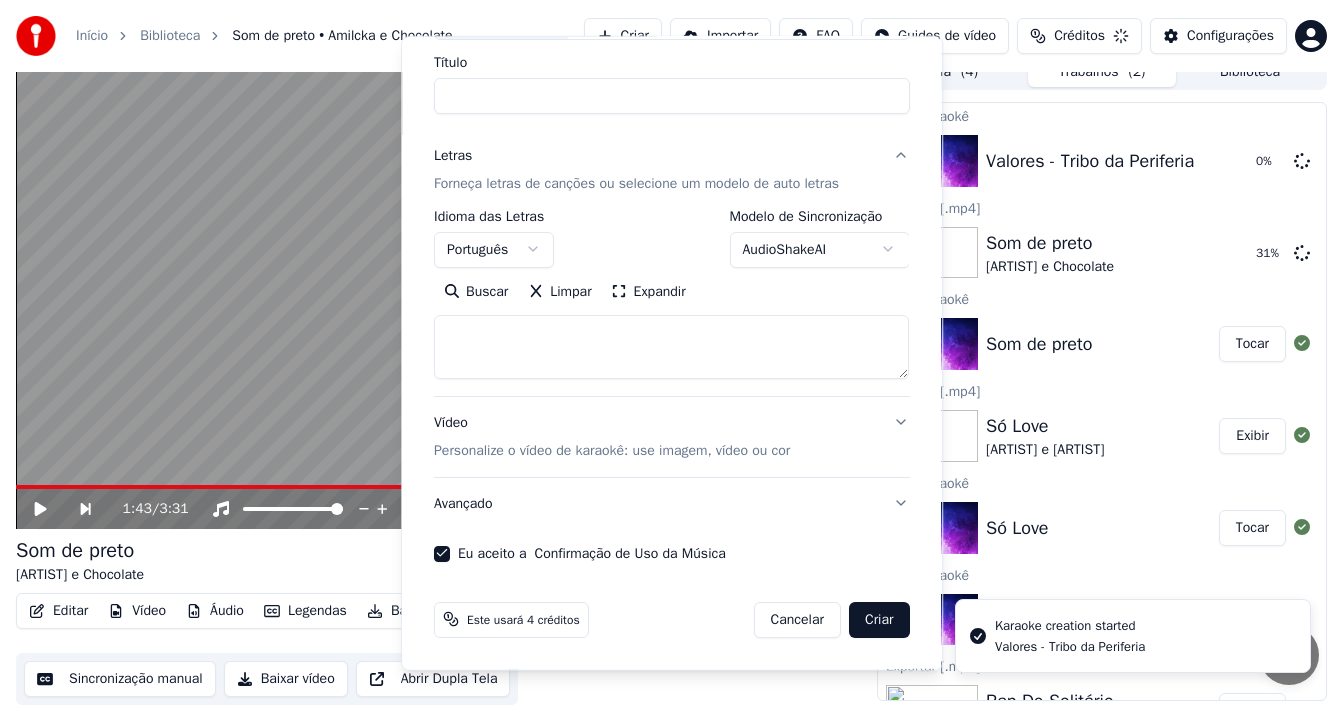 select 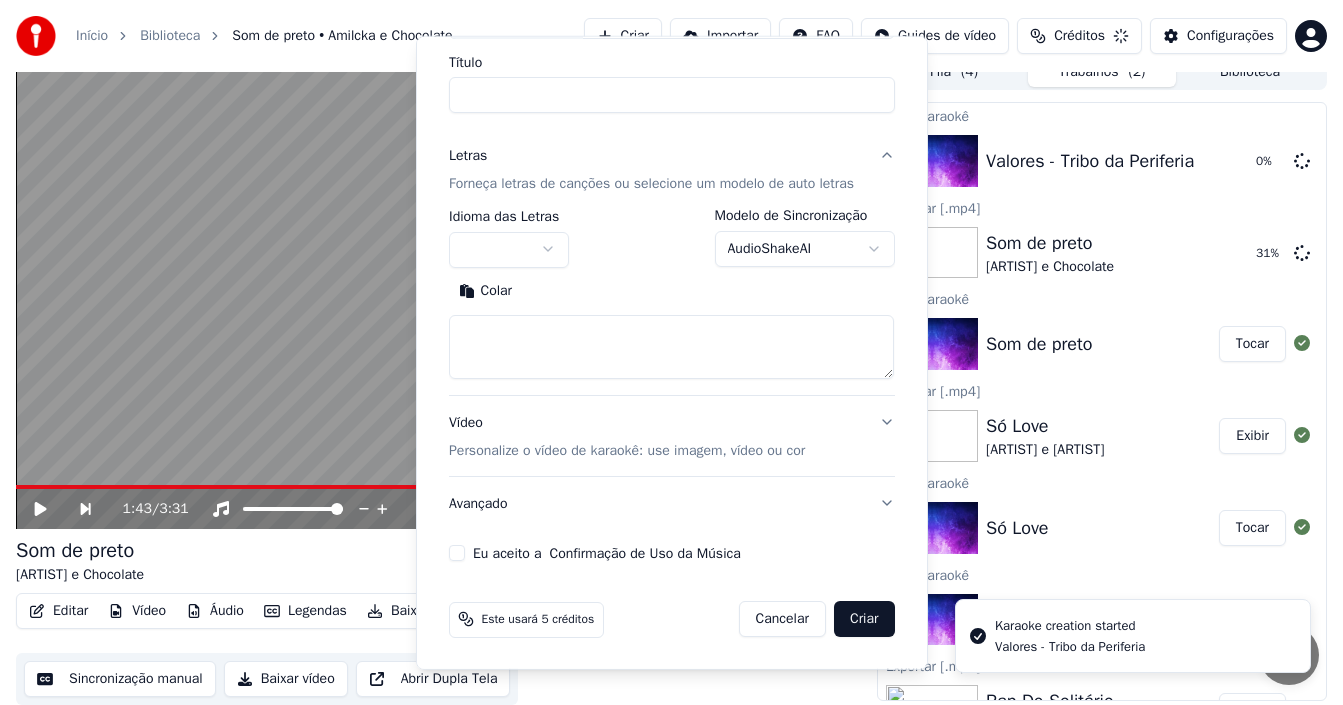scroll, scrollTop: 0, scrollLeft: 0, axis: both 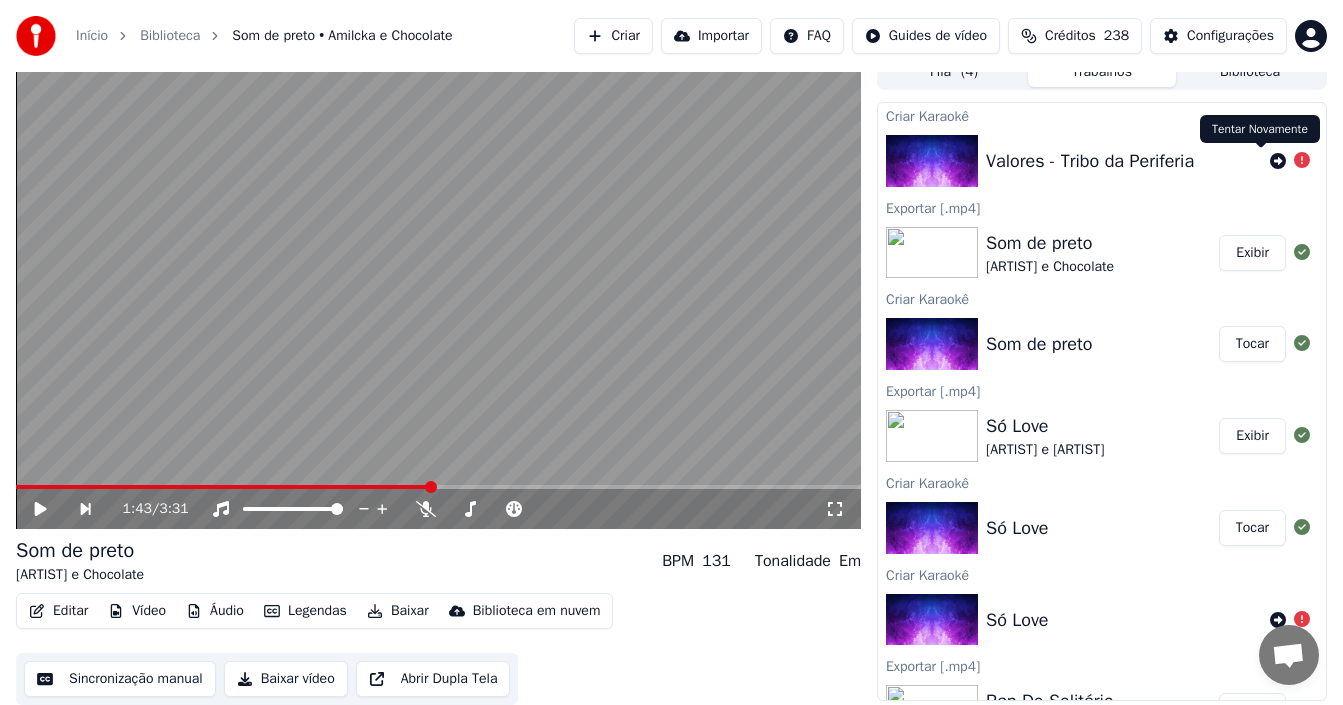 click 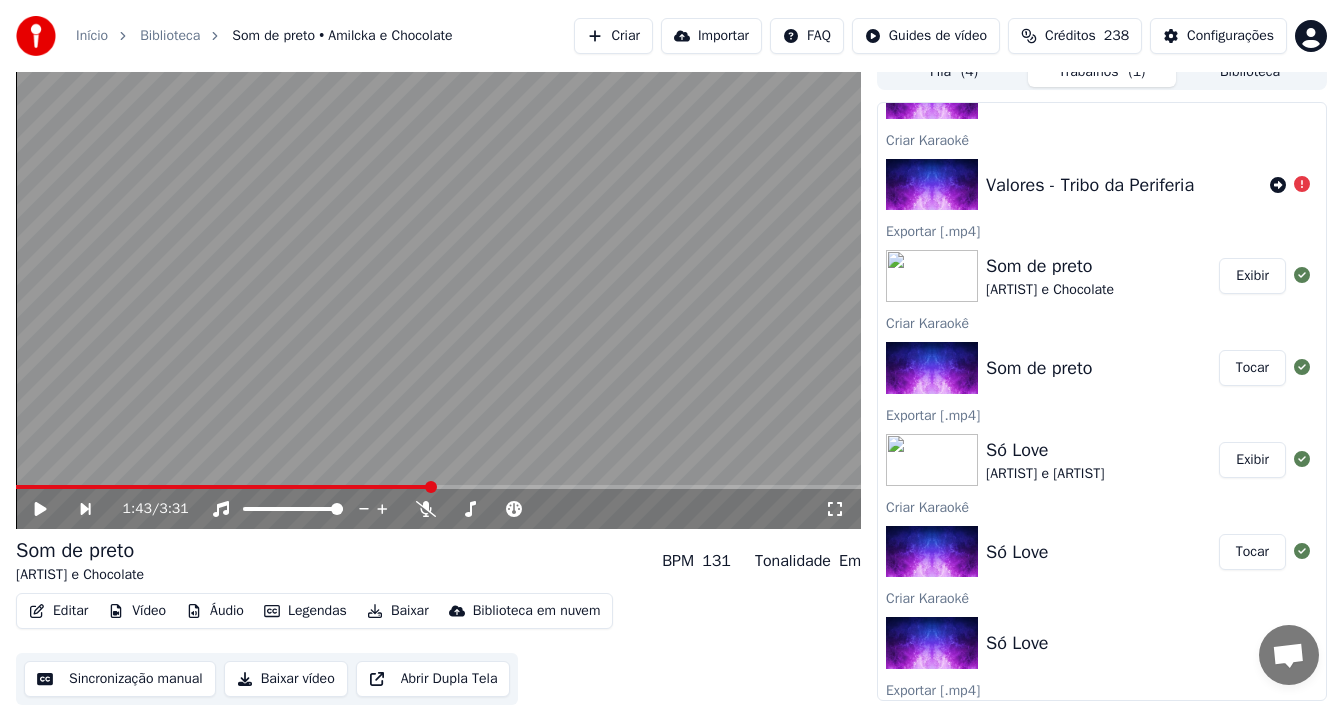 scroll, scrollTop: 0, scrollLeft: 0, axis: both 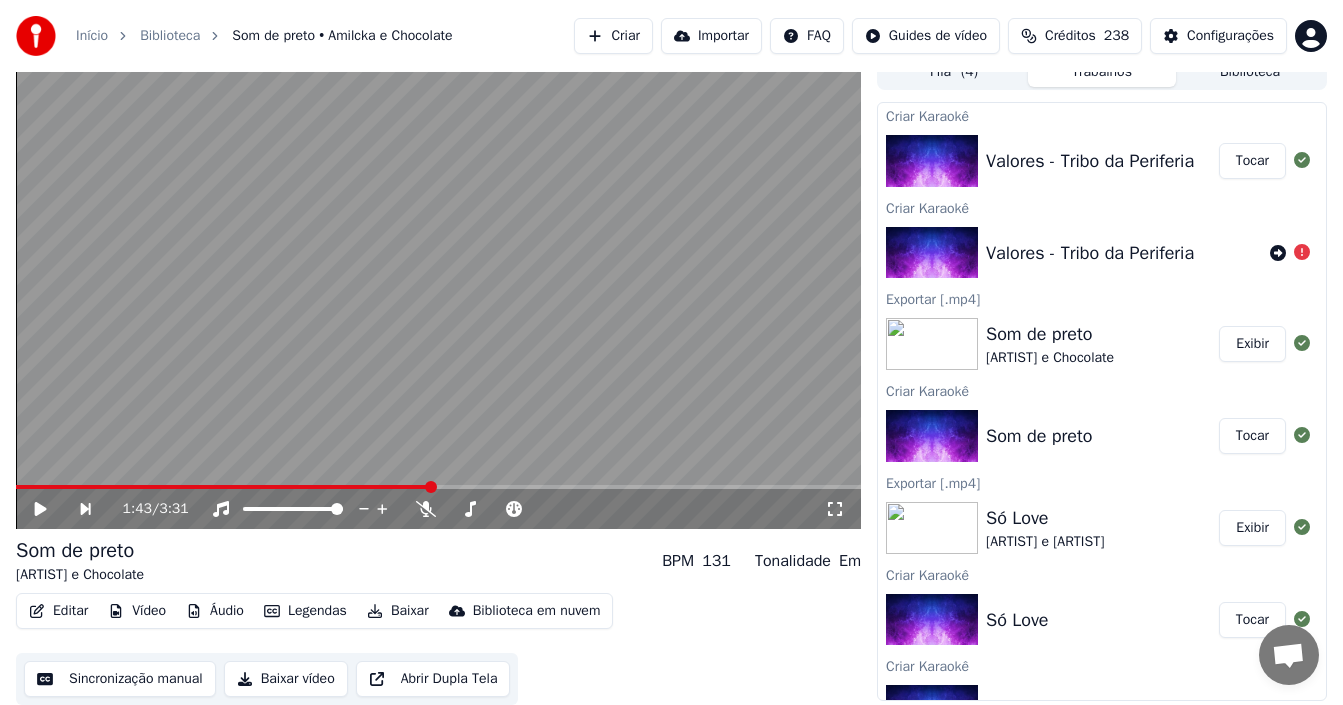 click on "Tocar" at bounding box center (1252, 161) 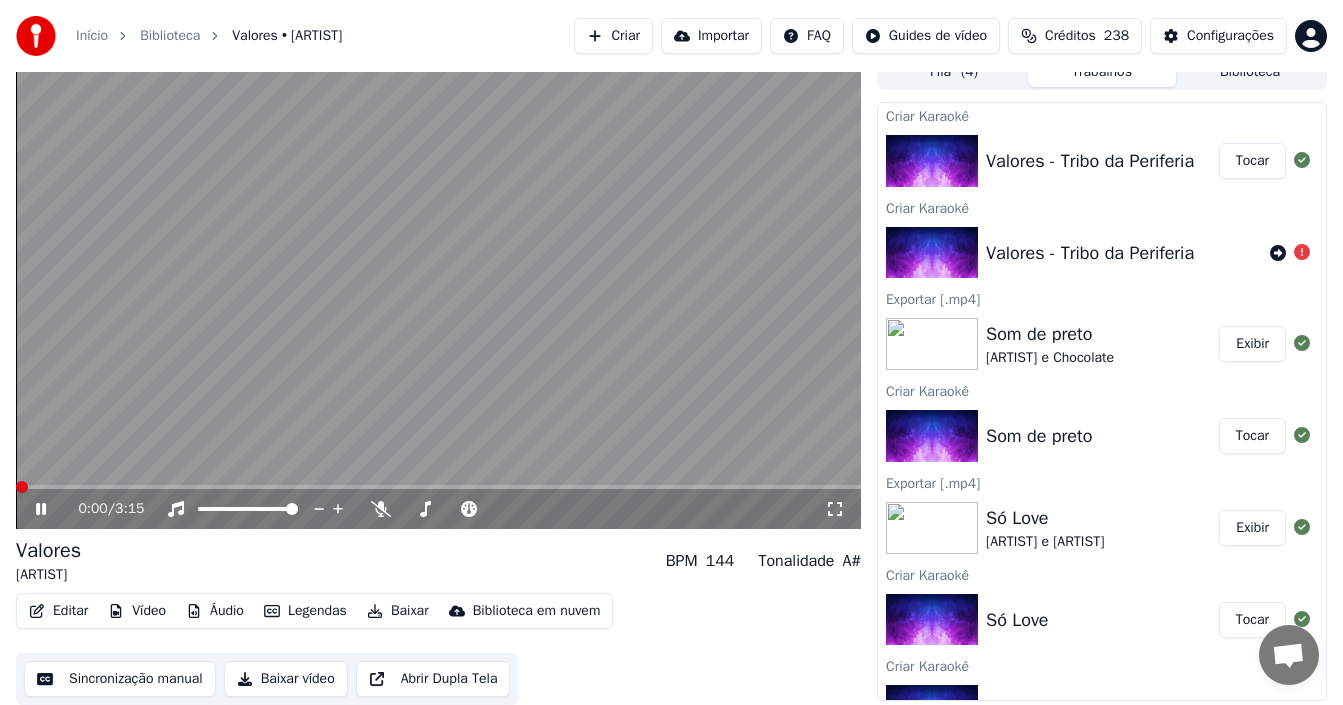 click at bounding box center (22, 487) 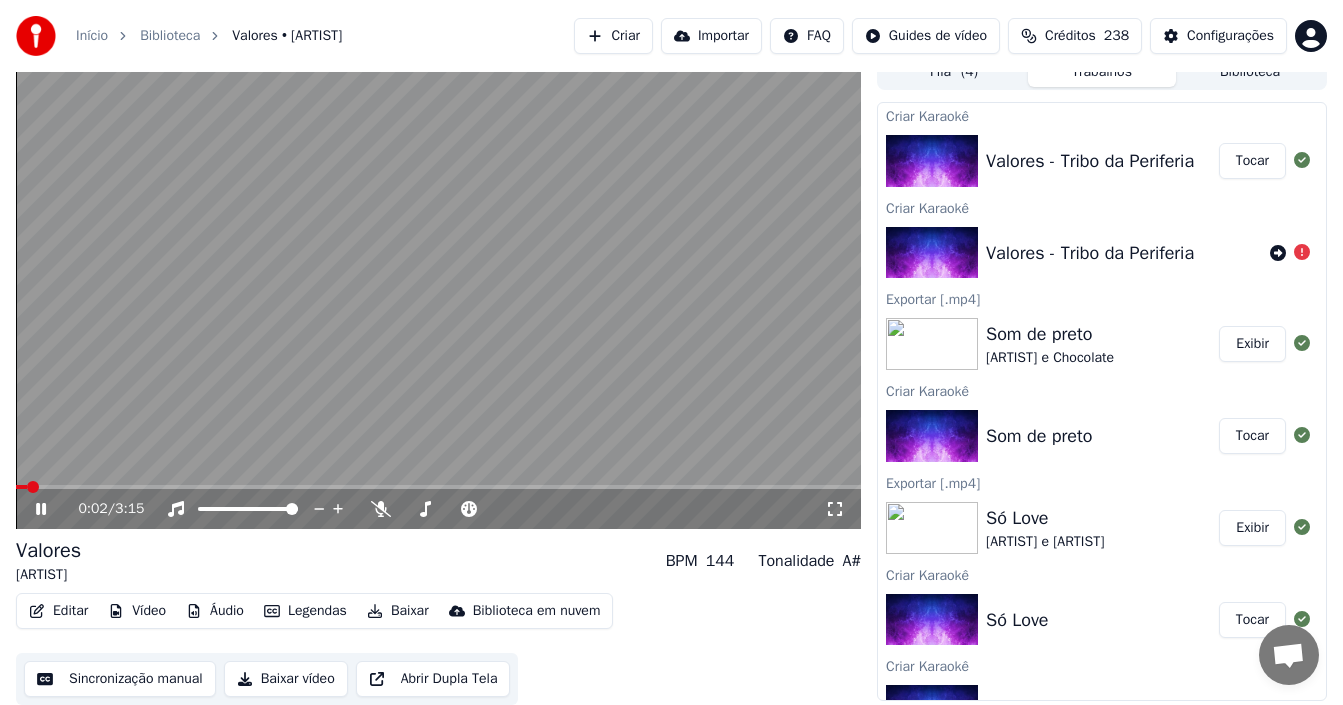 click 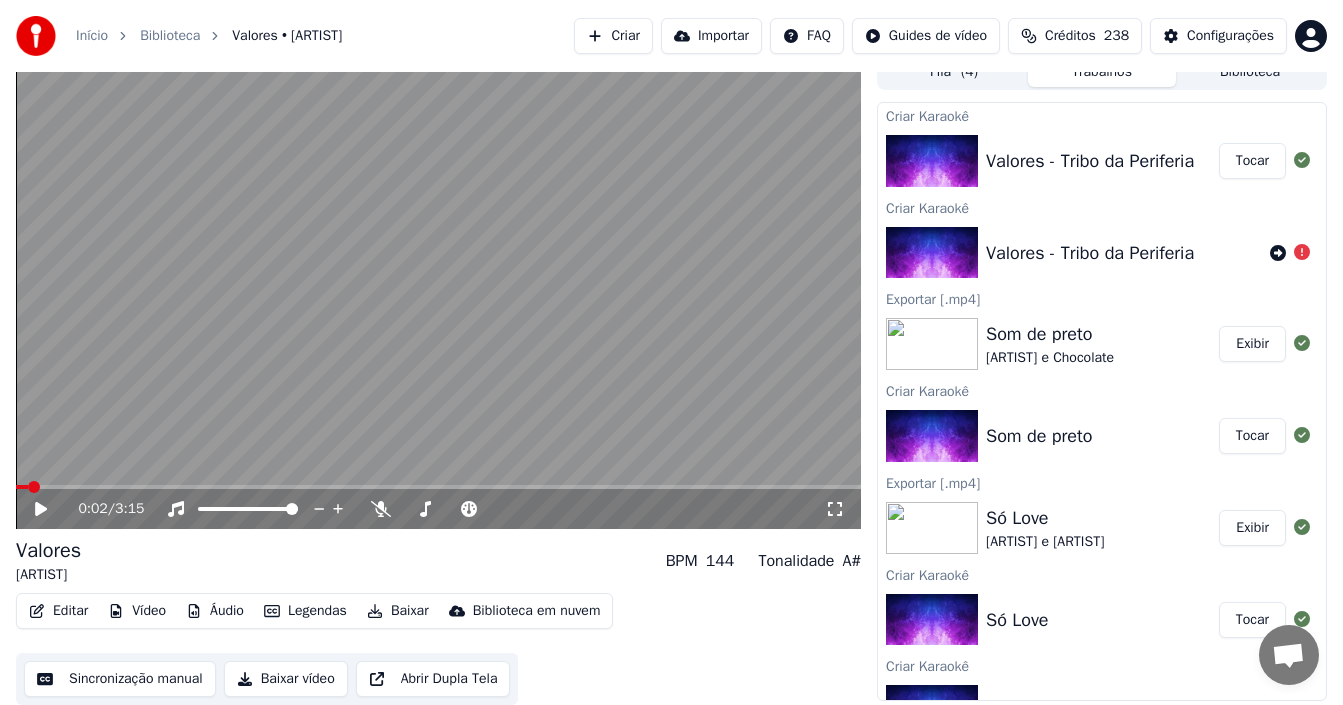 click on "Sincronização manual" at bounding box center (120, 679) 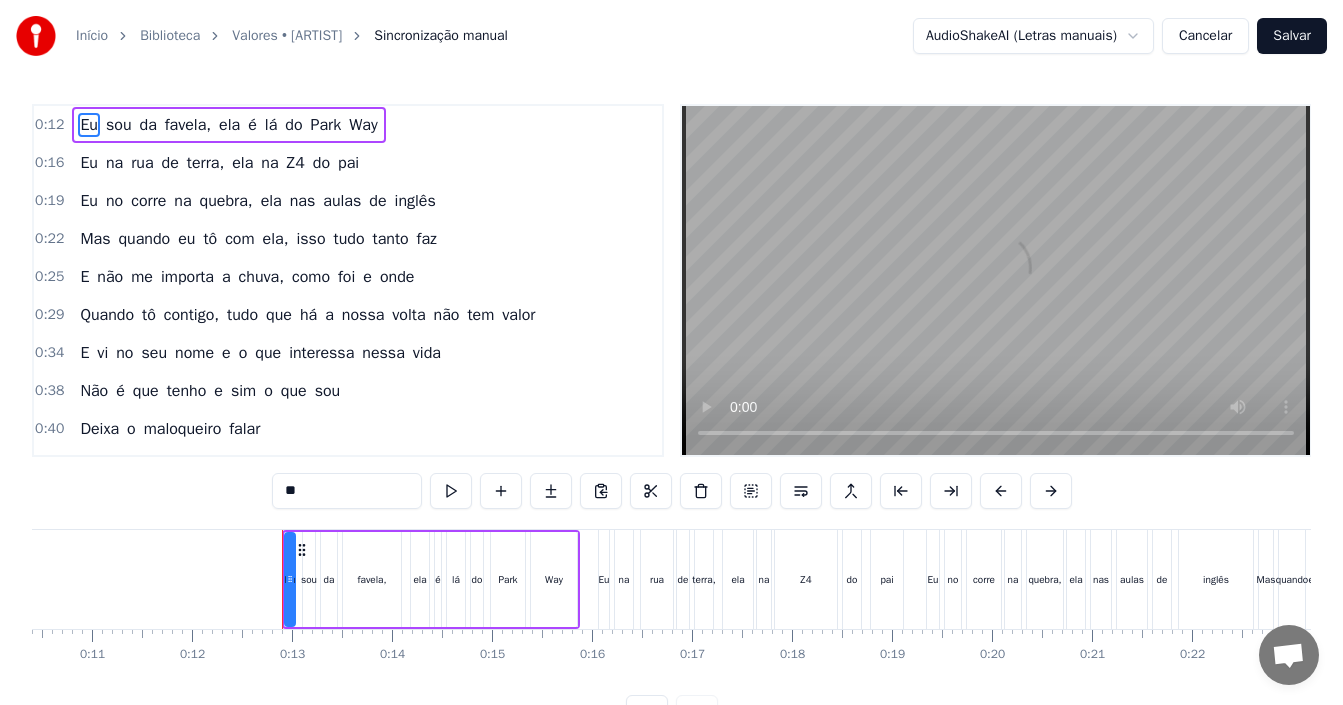 scroll, scrollTop: 0, scrollLeft: 1190, axis: horizontal 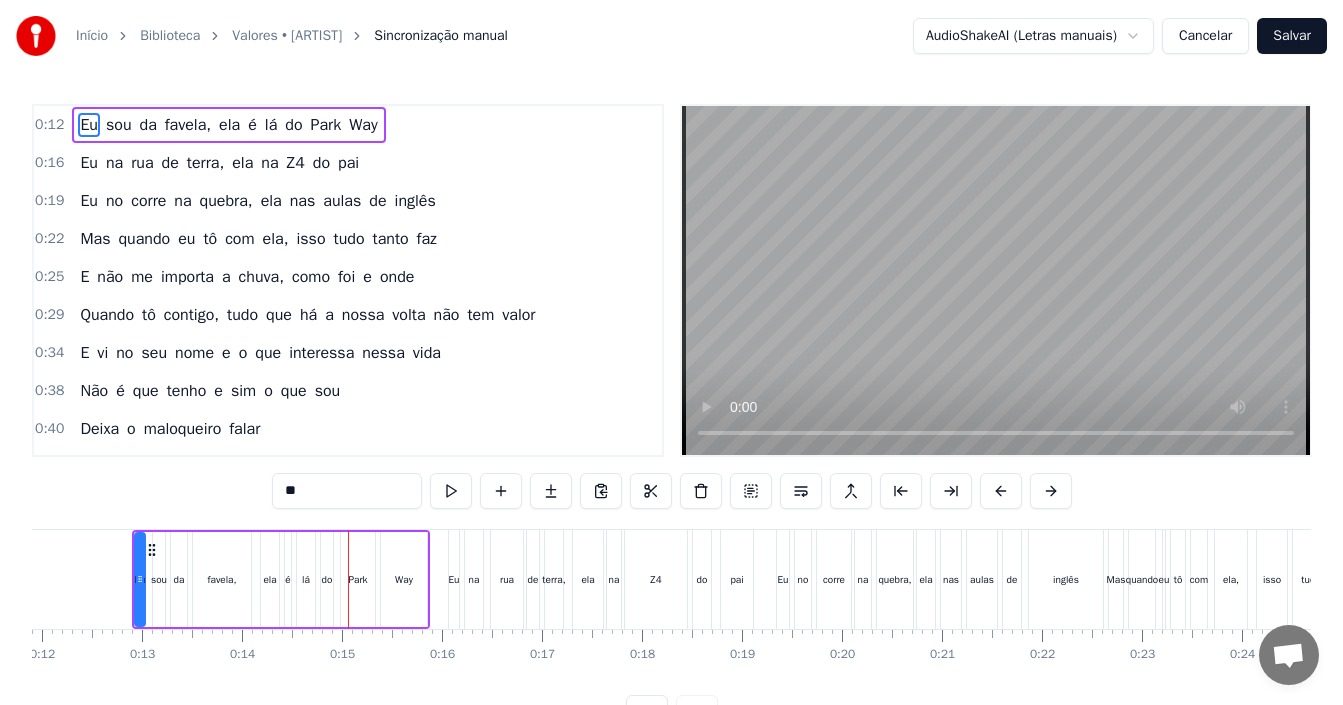 click on "Início Biblioteca Valores • [ARTIST] Sincronização manual AudioShakeAI (Letras manuais) Cancelar Salvar 0:12 Eu sou da favela, ela é lá do Park Way 0:16 Eu na rua de terra, ela na Z4 do pai 0:19 Eu no corre na quebra, ela nas aulas de inglês 0:22 Mas quando eu tô com ela, isso tudo tanto faz 0:25 E não me importa a chuva, como foi e onde 0:29 Quando tô contigo, tudo que há a nossa volta não tem valor 0:34 E vi no seu nome e o que interessa nessa vida 0:38 Não é que tenho e sim o que sou 0:40 Deixa o maloqueiro falar 0:43 No seu ouvido o que você quer ouvir 0:46 Deixa o maloqueiro aqui falar 0:49 No seu ouvido o que você quer ouvir 0:53 Yo, sei que cê gosta disso 0:55 Olha aqui pro bandido 0:57 Tô pronto pro perigo e pronto pra te ver sorrindo 1:00 Pra quem cresceu no subúrbio violento, treta, tiro 1:03 Não é difícil fazer você se sentir bem comigo 1:07 Te ver feliz preciso de bem pouco 1:11 Pensei num bom lugar no pé do morro 1:13 E pra quem veio de um mundo sóbrio 1:15 os" at bounding box center (671, 365) 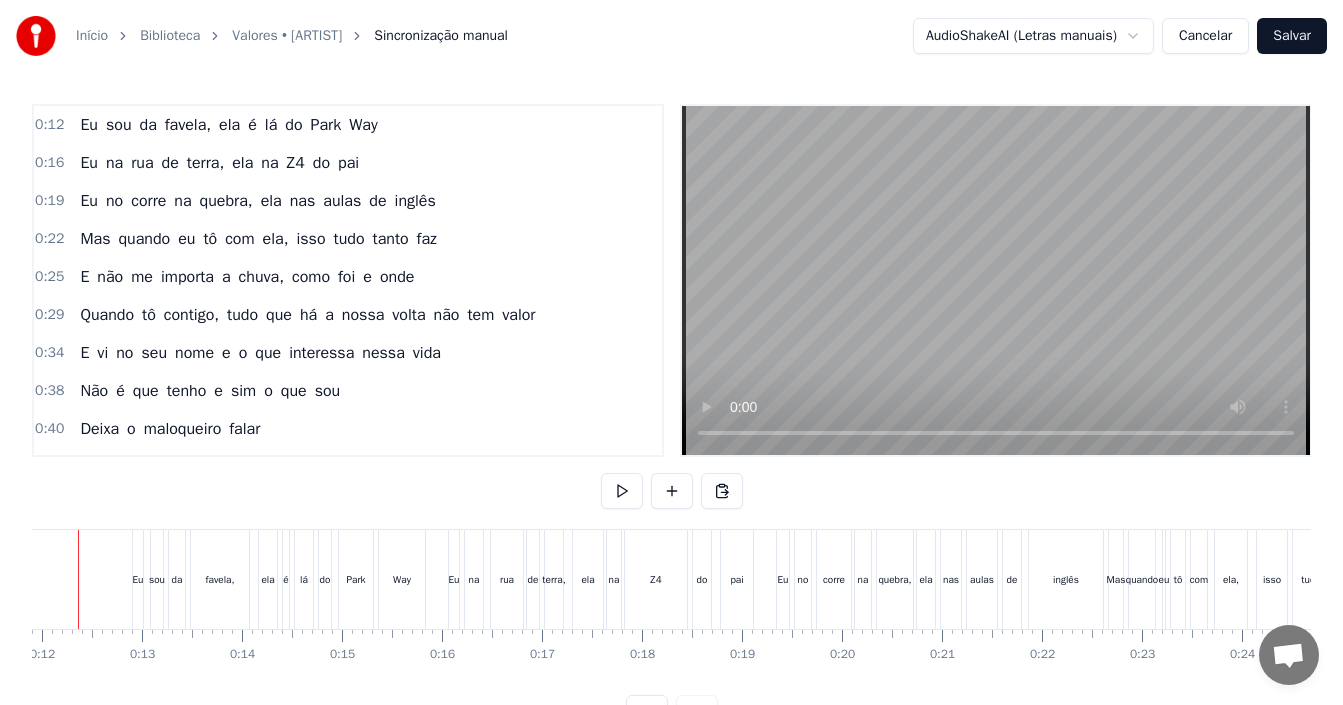 scroll, scrollTop: 0, scrollLeft: 1136, axis: horizontal 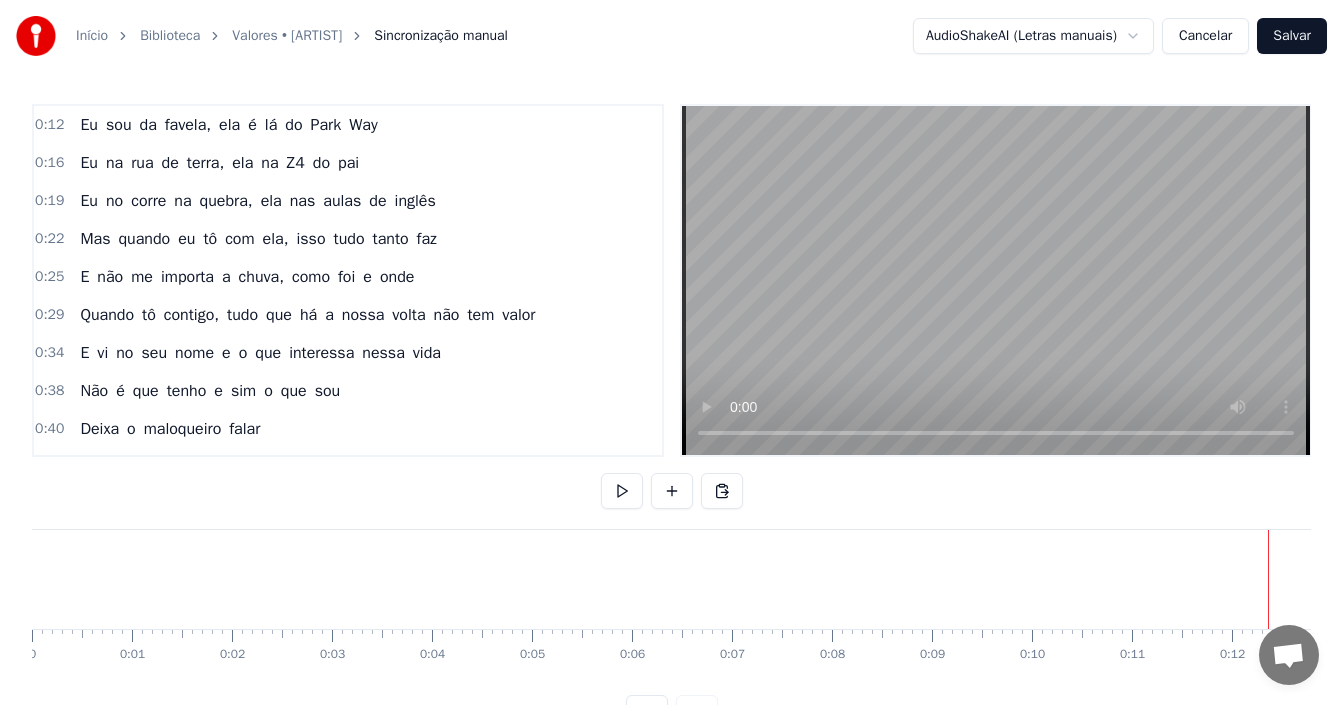 click at bounding box center (9793, 579) 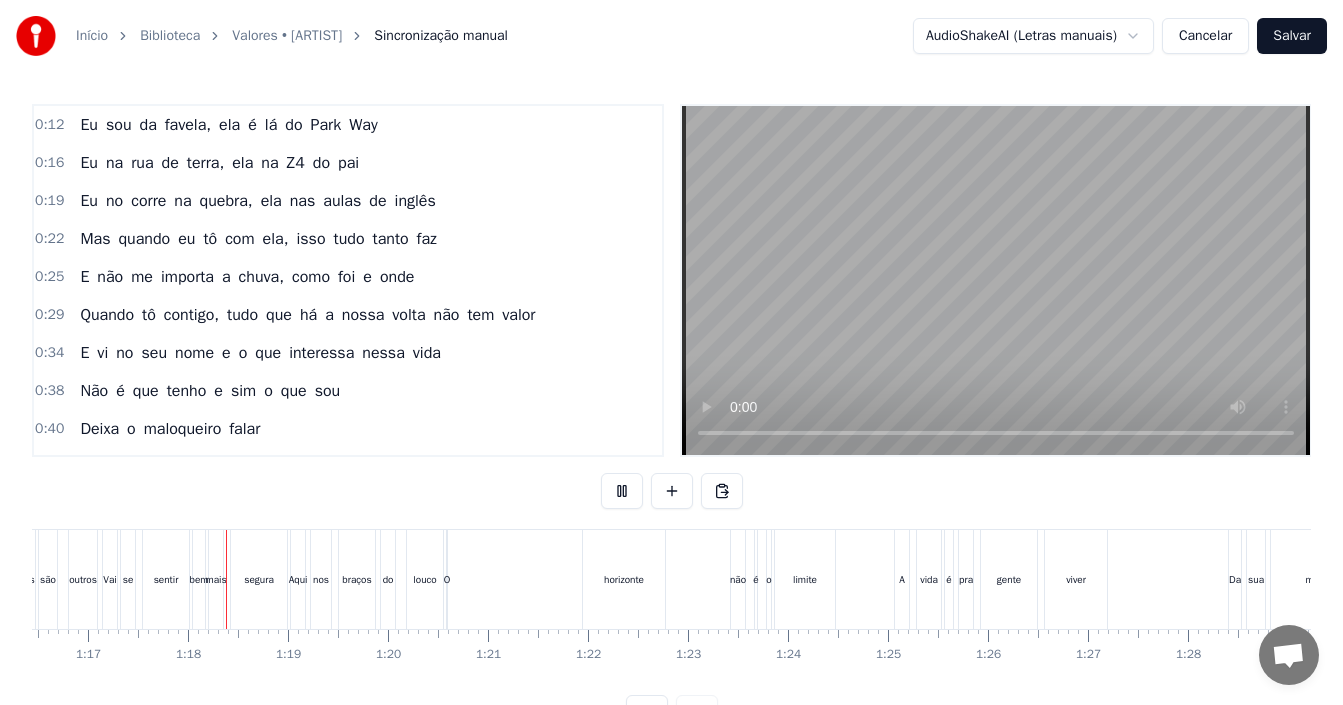 scroll, scrollTop: 0, scrollLeft: 7678, axis: horizontal 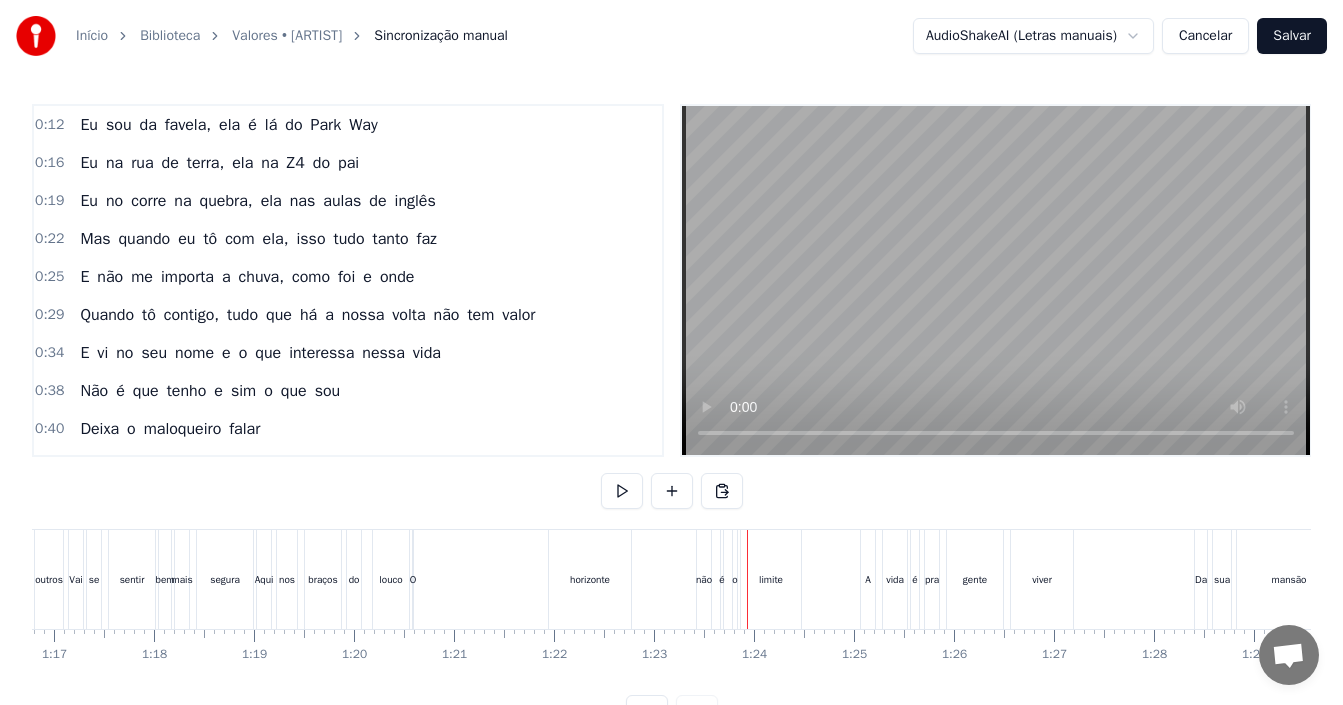 click on "O" at bounding box center [413, 579] 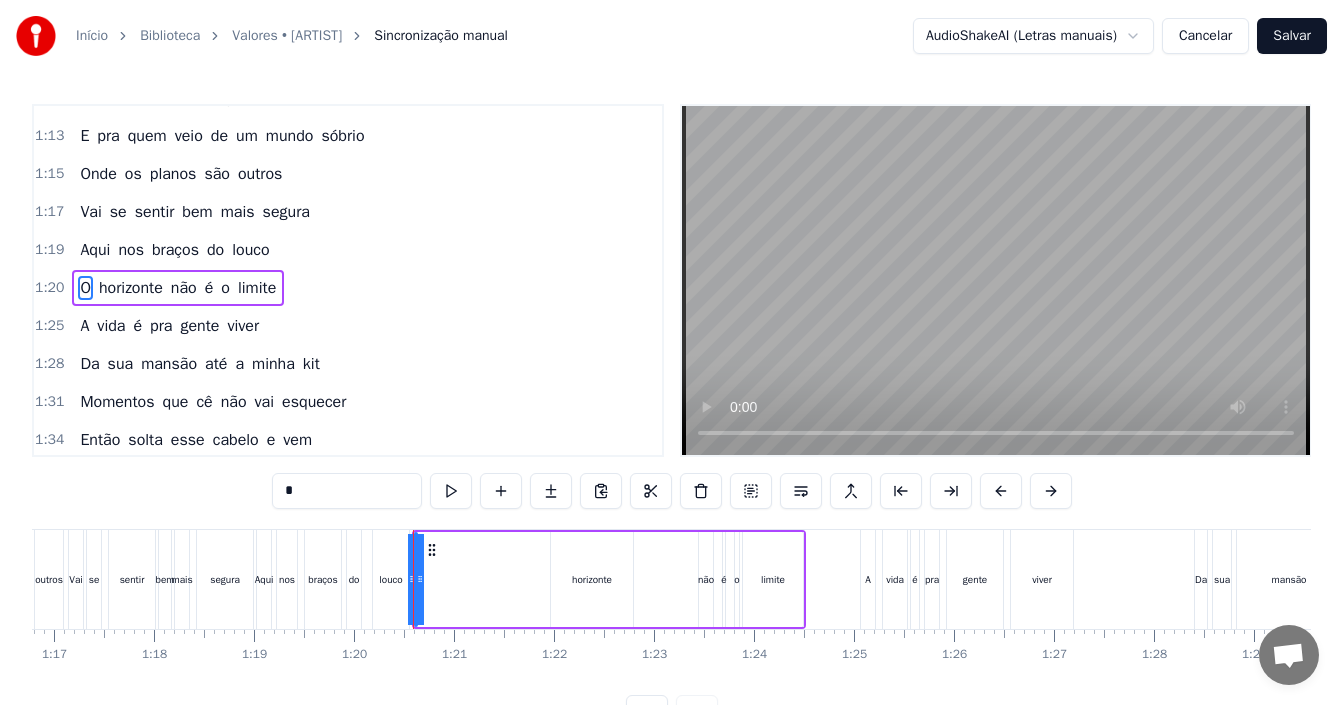 scroll, scrollTop: 718, scrollLeft: 0, axis: vertical 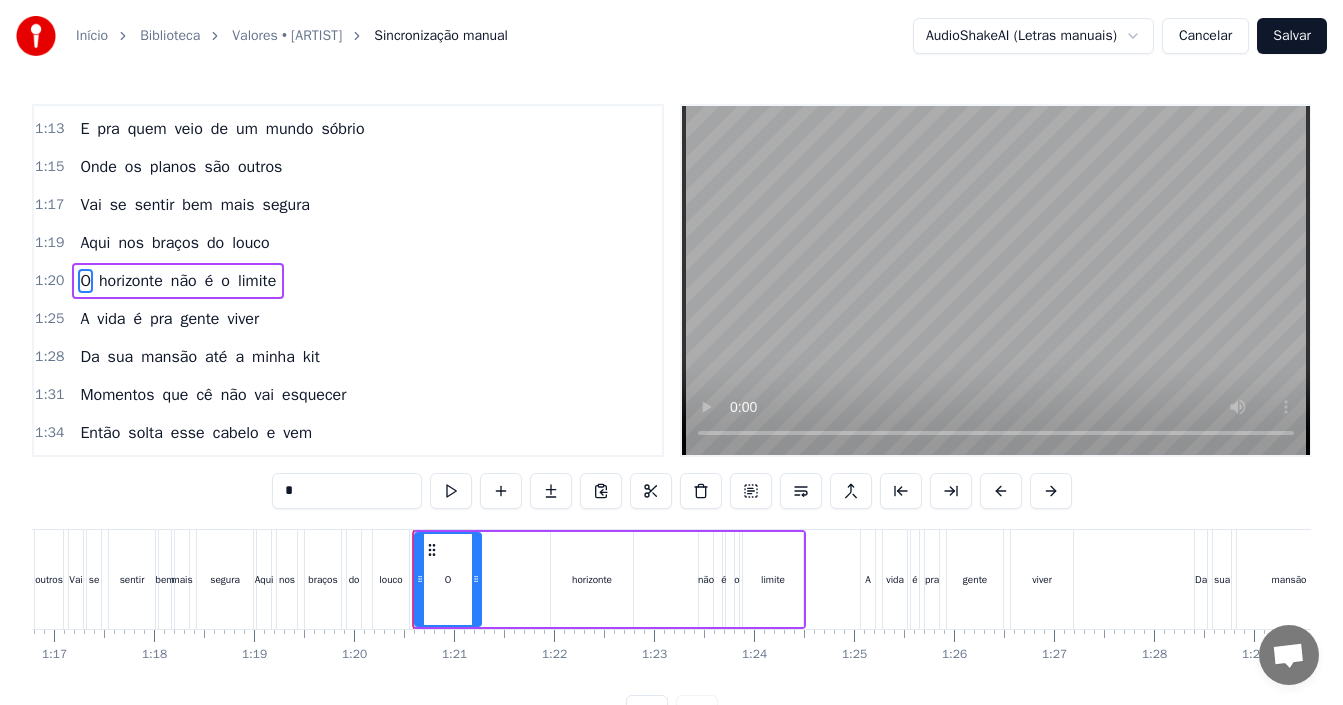 drag, startPoint x: 416, startPoint y: 580, endPoint x: 479, endPoint y: 585, distance: 63.1981 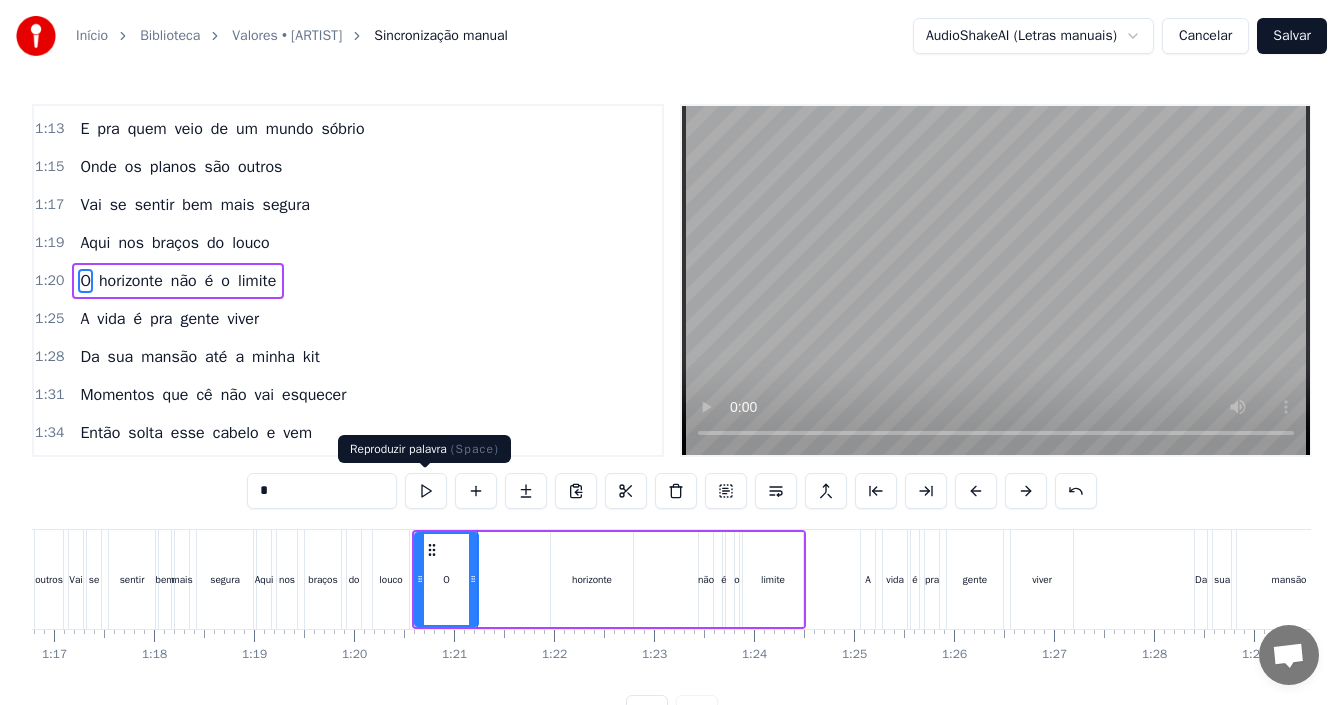 click at bounding box center [426, 491] 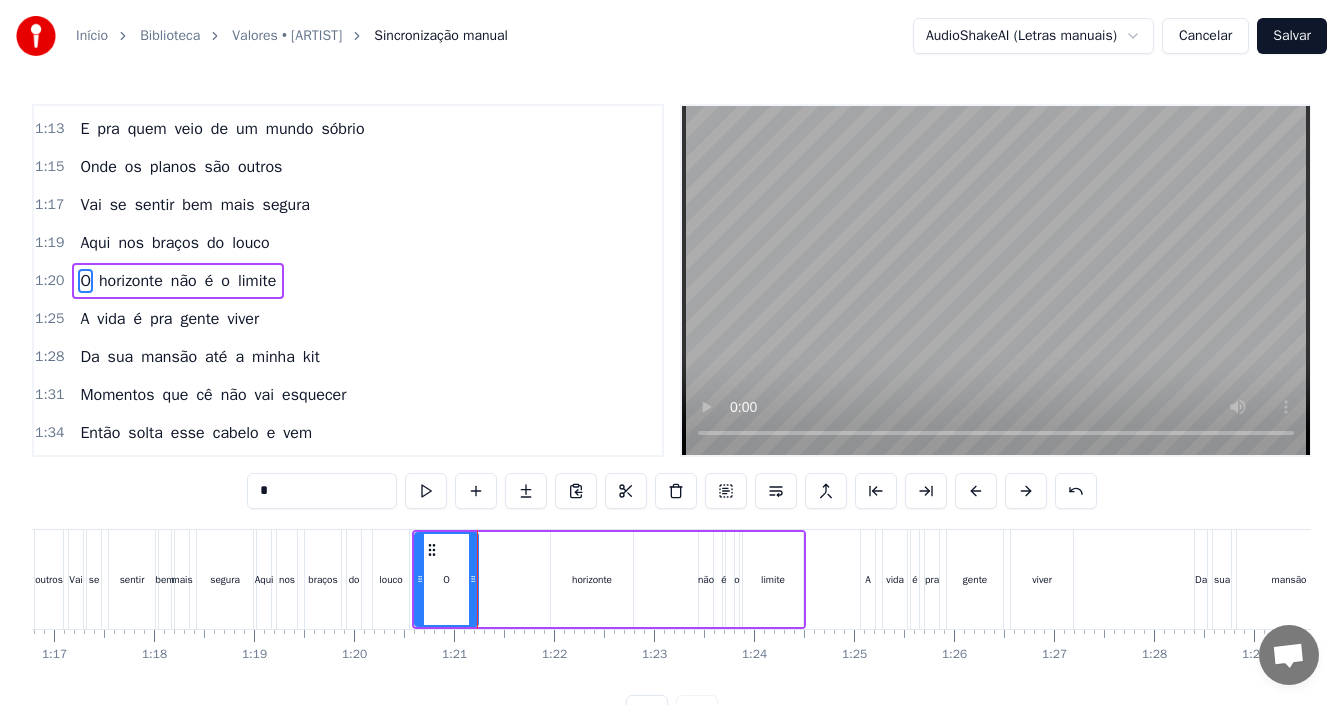 click at bounding box center (426, 491) 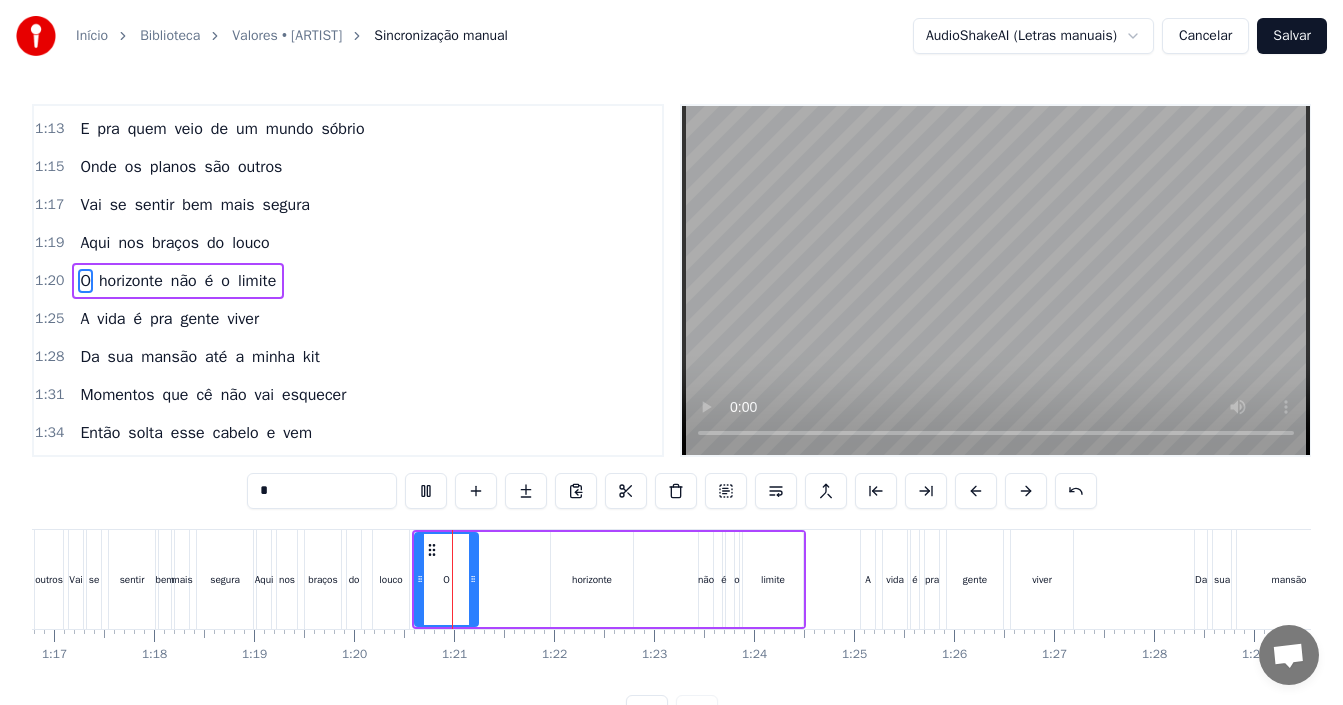 click at bounding box center (426, 491) 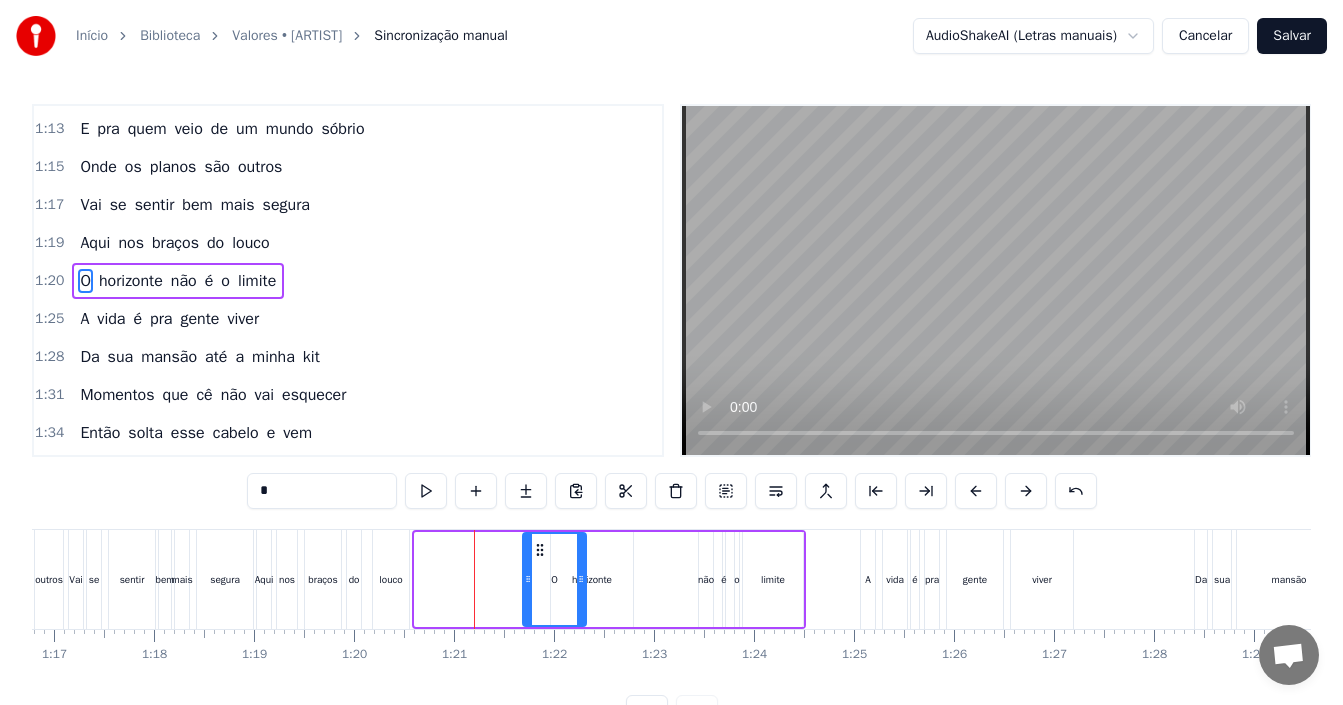 drag, startPoint x: 431, startPoint y: 547, endPoint x: 539, endPoint y: 550, distance: 108.04166 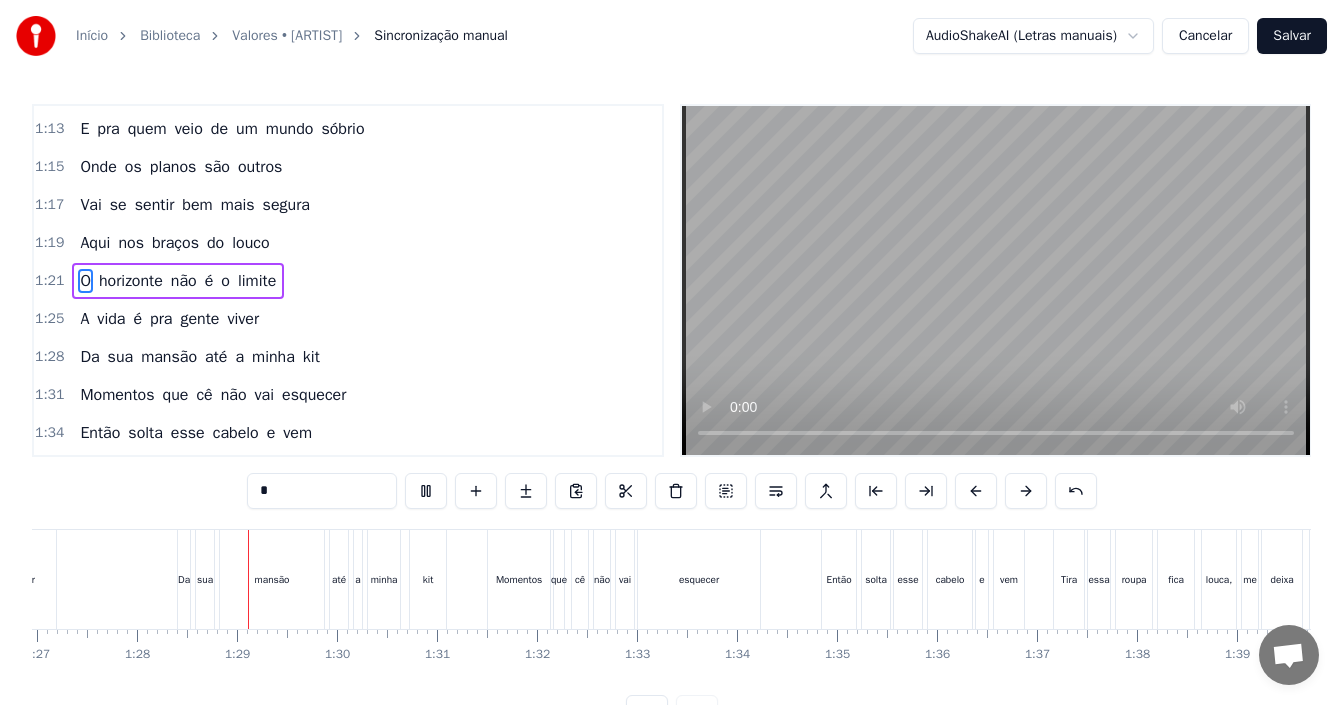 scroll, scrollTop: 0, scrollLeft: 8770, axis: horizontal 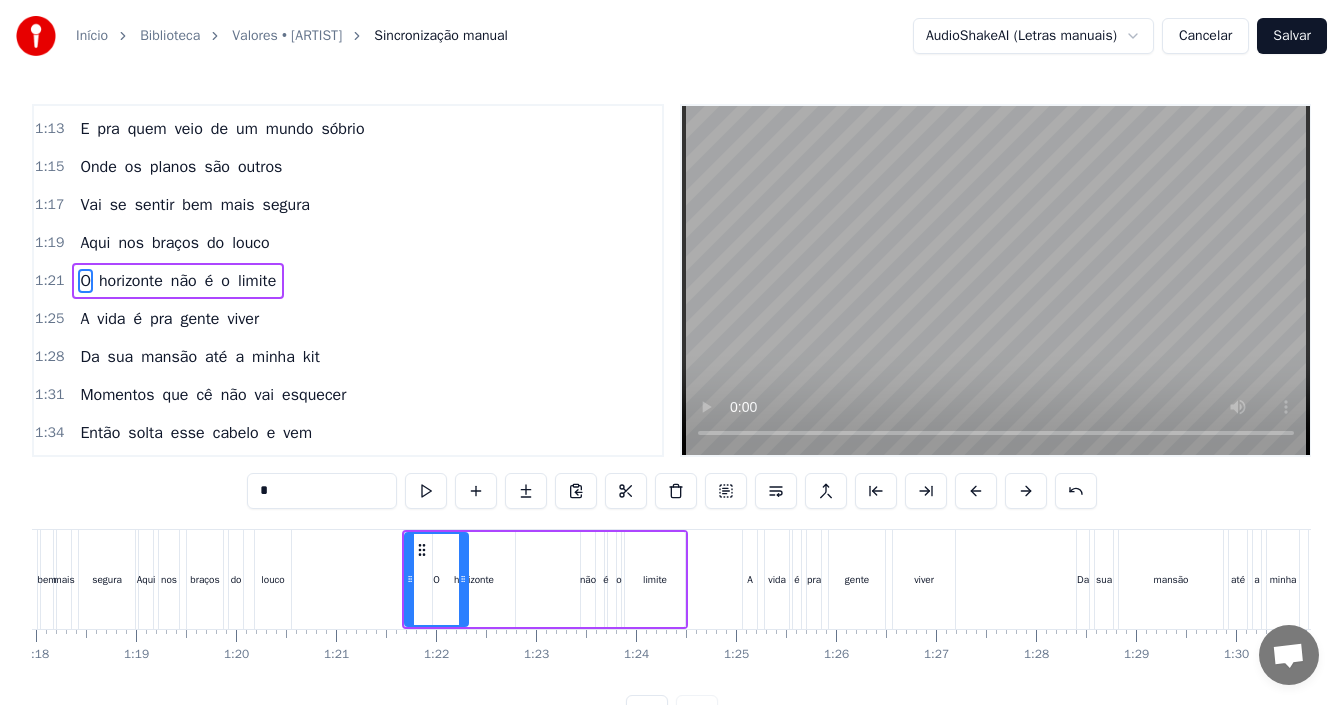 click on "O" at bounding box center (436, 579) 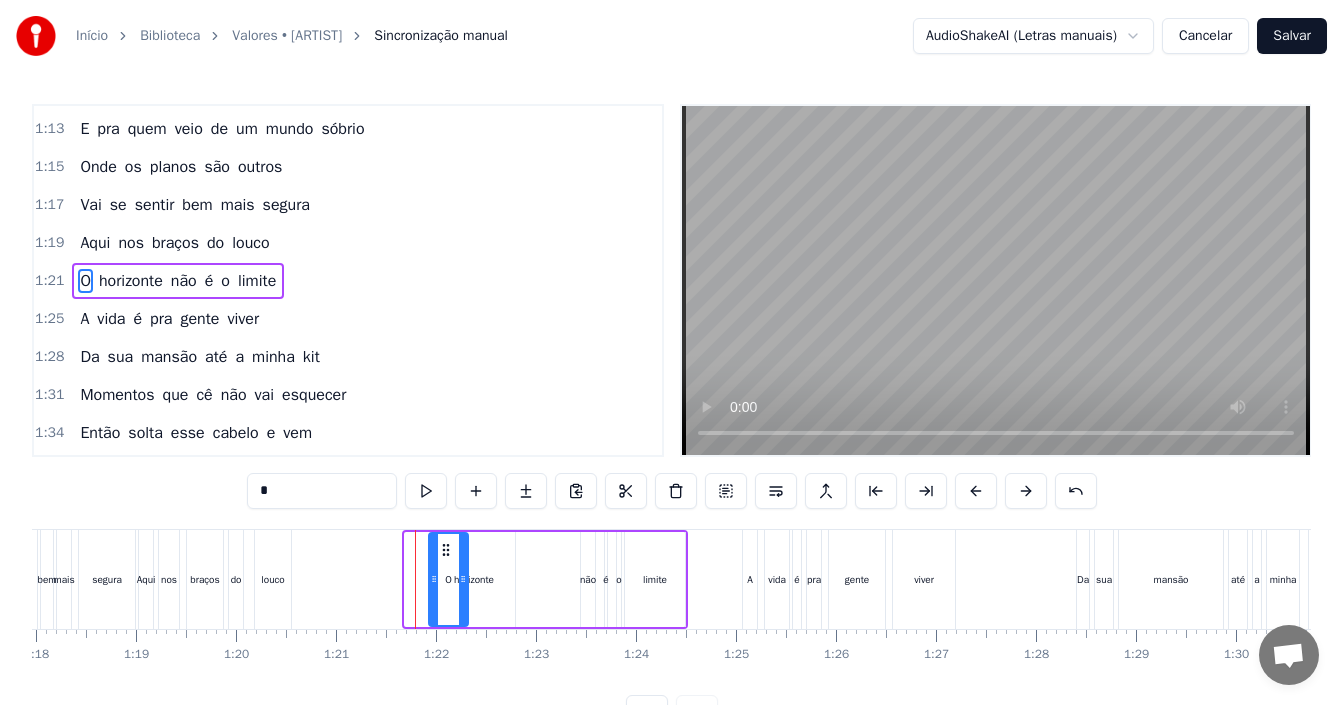 drag, startPoint x: 408, startPoint y: 575, endPoint x: 432, endPoint y: 575, distance: 24 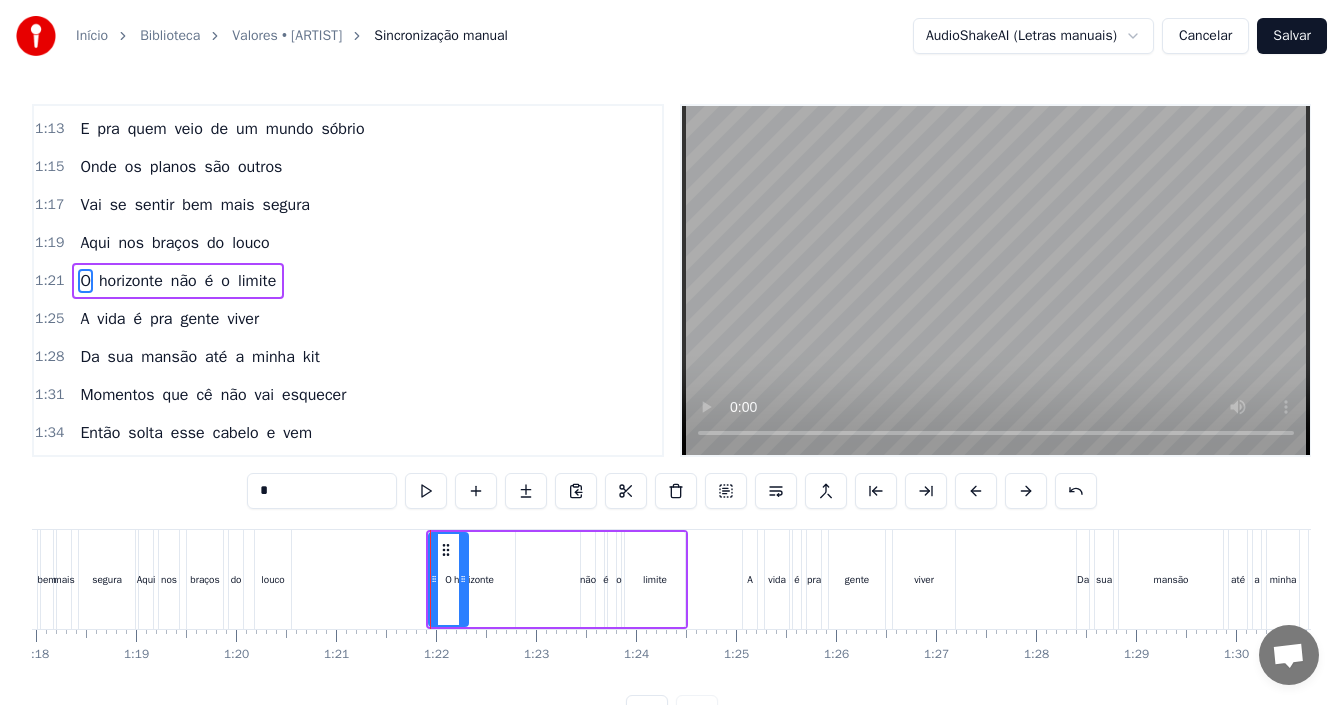 click on "Aqui nos braços do louco" at bounding box center [217, 579] 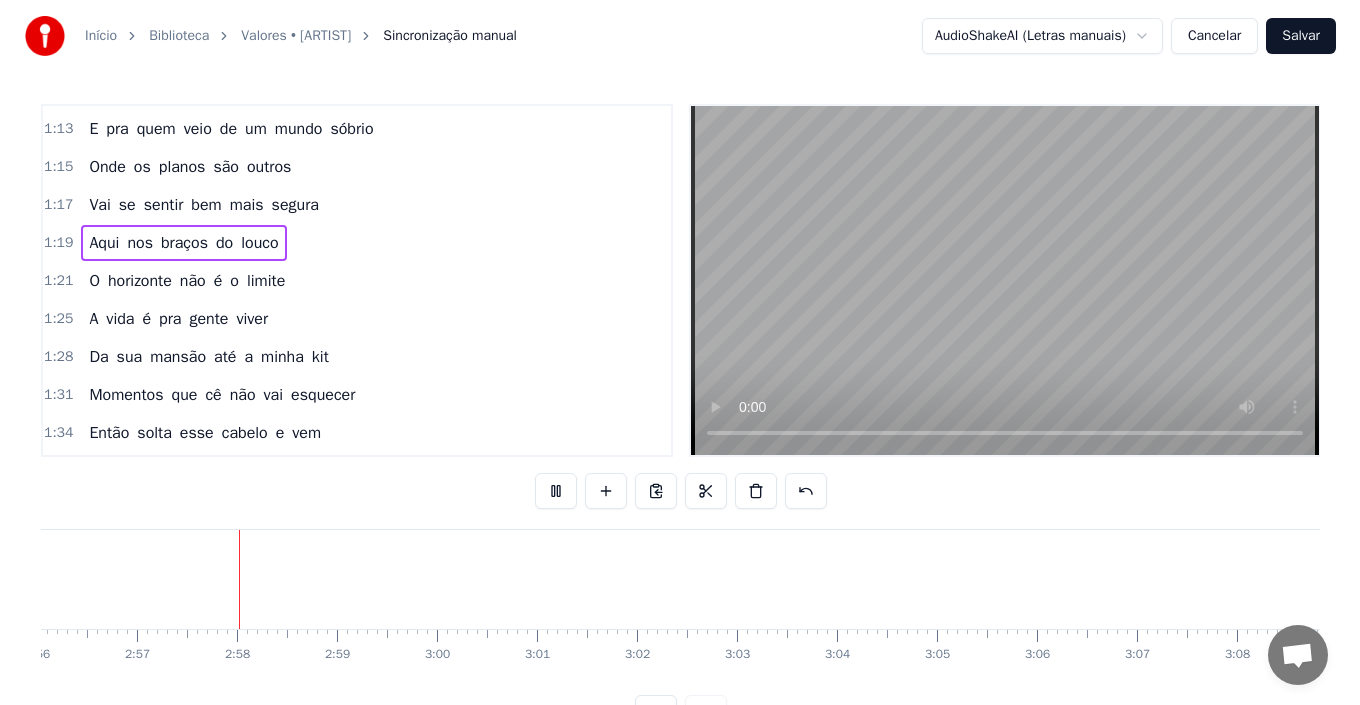scroll, scrollTop: 0, scrollLeft: 17653, axis: horizontal 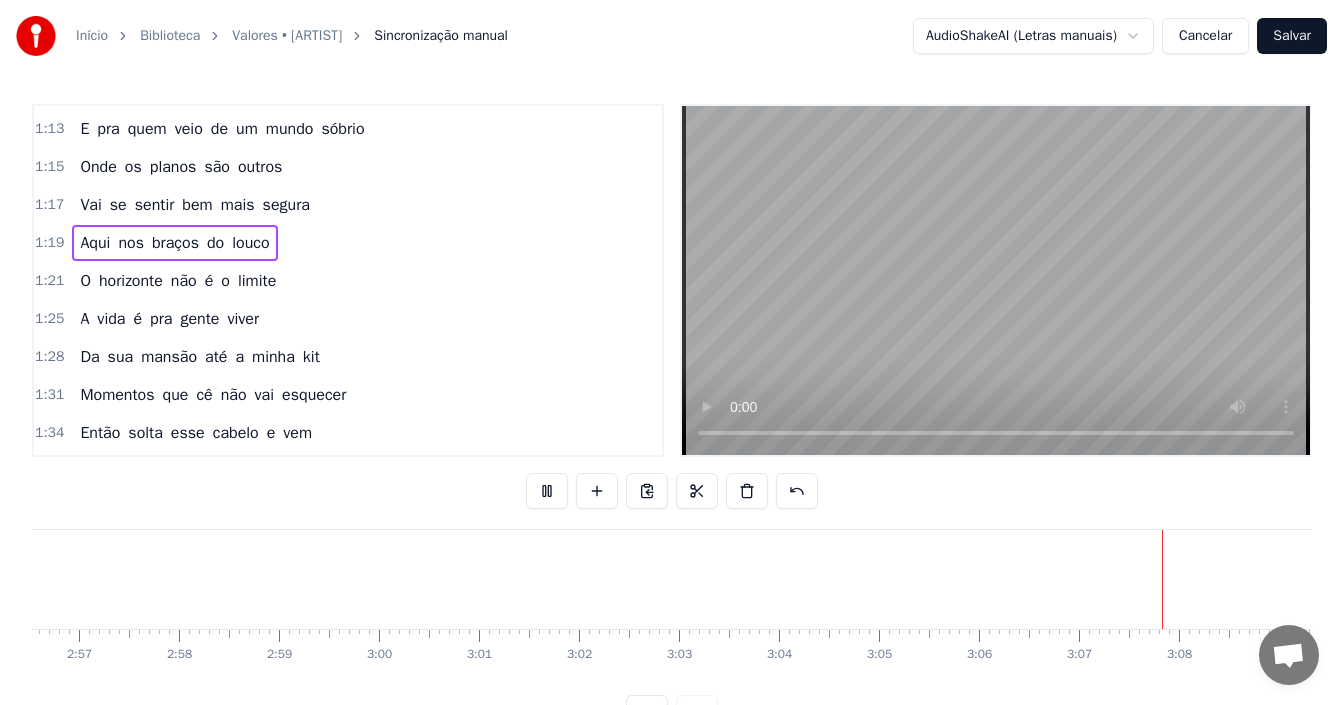 click on "Salvar" at bounding box center (1292, 36) 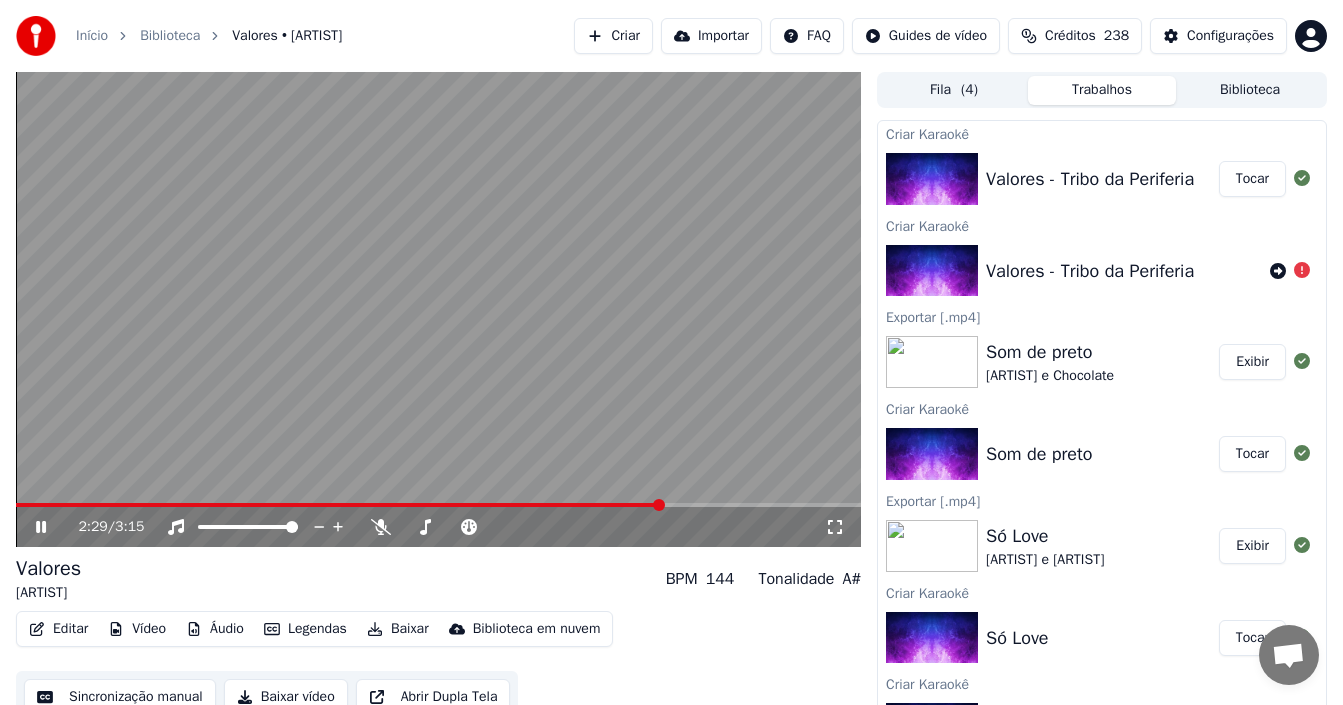 click 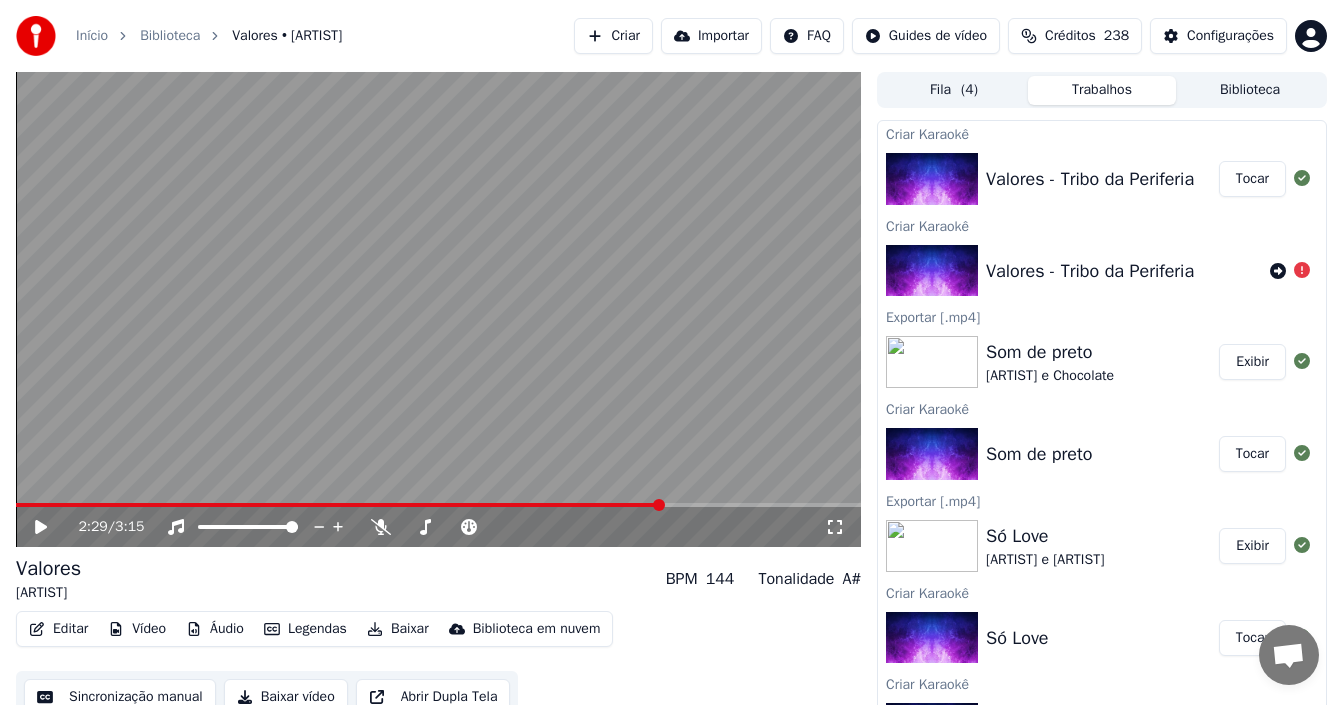 click on "Baixar" at bounding box center (398, 629) 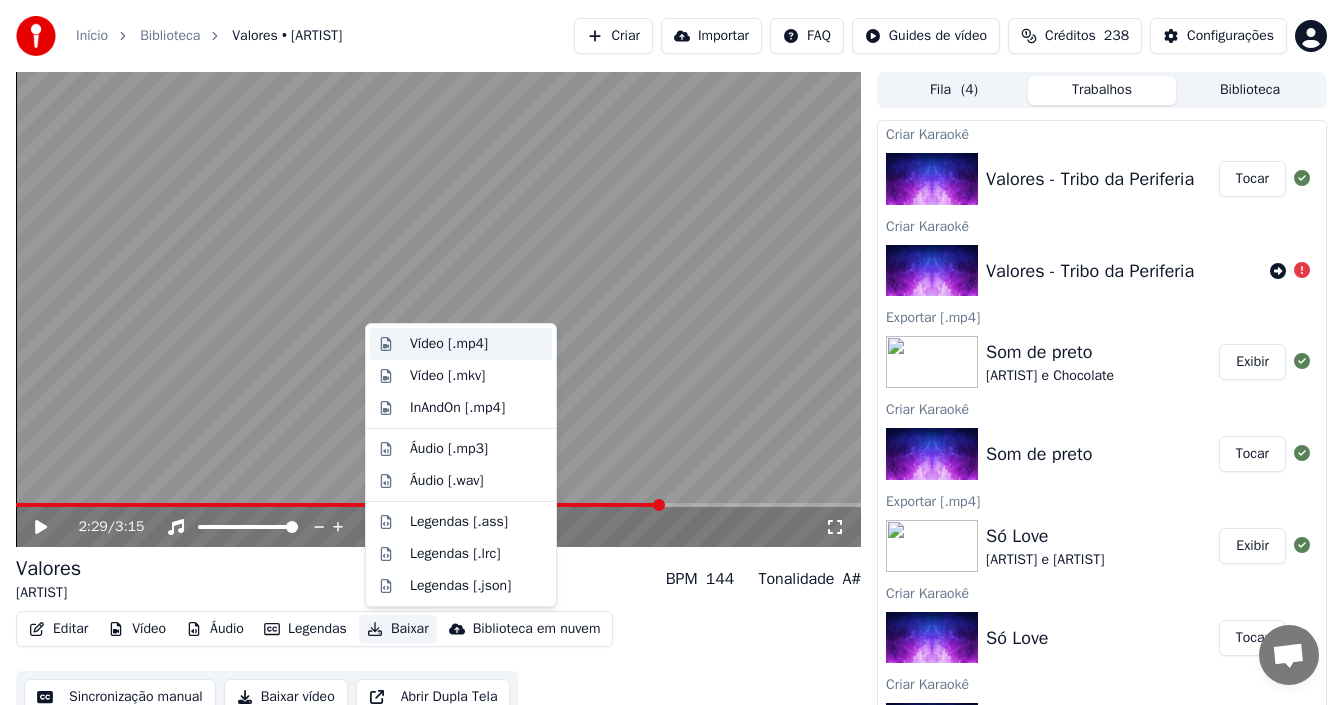click on "Vídeo [.mp4]" at bounding box center [449, 344] 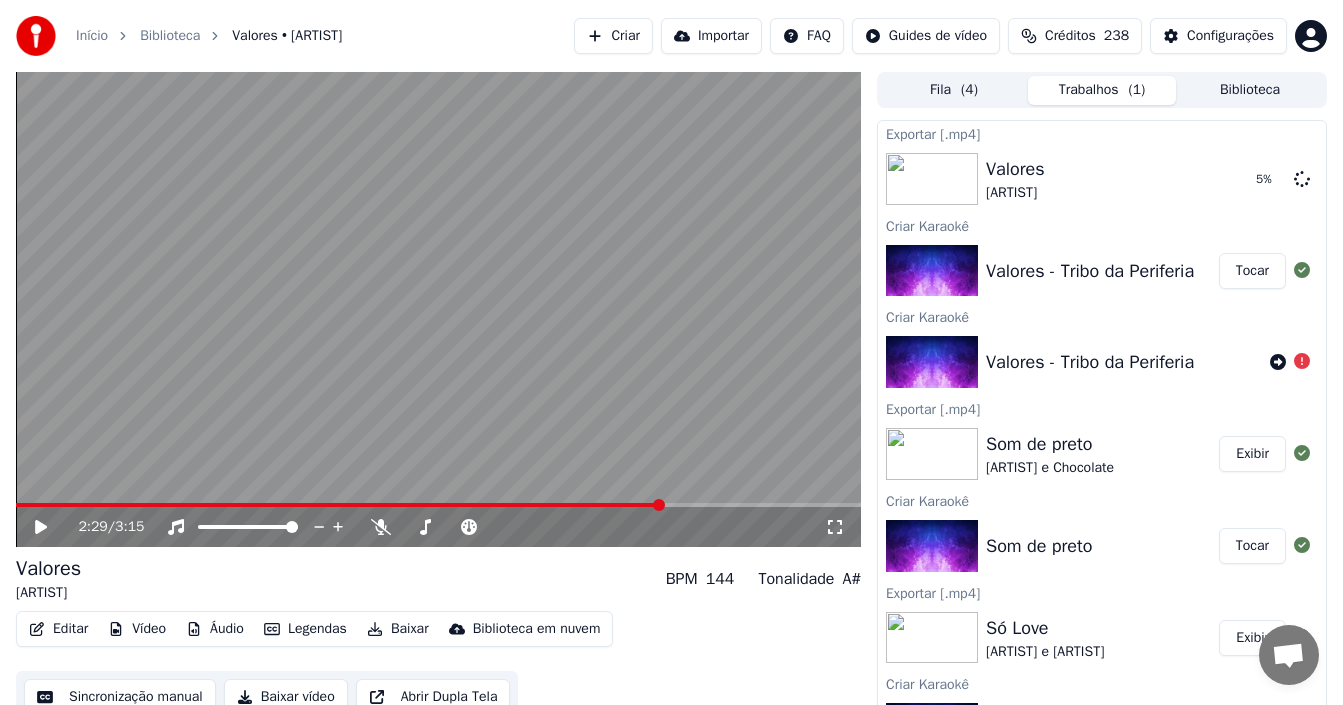 click on "Criar" at bounding box center (613, 36) 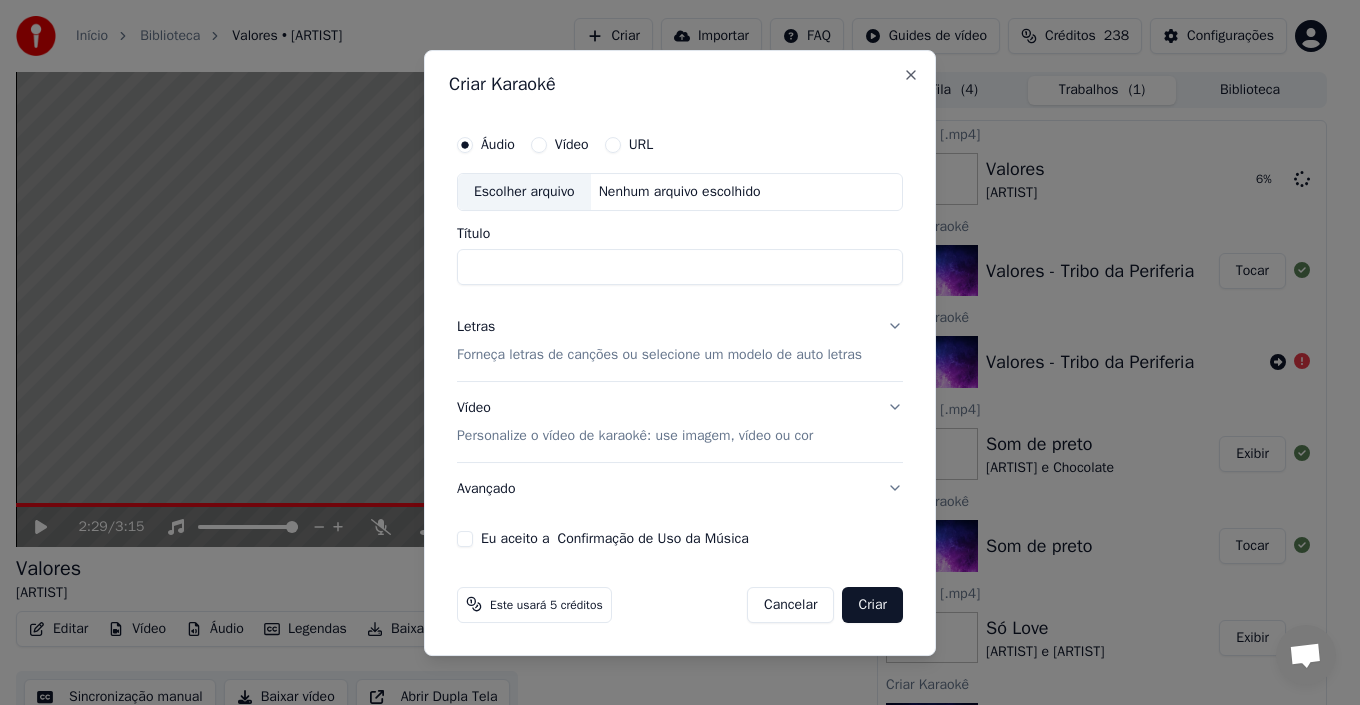 click on "Escolher arquivo" at bounding box center [524, 192] 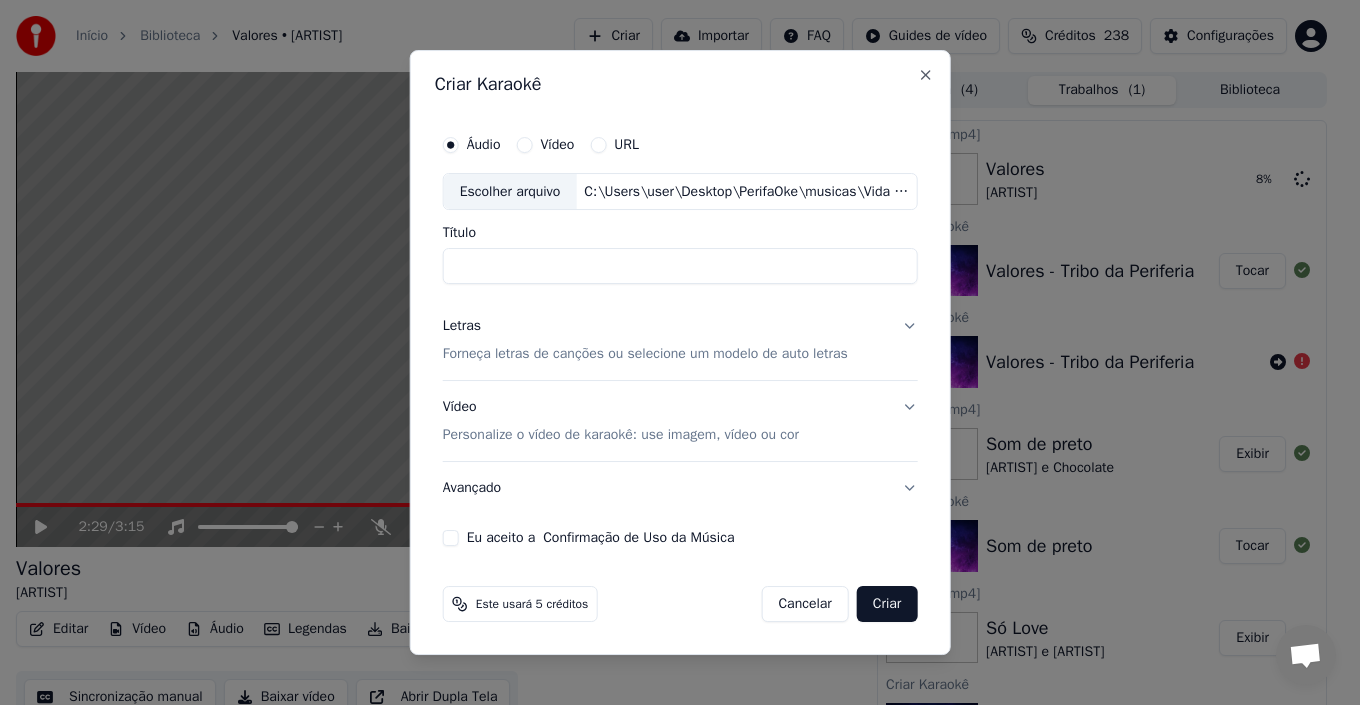 type on "**********" 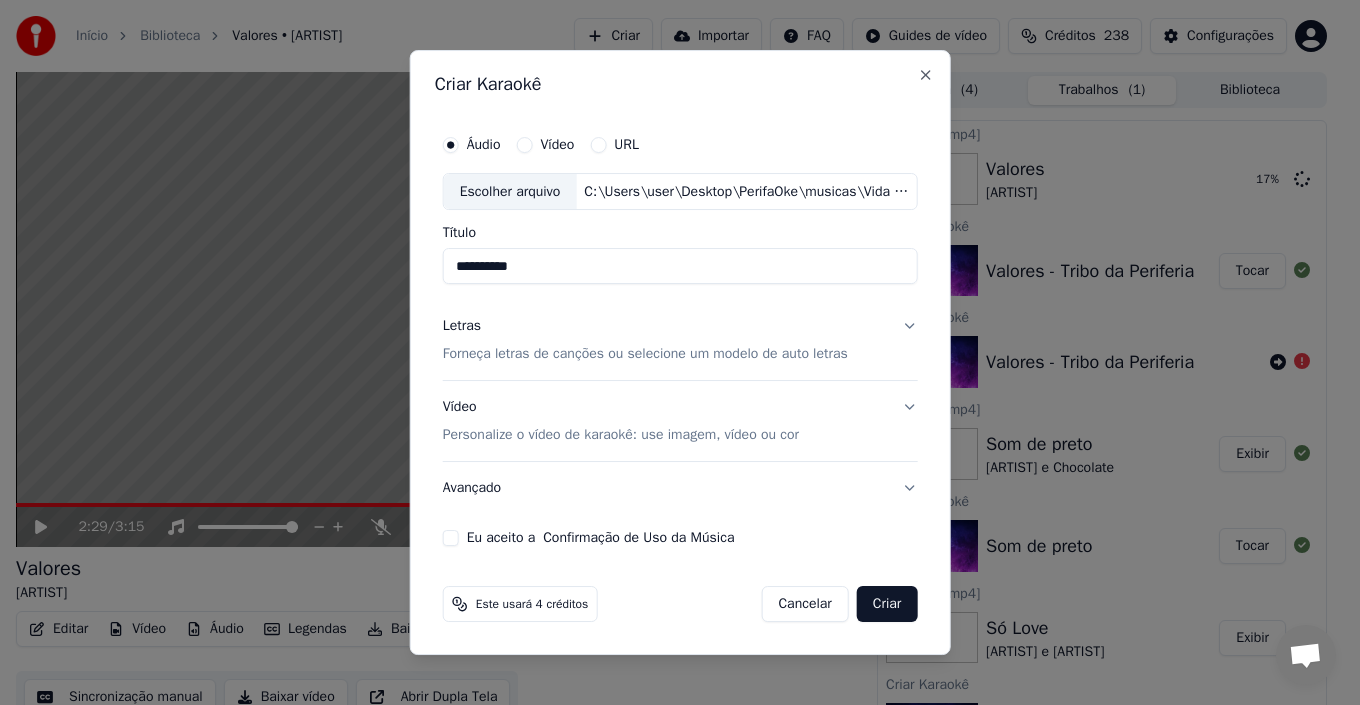 click on "Forneça letras de canções ou selecione um modelo de auto letras" at bounding box center [645, 355] 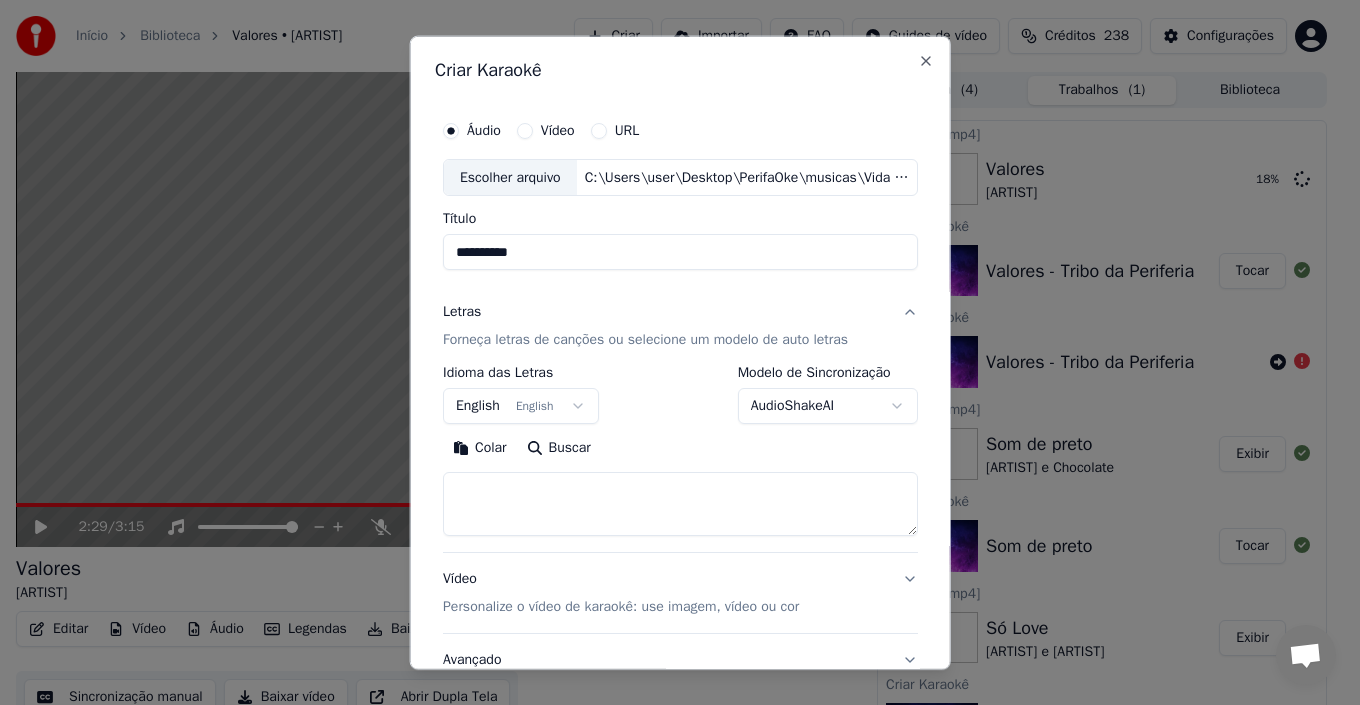 click on "**********" at bounding box center (671, 352) 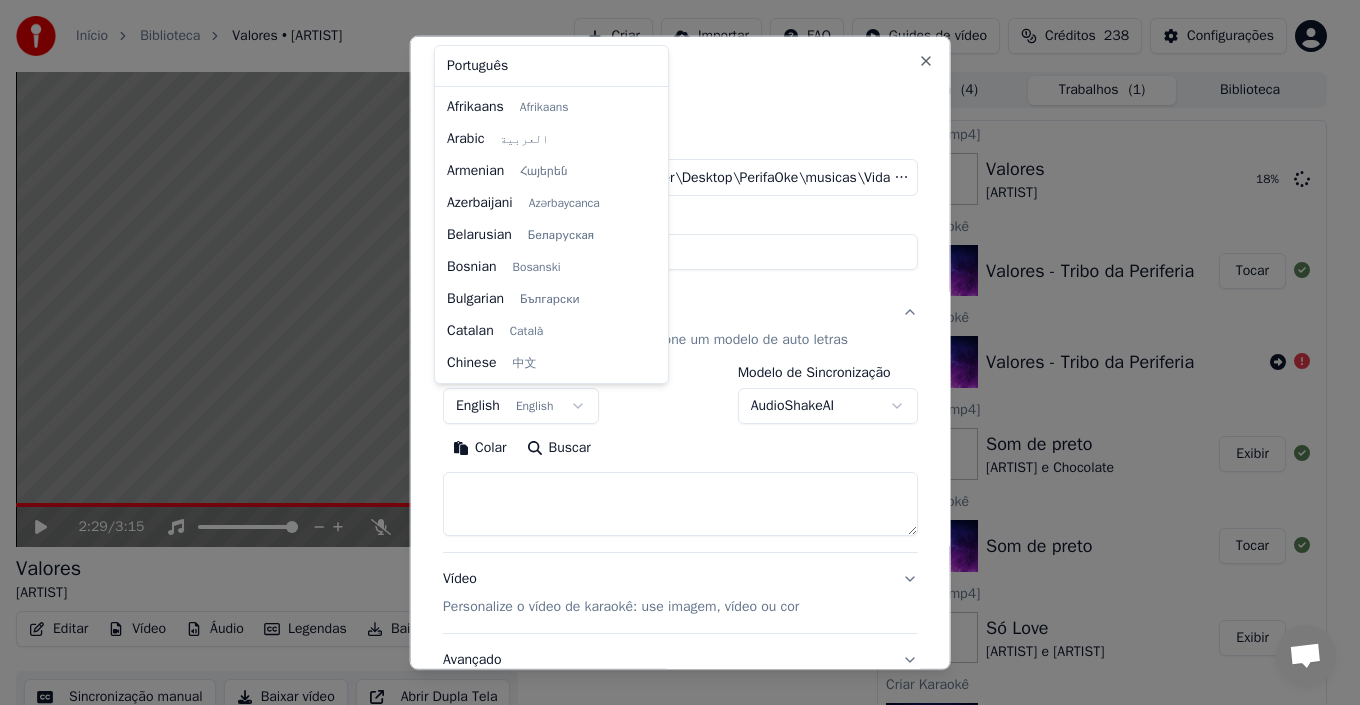 scroll, scrollTop: 160, scrollLeft: 0, axis: vertical 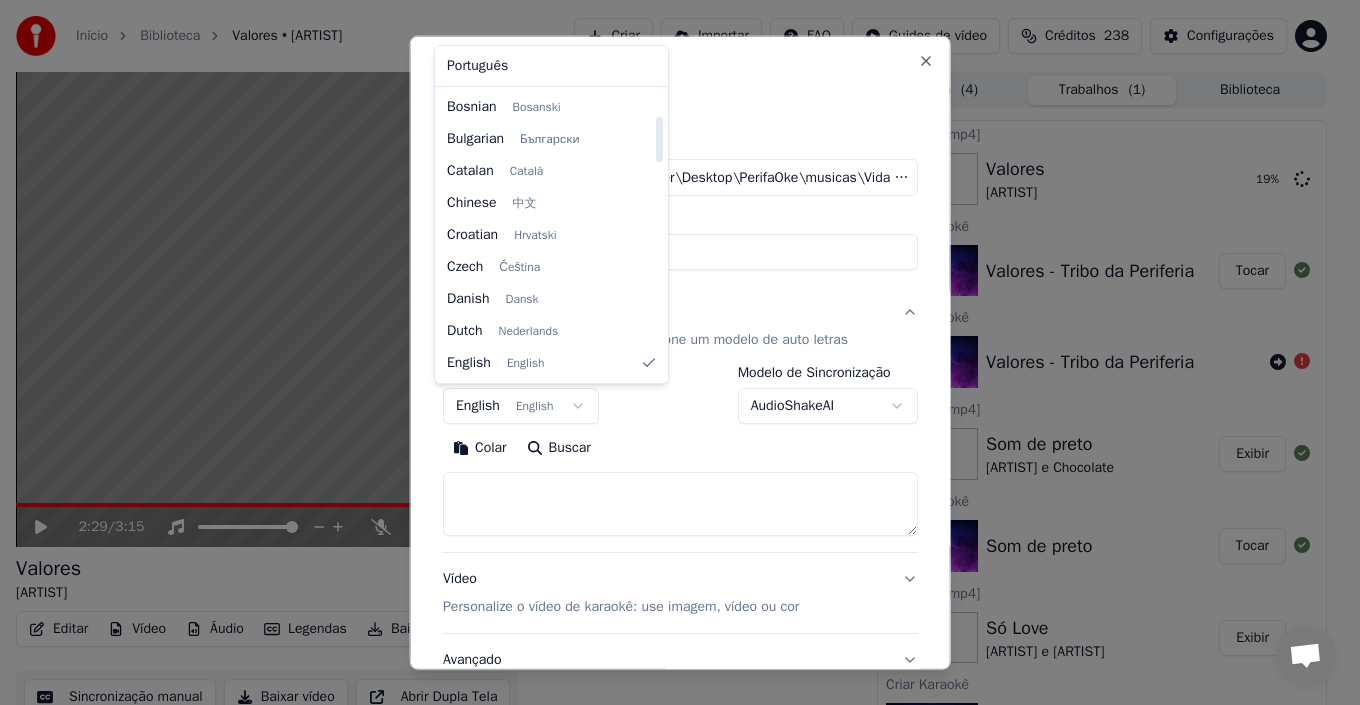select on "**" 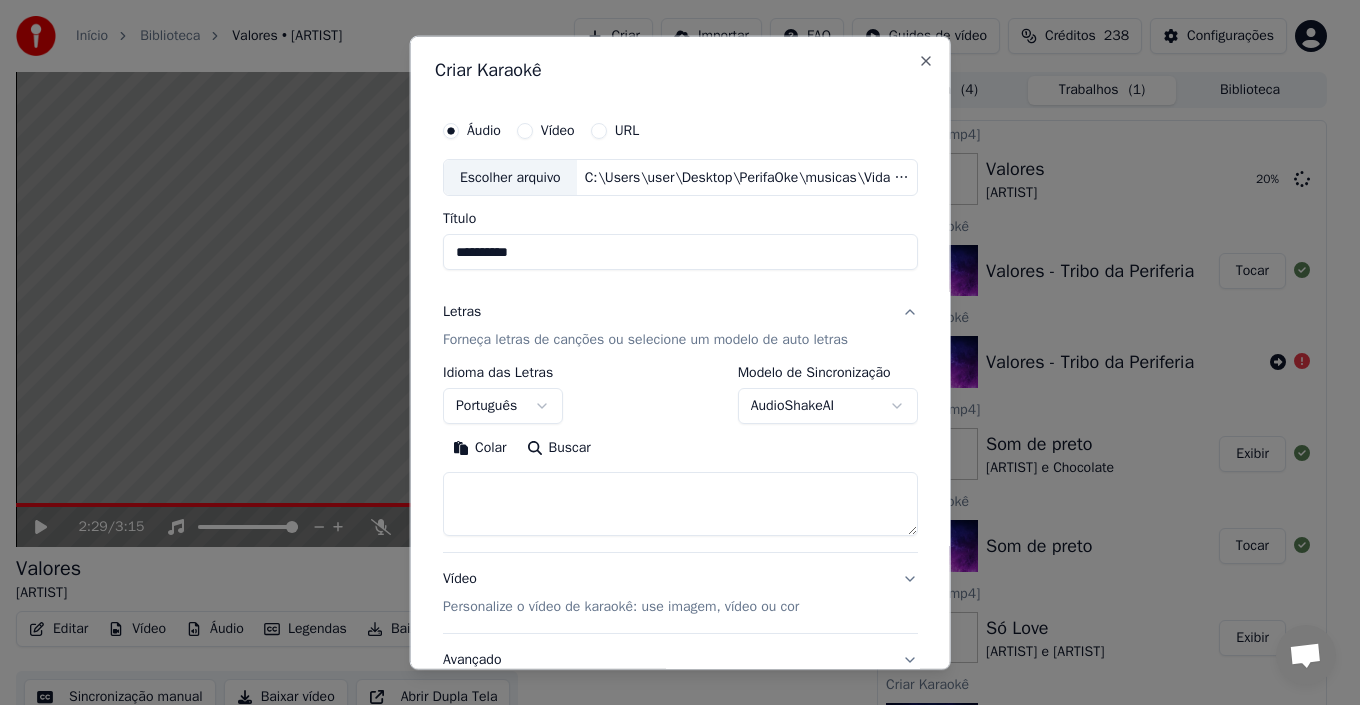click at bounding box center (680, 504) 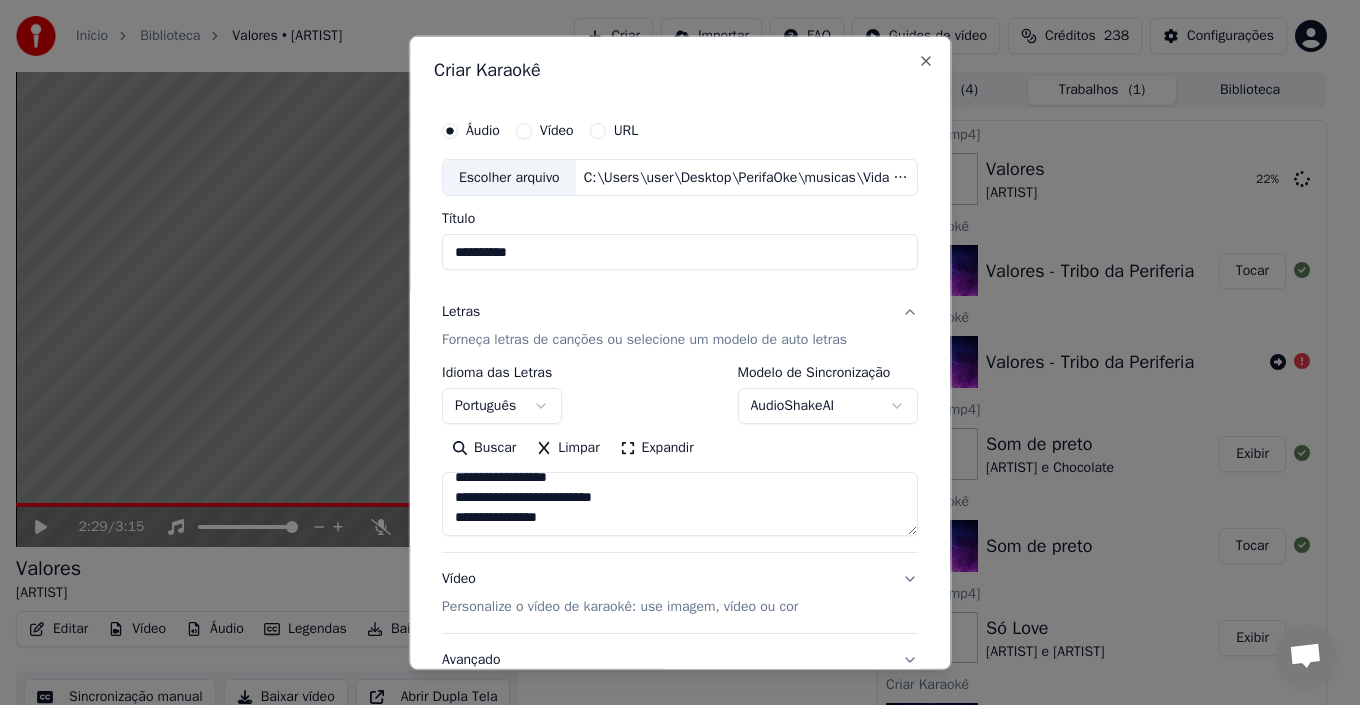 scroll, scrollTop: 1073, scrollLeft: 0, axis: vertical 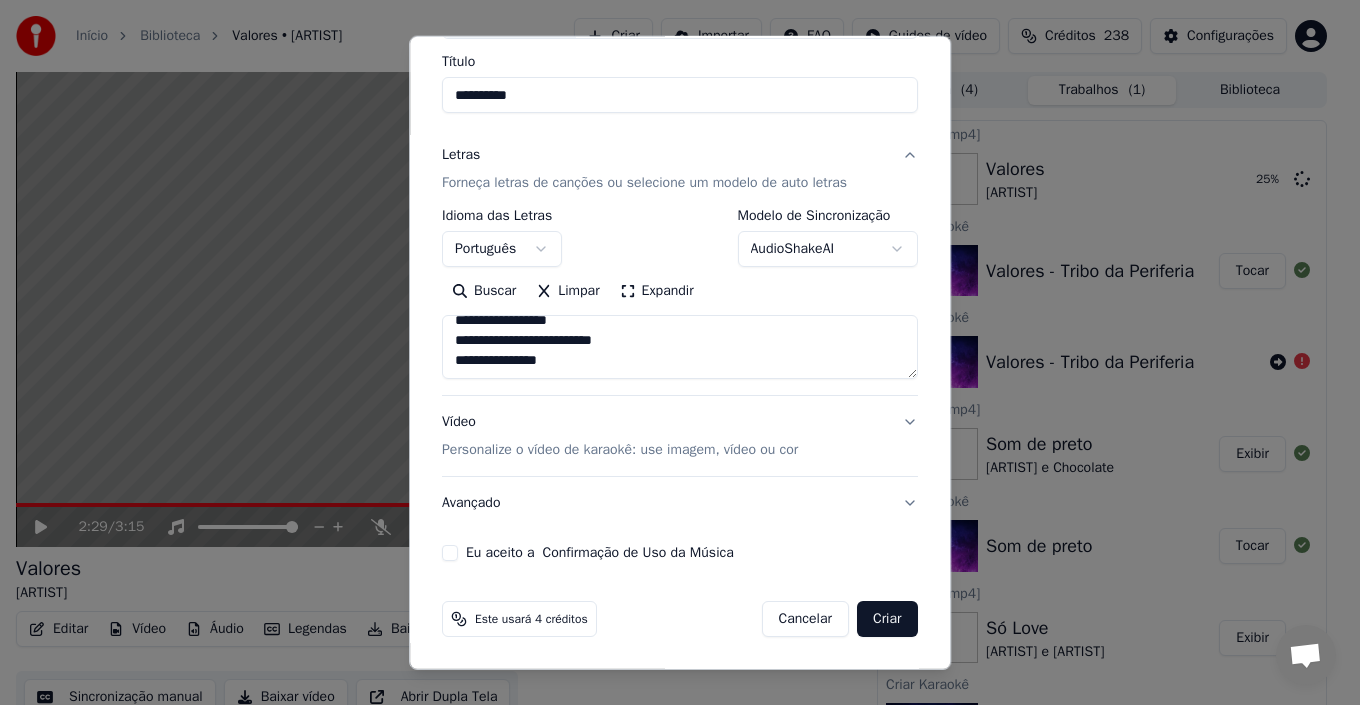 type on "**********" 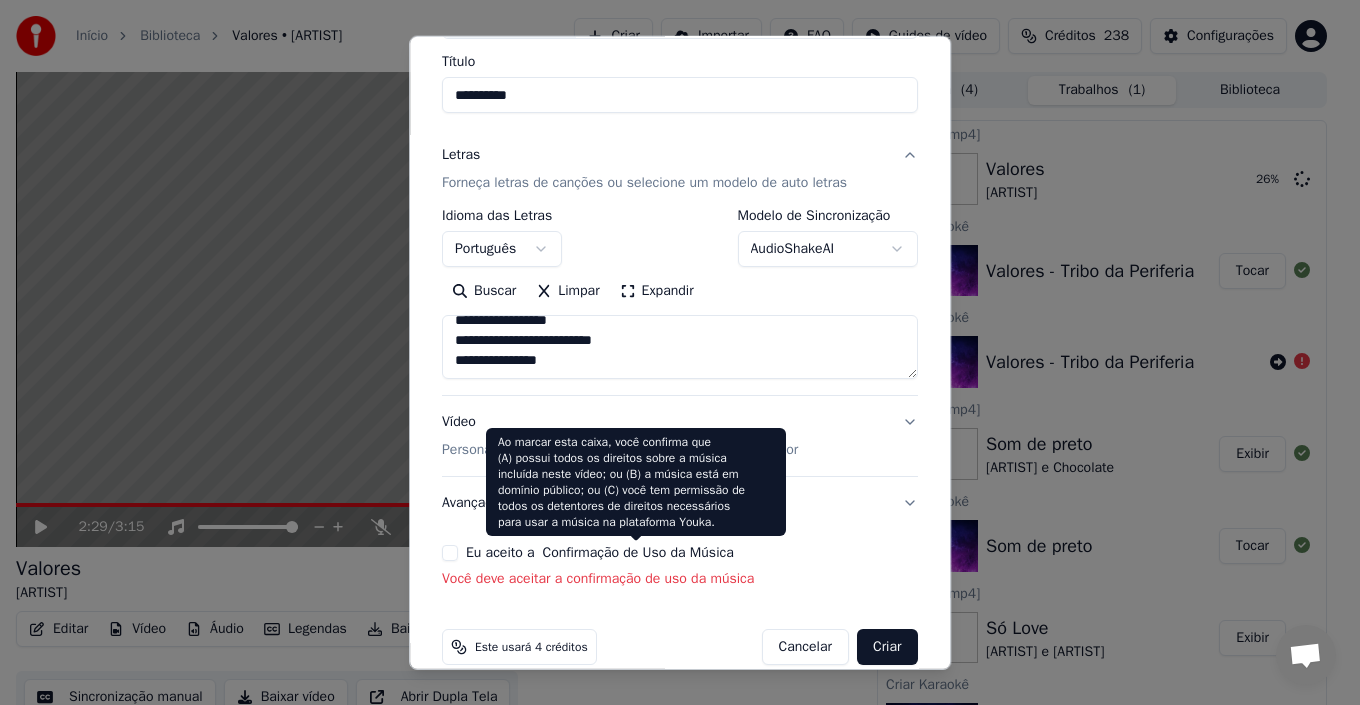 click on "Confirmação de Uso da Música" at bounding box center [638, 553] 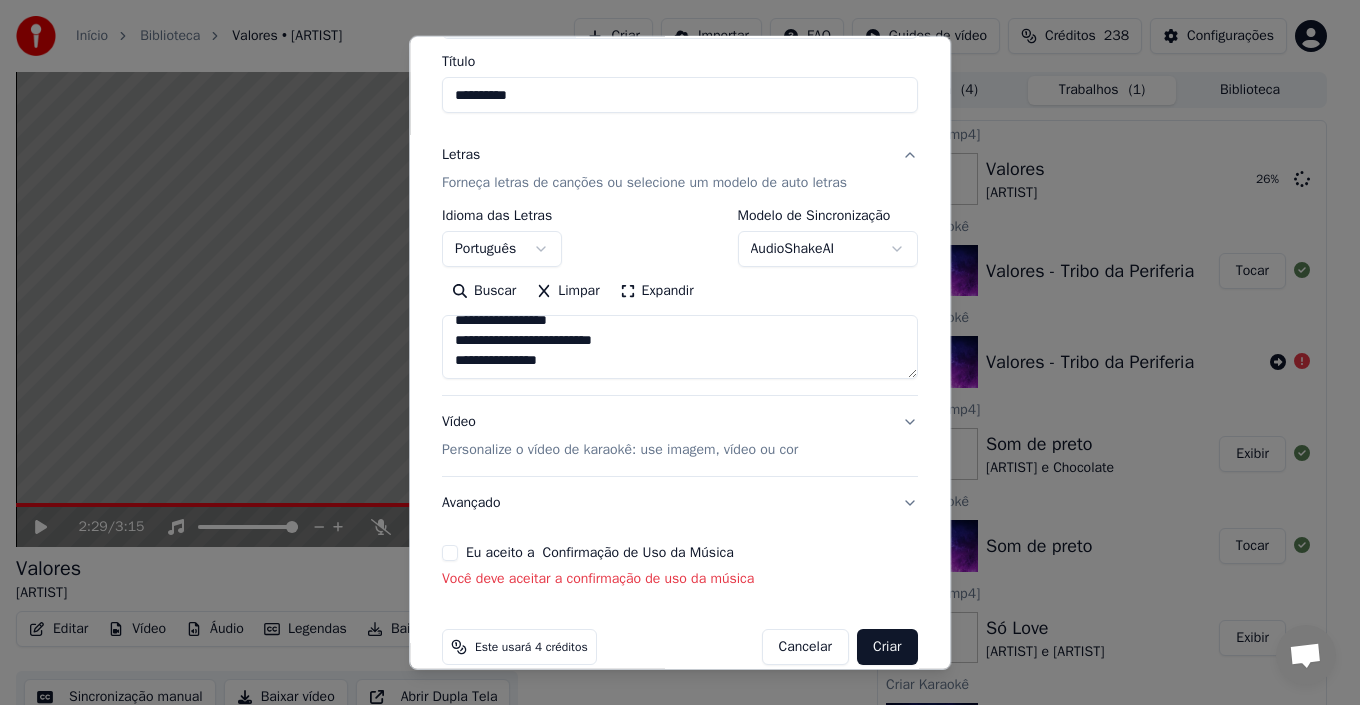 click on "Eu aceito a   Confirmação de Uso da Música" at bounding box center (680, 553) 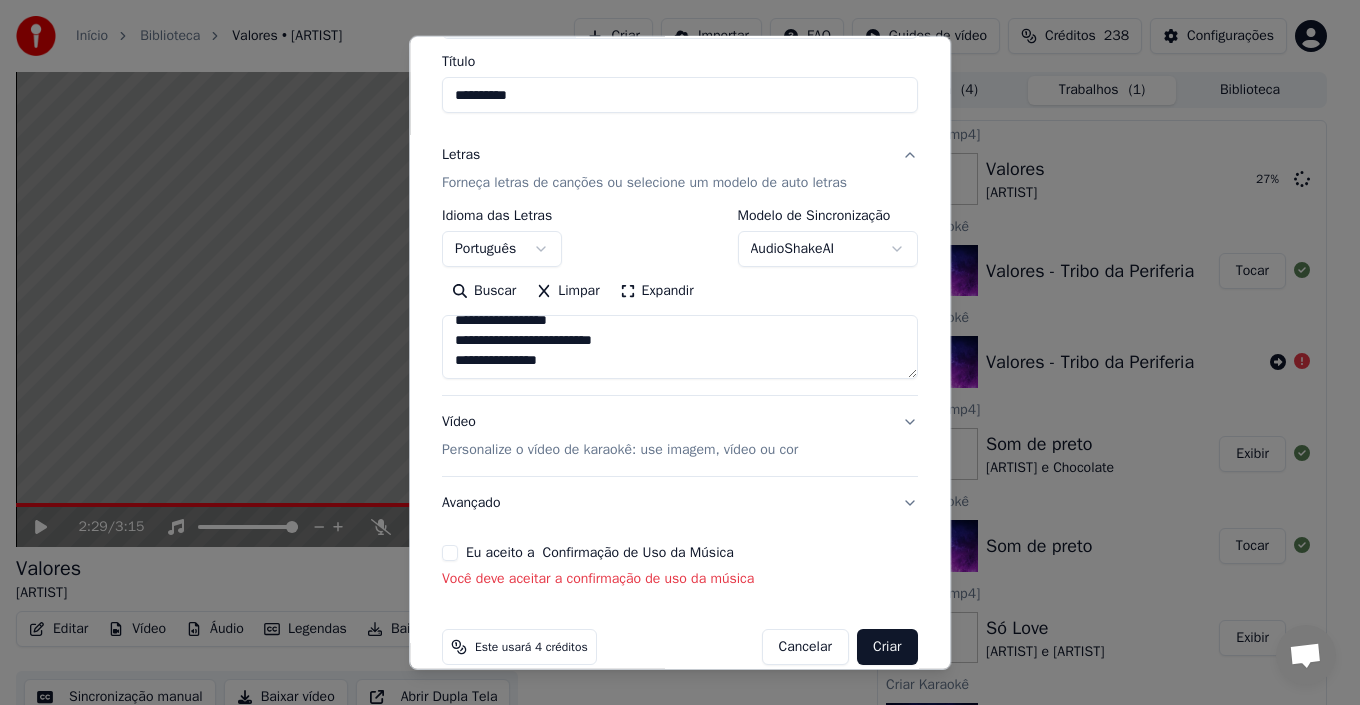click on "Eu aceito a   Confirmação de Uso da Música" at bounding box center (450, 553) 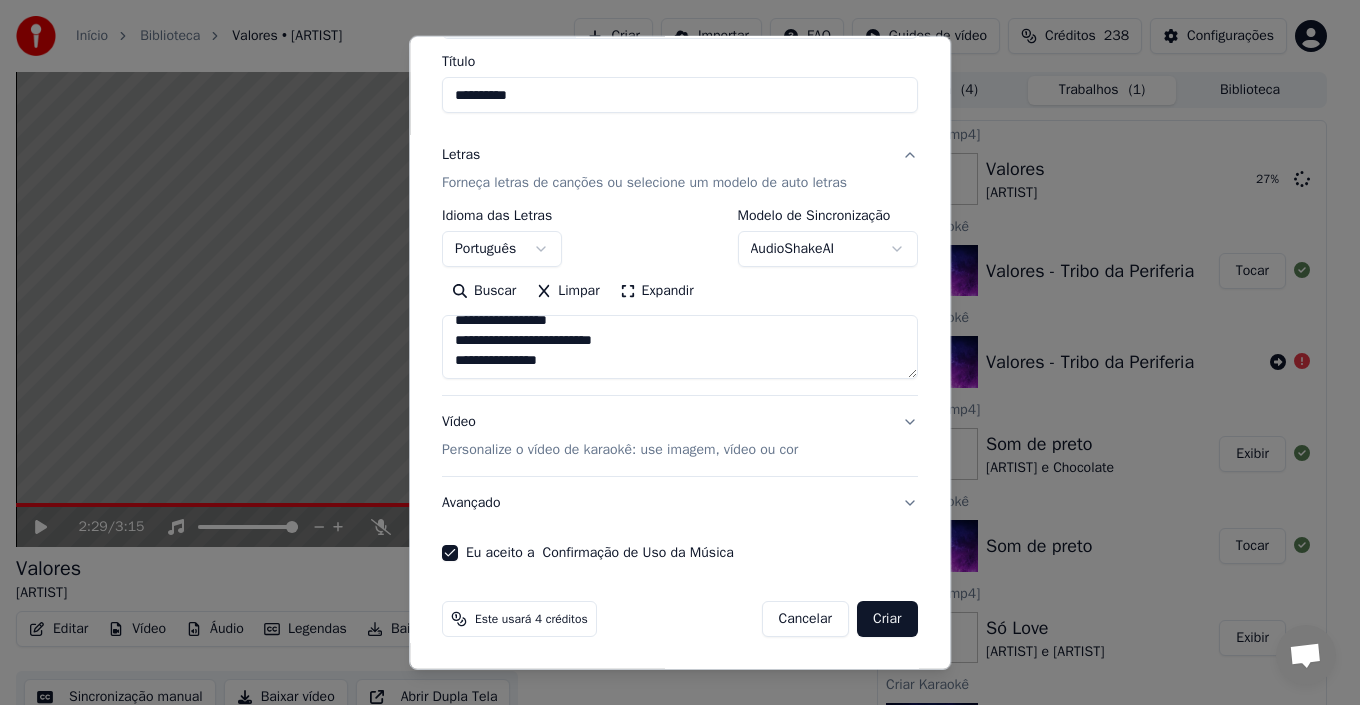 click on "Criar" at bounding box center (887, 619) 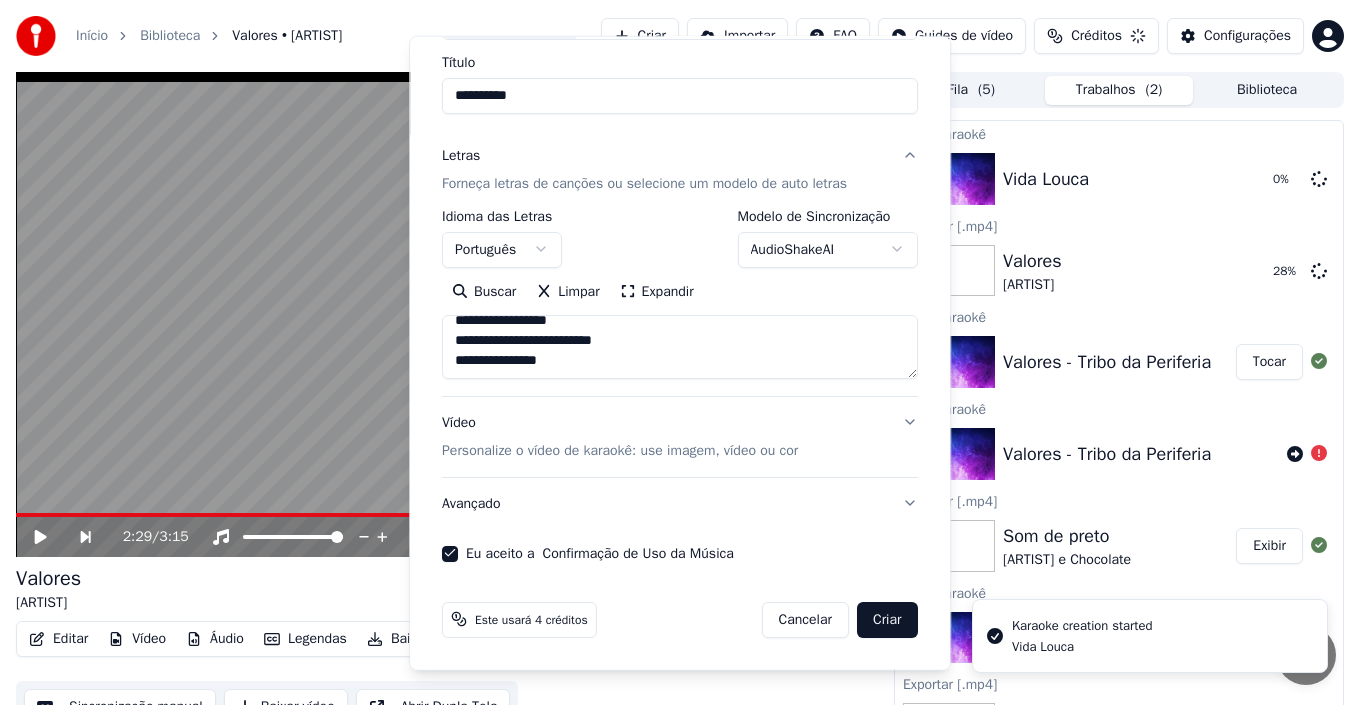 type 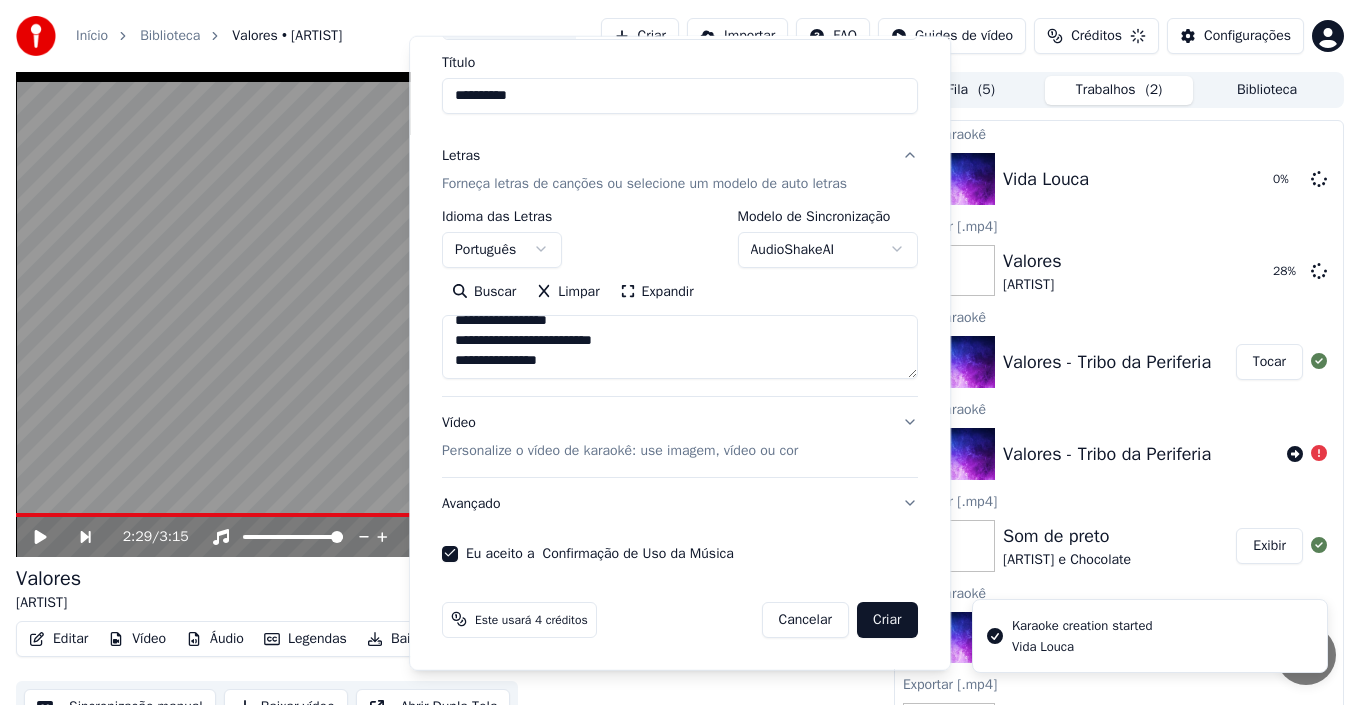 type 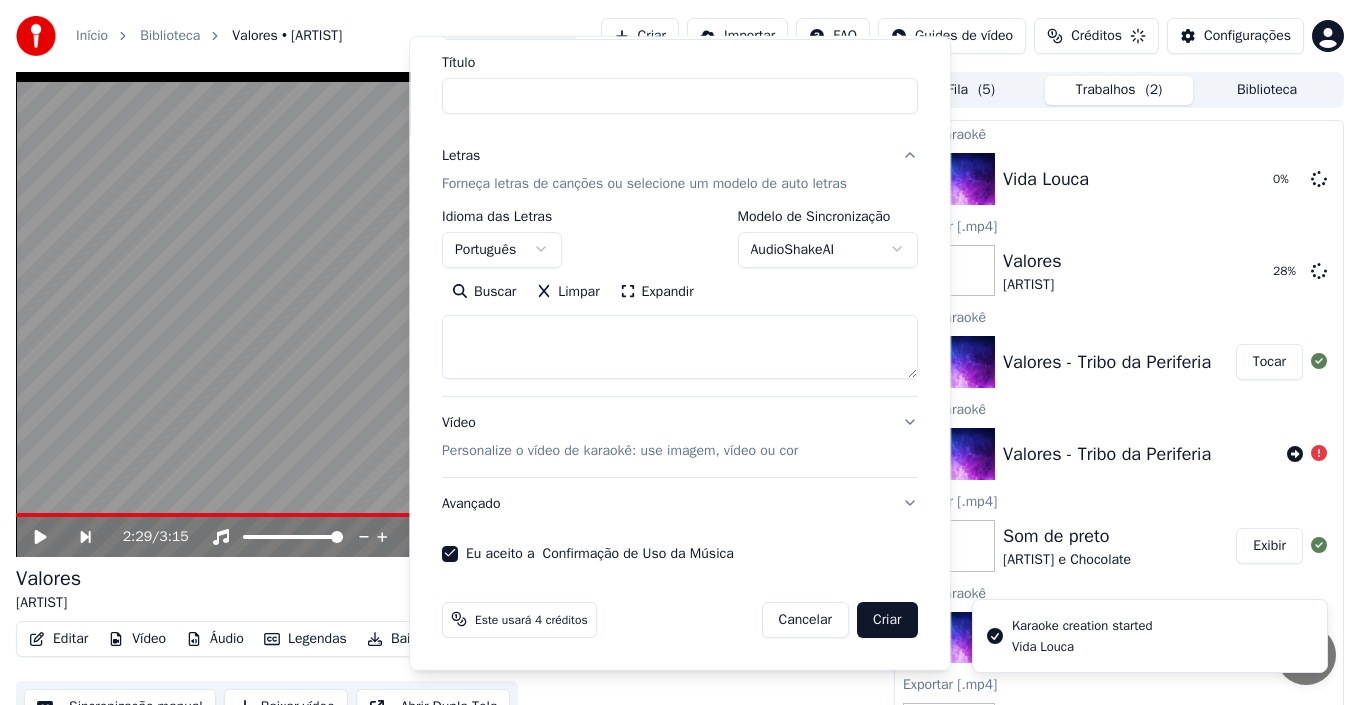 select 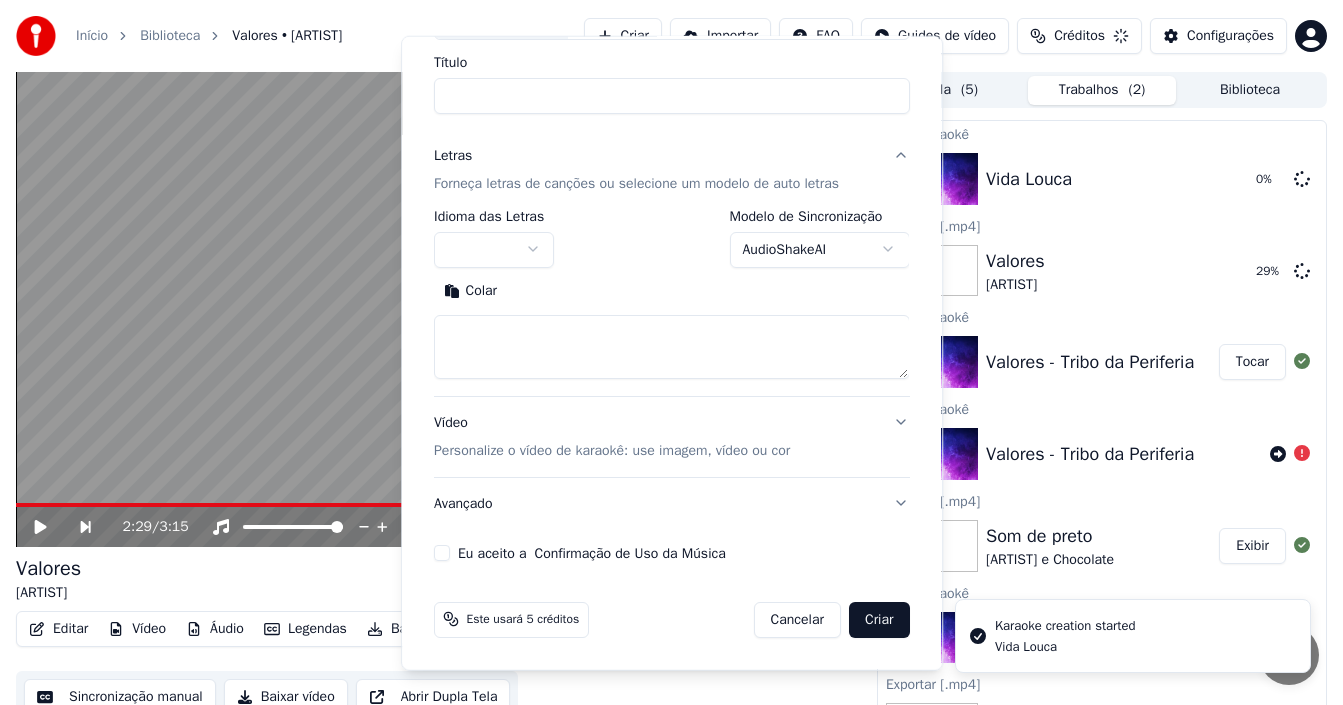scroll, scrollTop: 0, scrollLeft: 0, axis: both 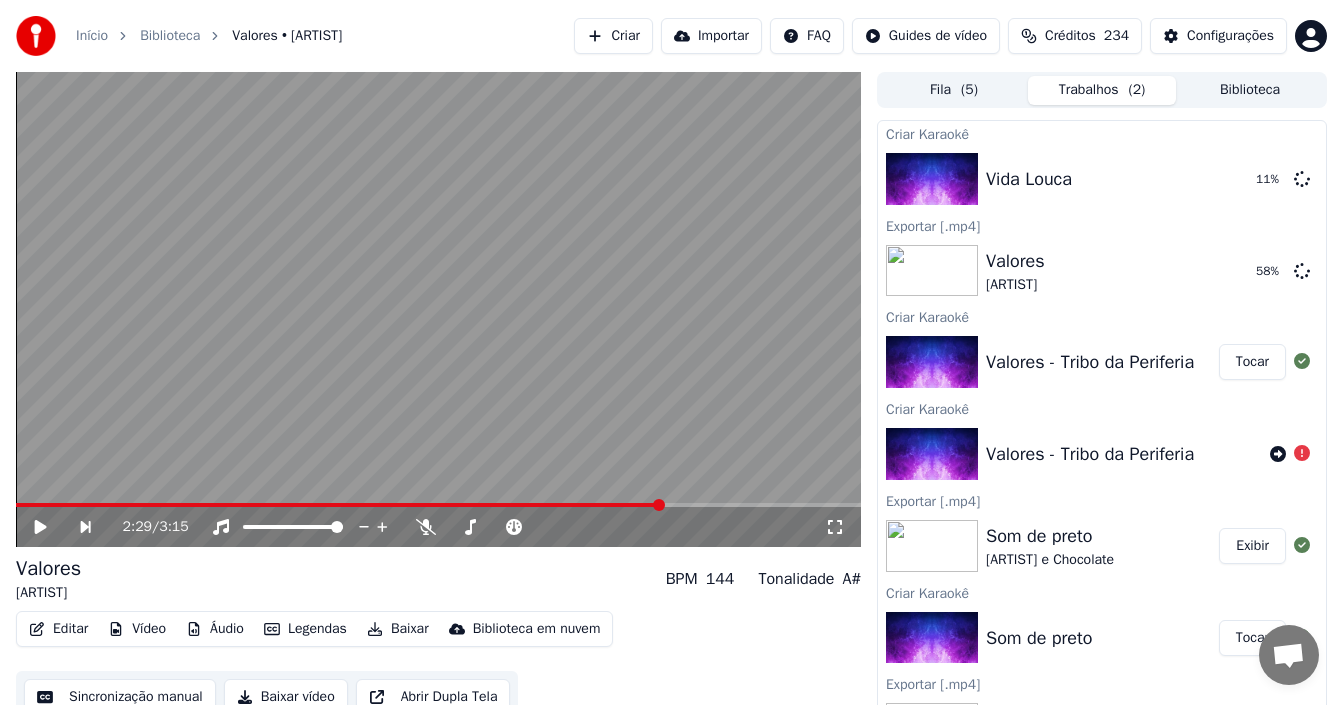 click on "Biblioteca" at bounding box center (1250, 90) 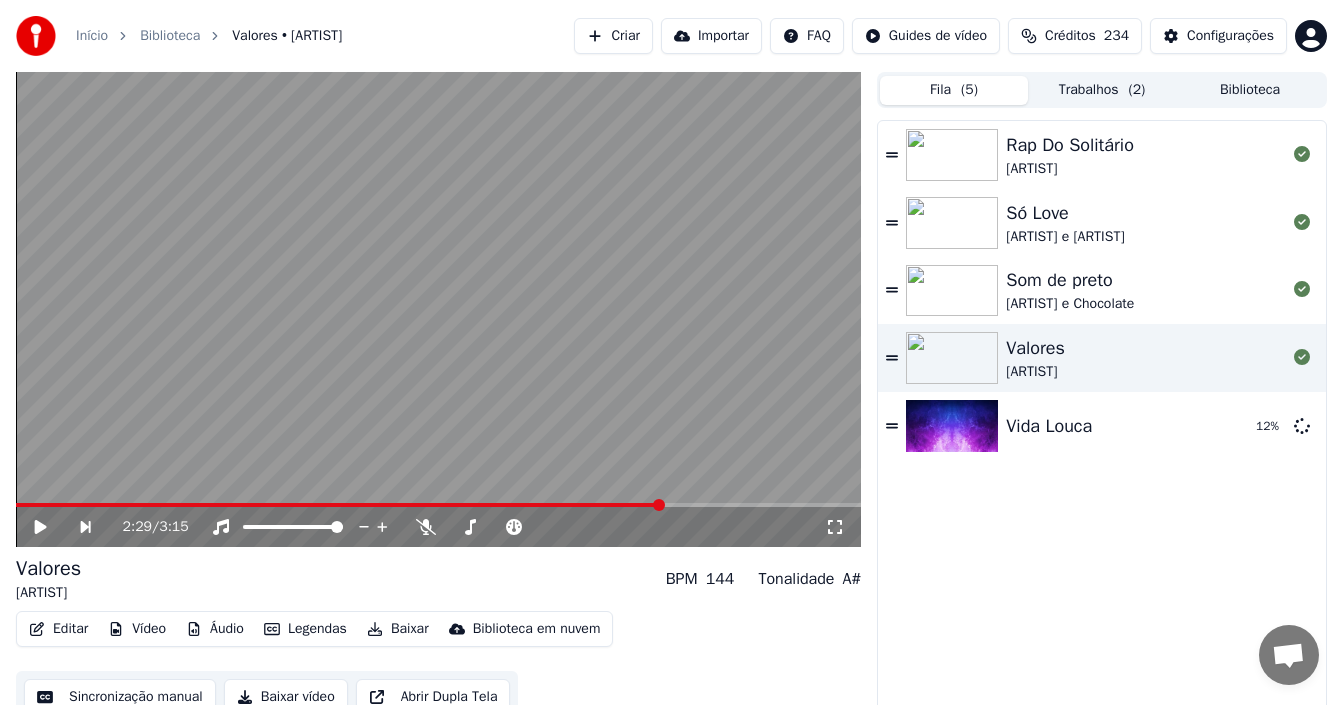 click on "Fila ( 5 )" at bounding box center [954, 90] 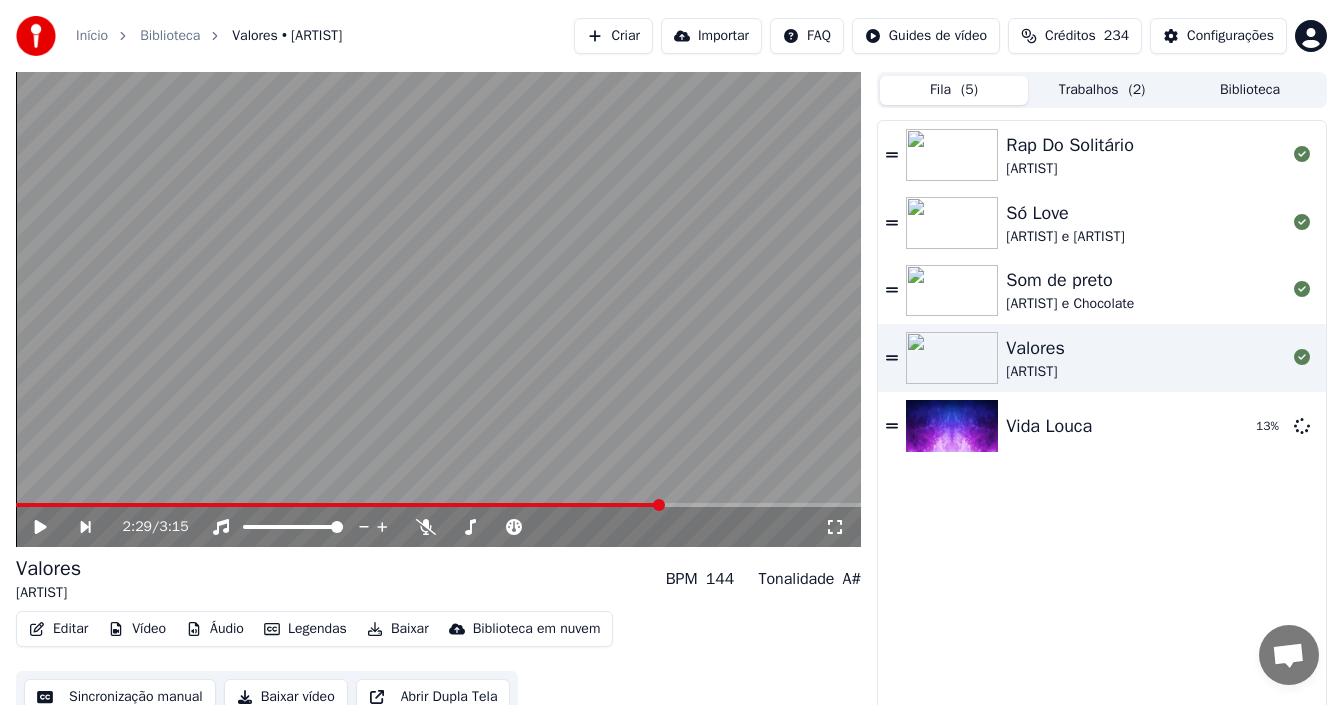 click on "Fila ( 5 ) Trabalhos ( 2 ) Biblioteca" at bounding box center (1102, 90) 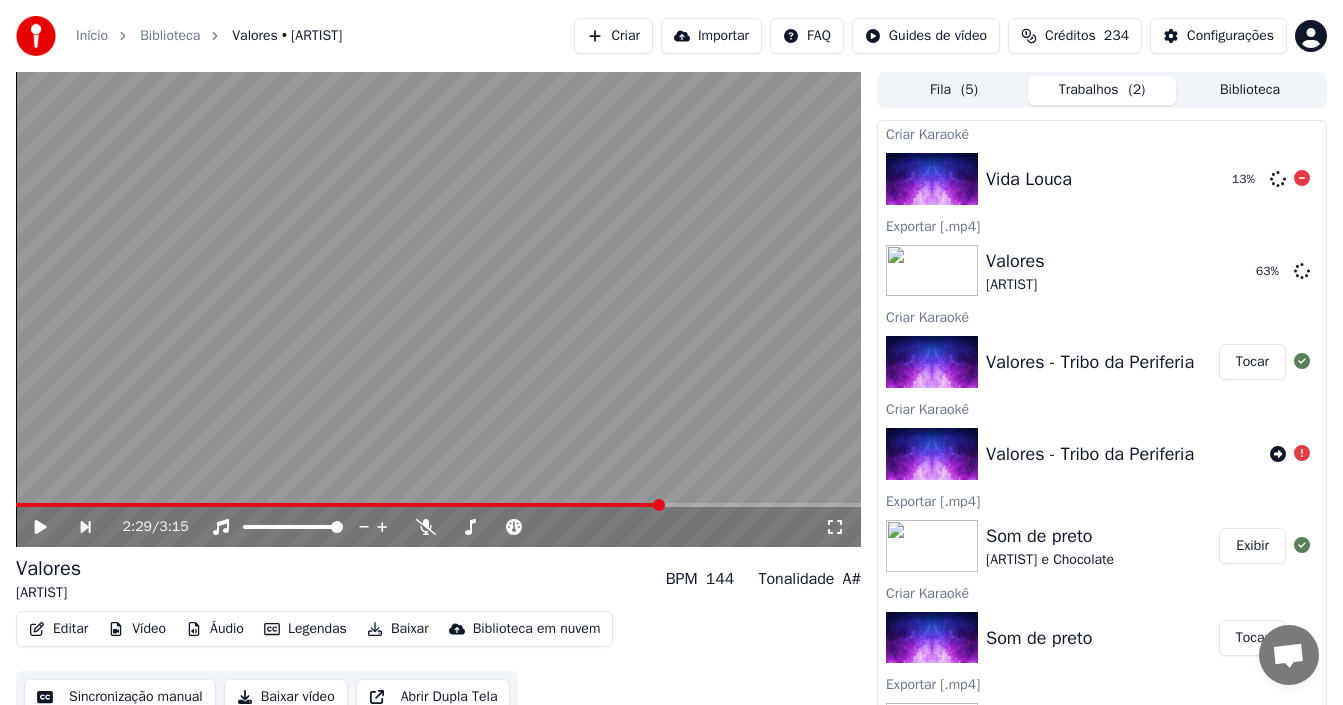 click on "Vida Louca" at bounding box center [1029, 179] 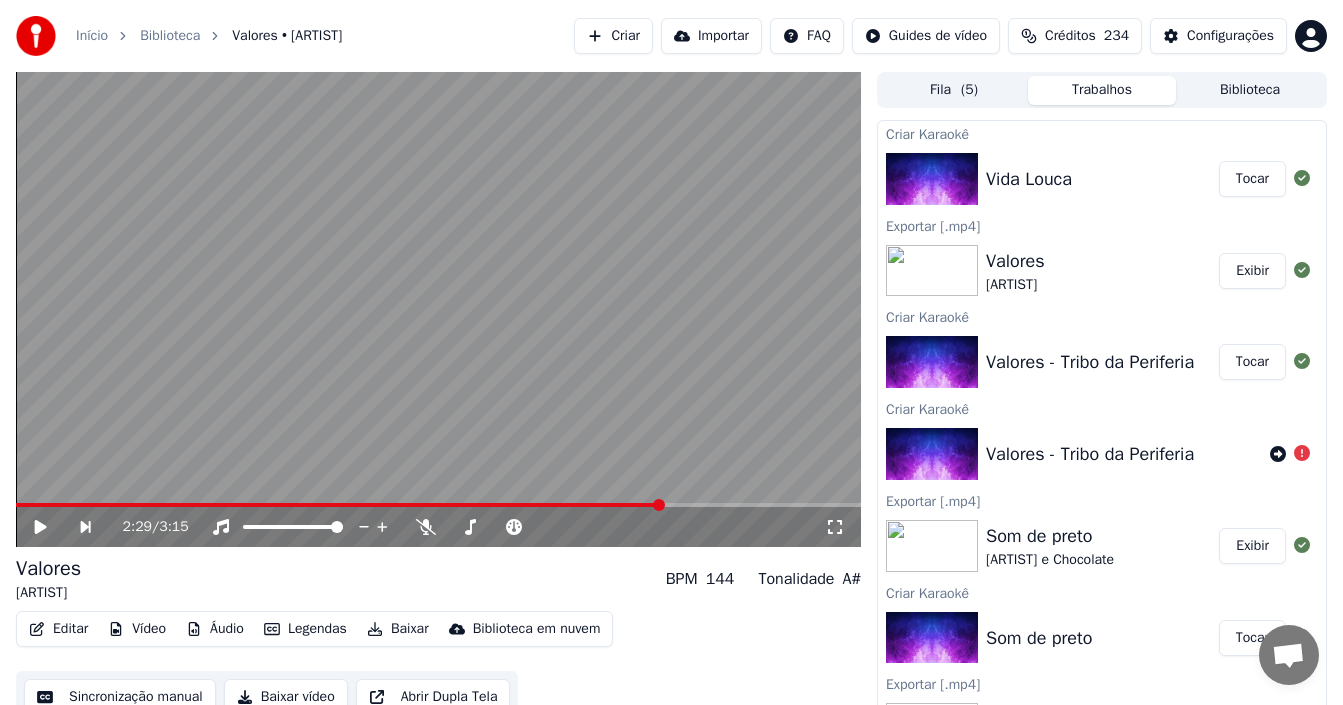 click on "Tocar" at bounding box center [1252, 179] 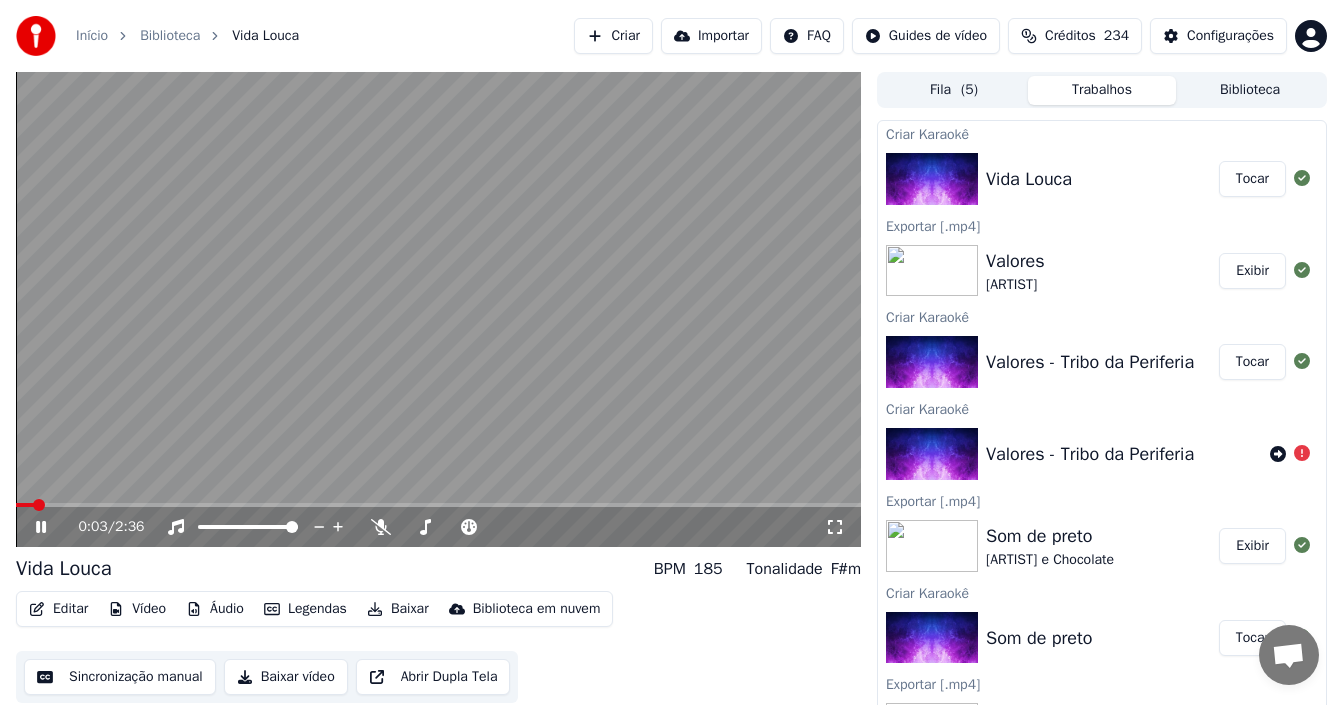 click on "0:03  /  2:36" at bounding box center (438, 527) 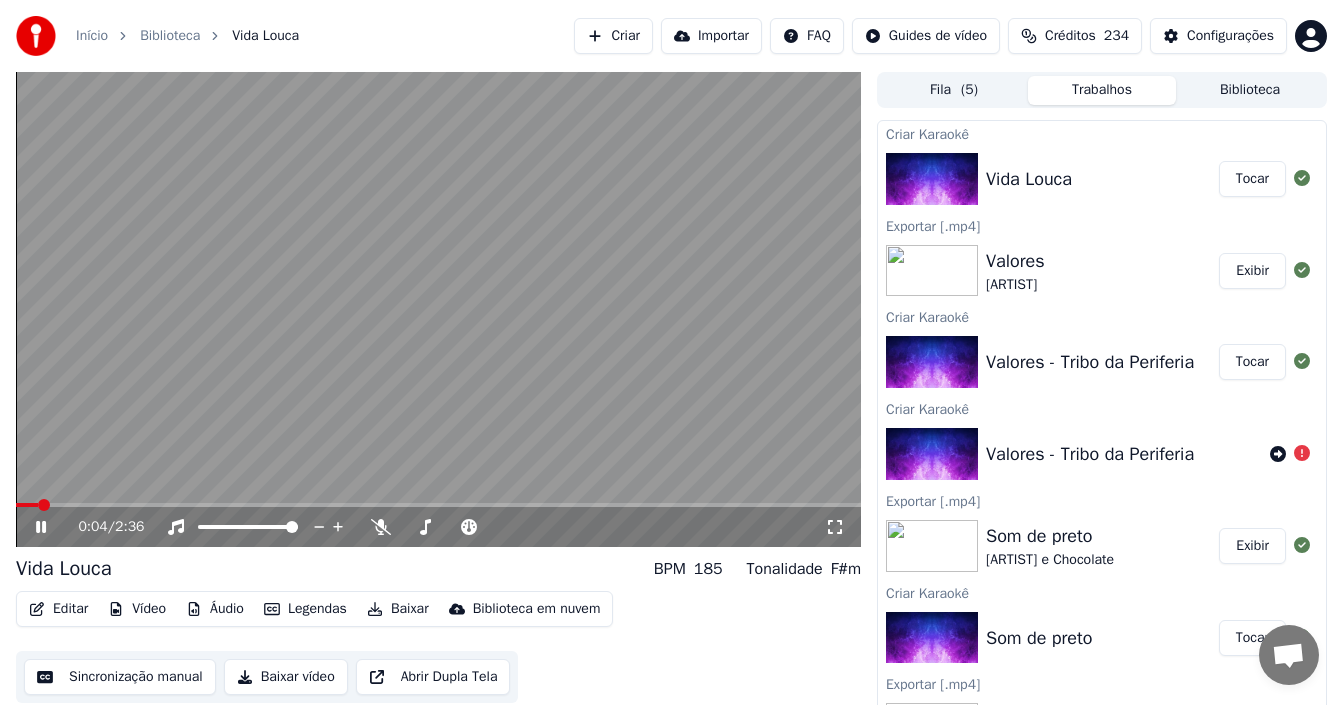 click 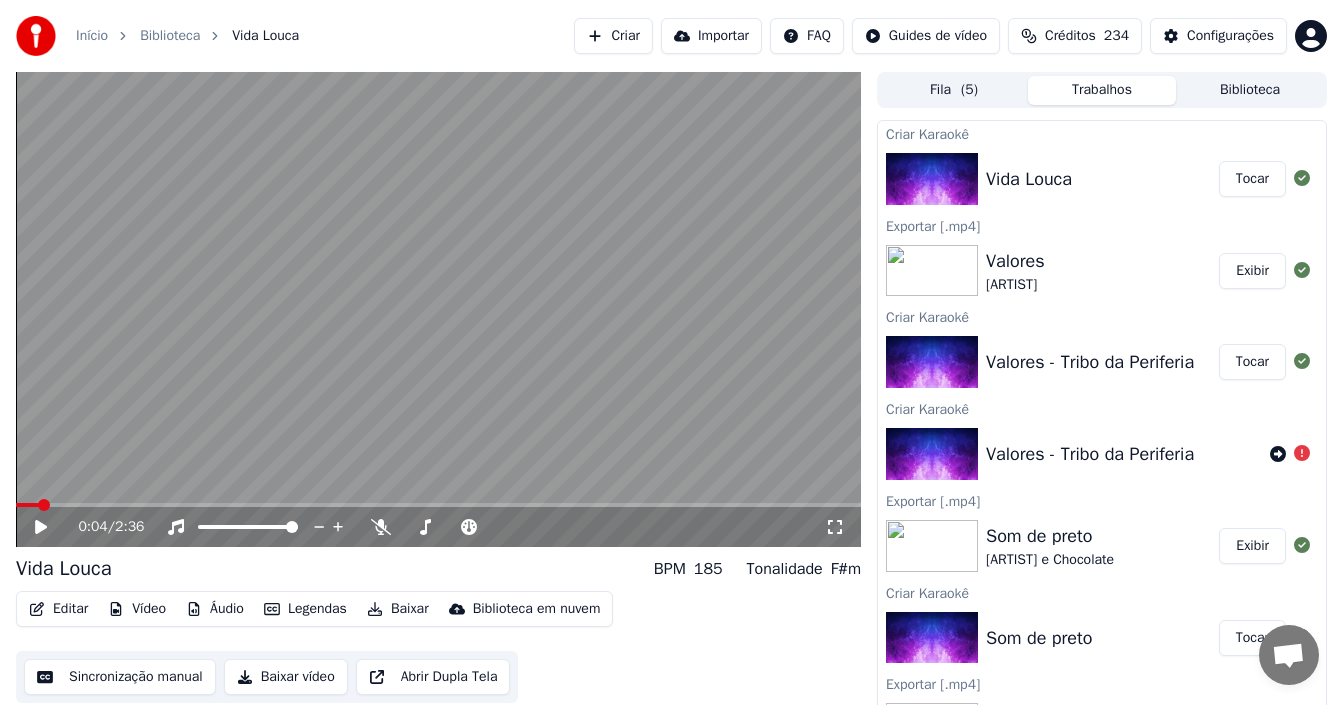 click on "Editar" at bounding box center [58, 609] 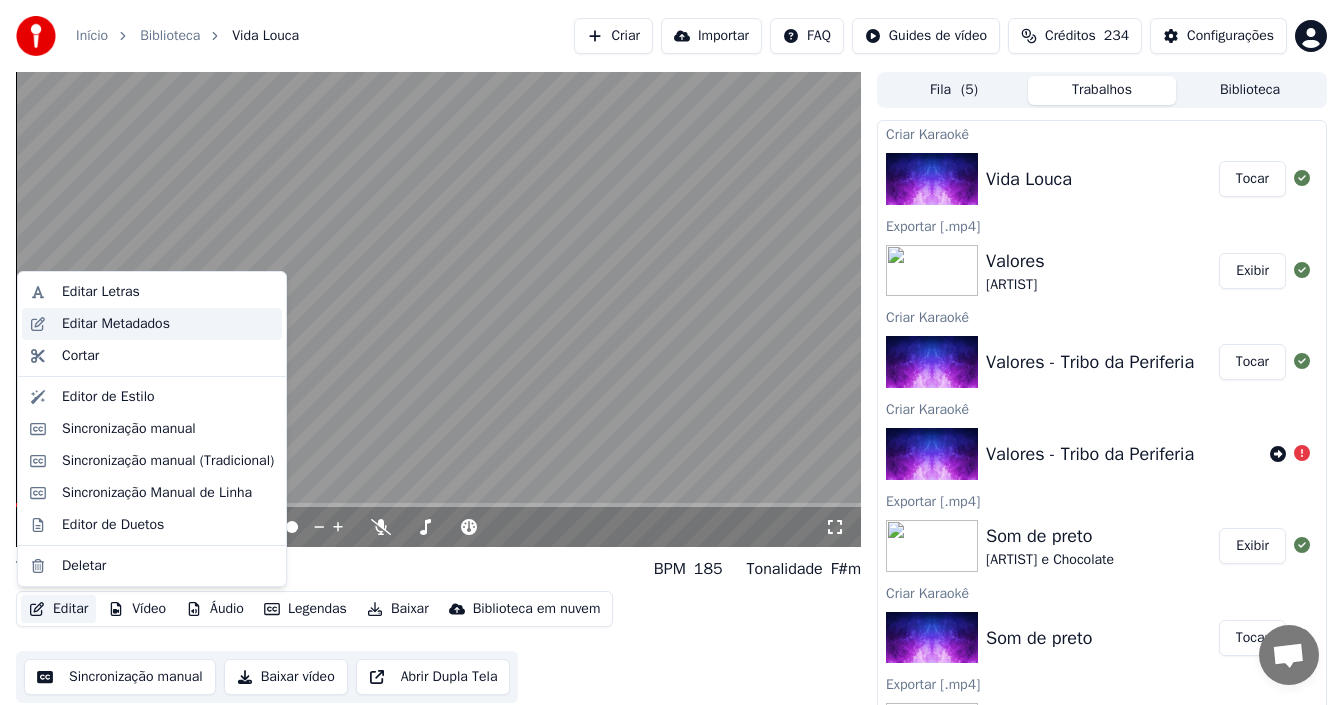 click on "Editar Metadados" at bounding box center (152, 324) 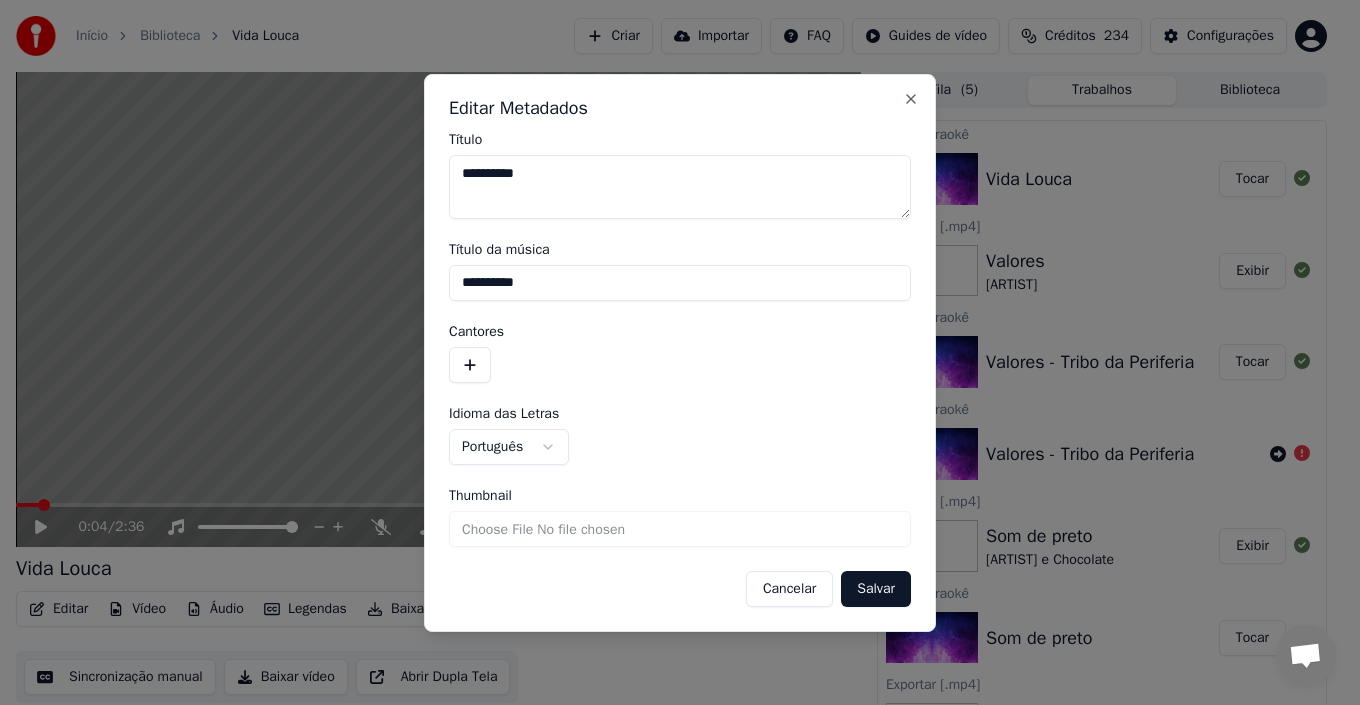 click at bounding box center [470, 365] 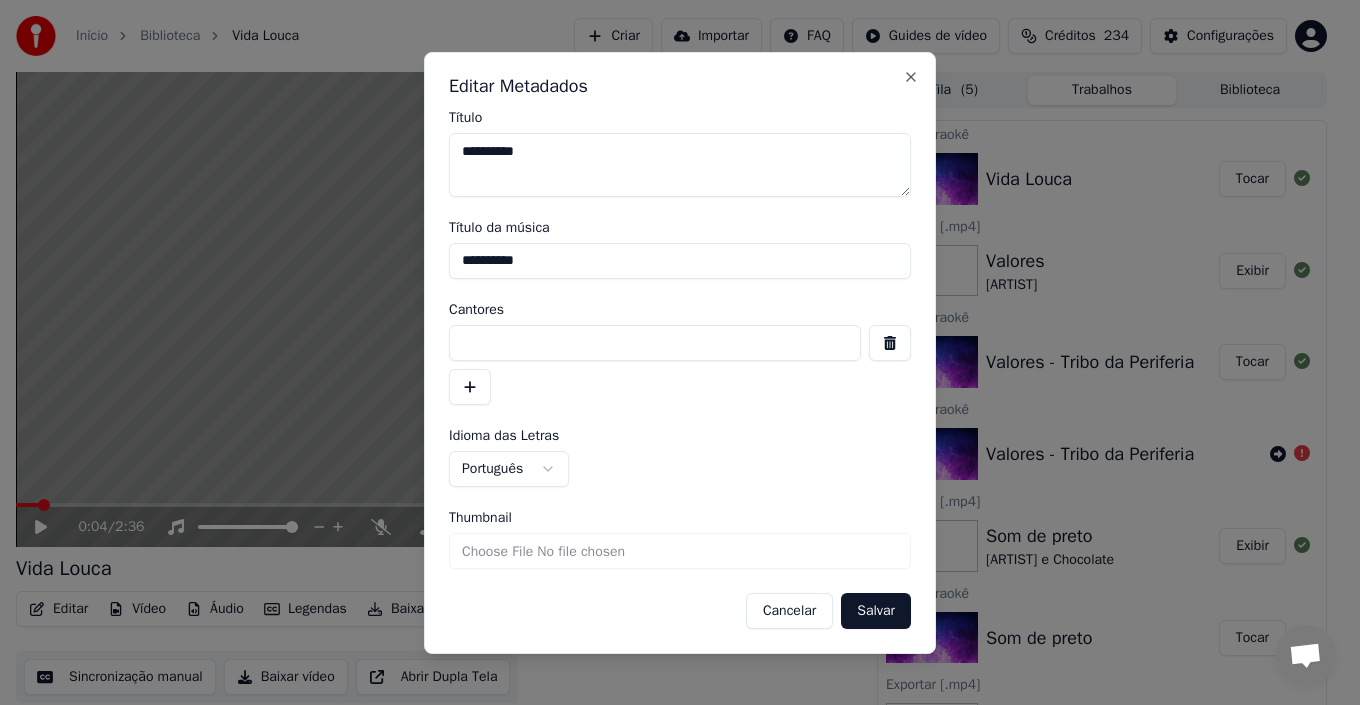 click at bounding box center [655, 343] 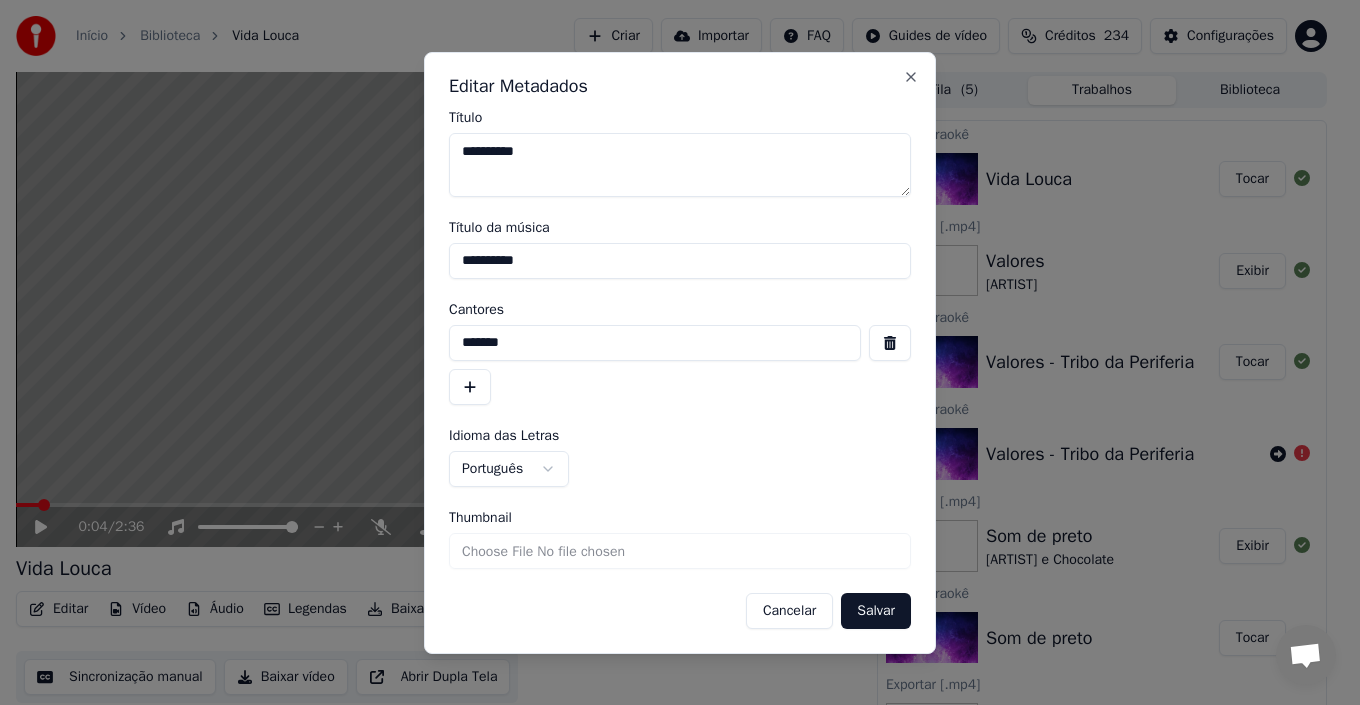 type on "*******" 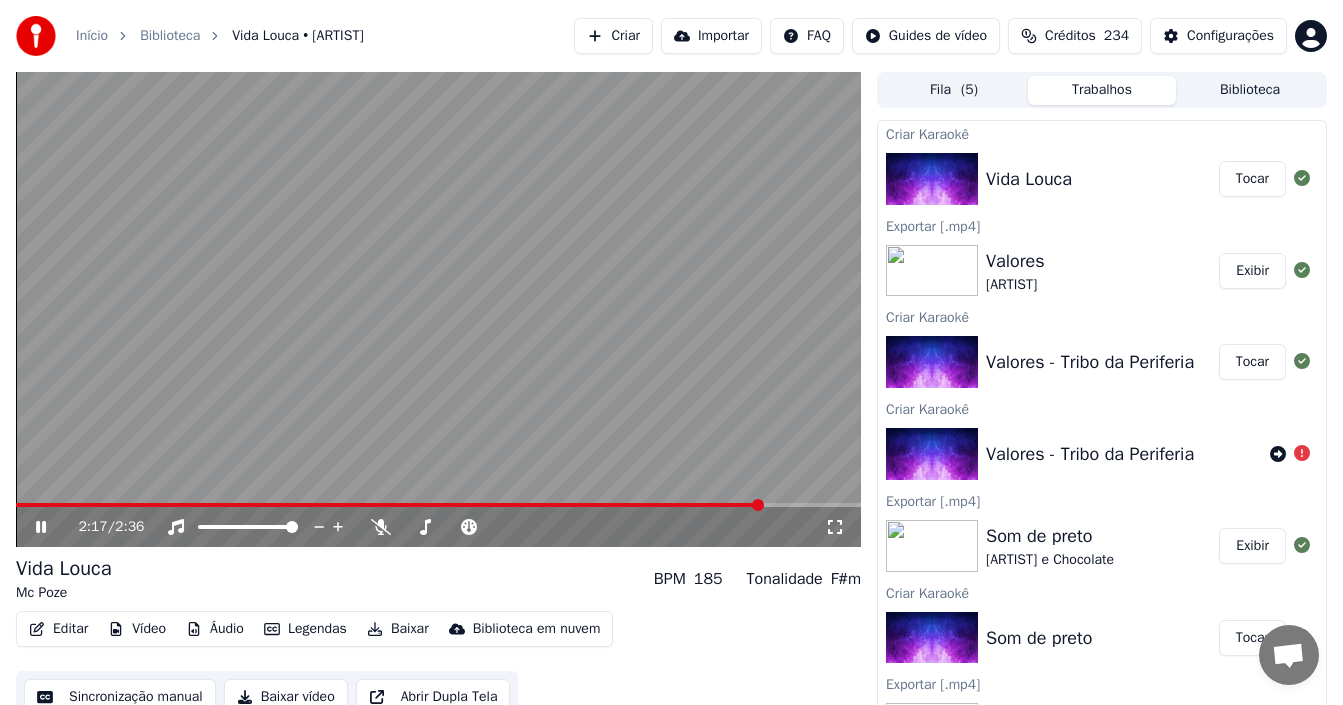 click 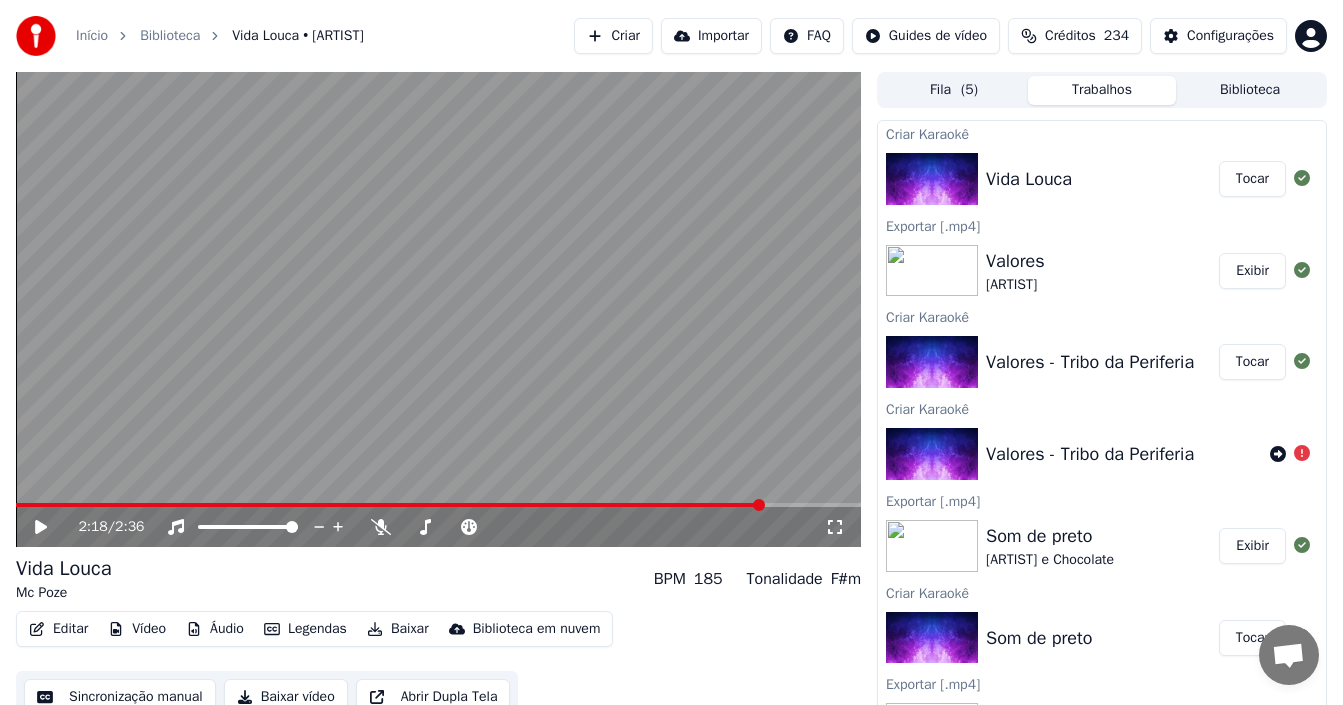 scroll, scrollTop: 18, scrollLeft: 0, axis: vertical 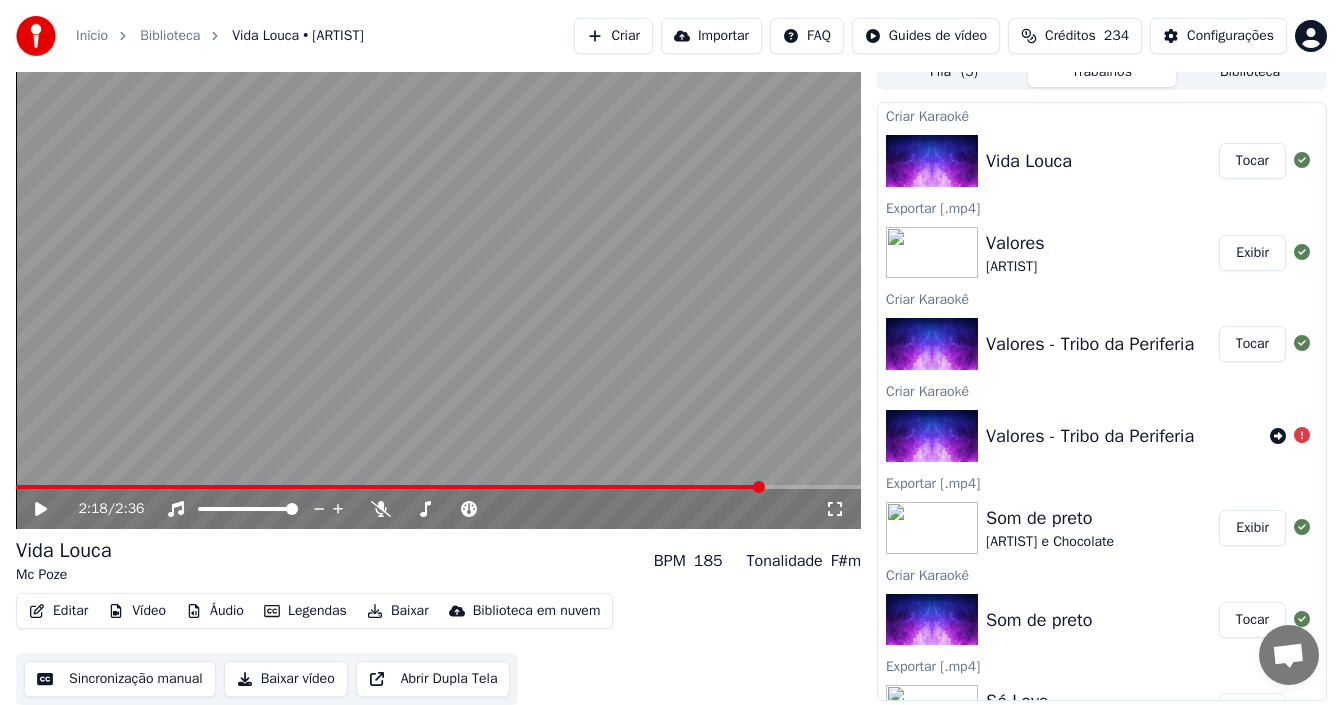 click on "Sincronização manual" at bounding box center (120, 679) 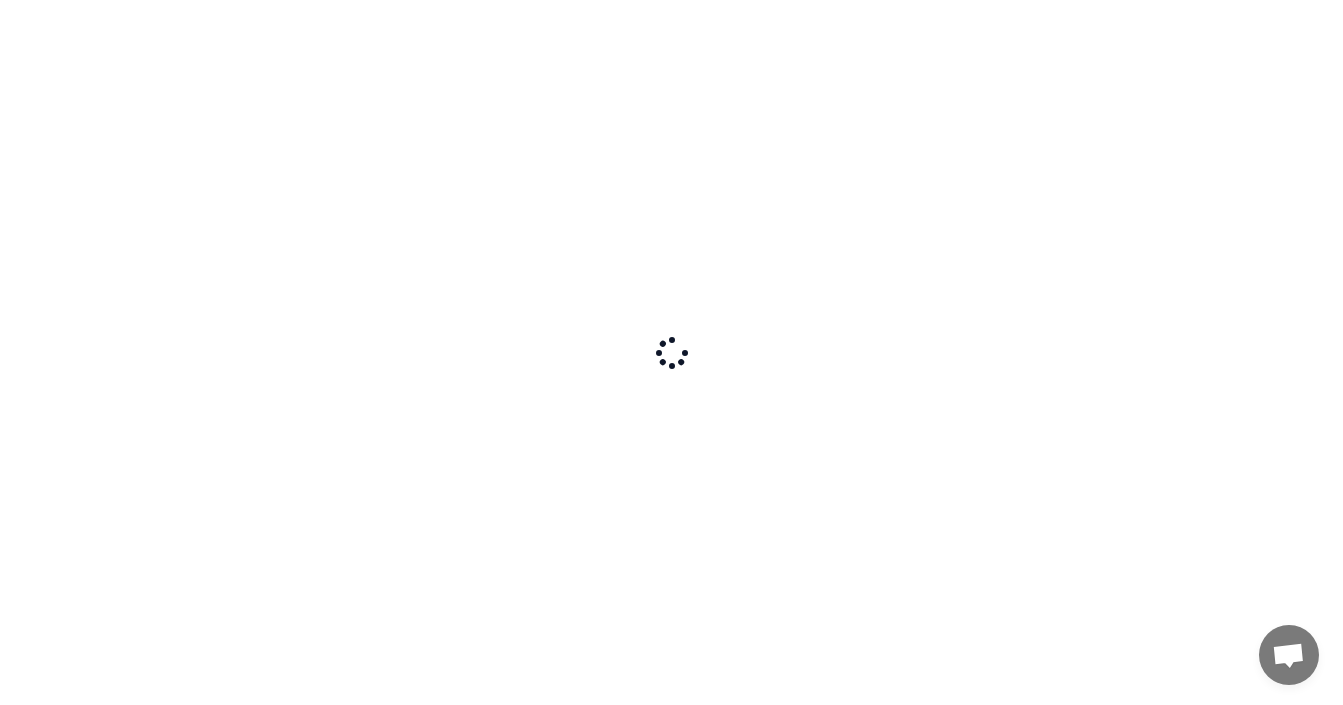 scroll, scrollTop: 0, scrollLeft: 0, axis: both 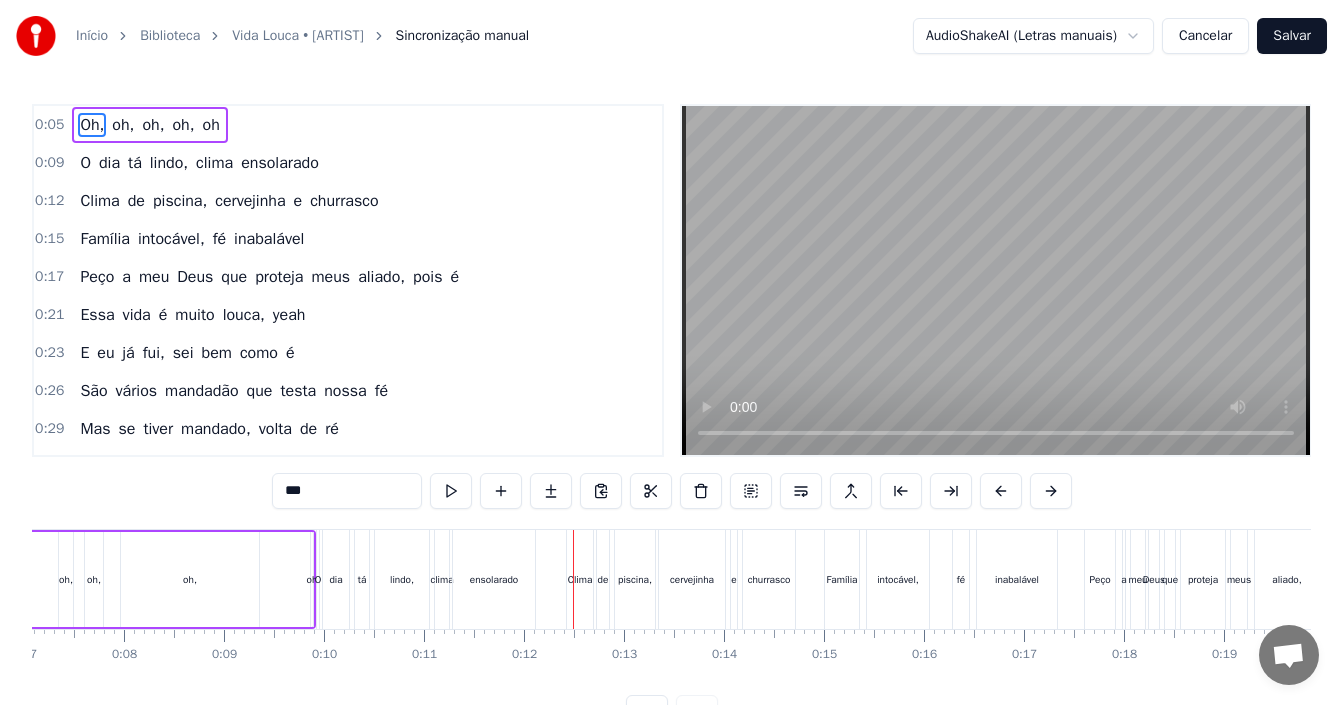 click on "oh" at bounding box center (211, 125) 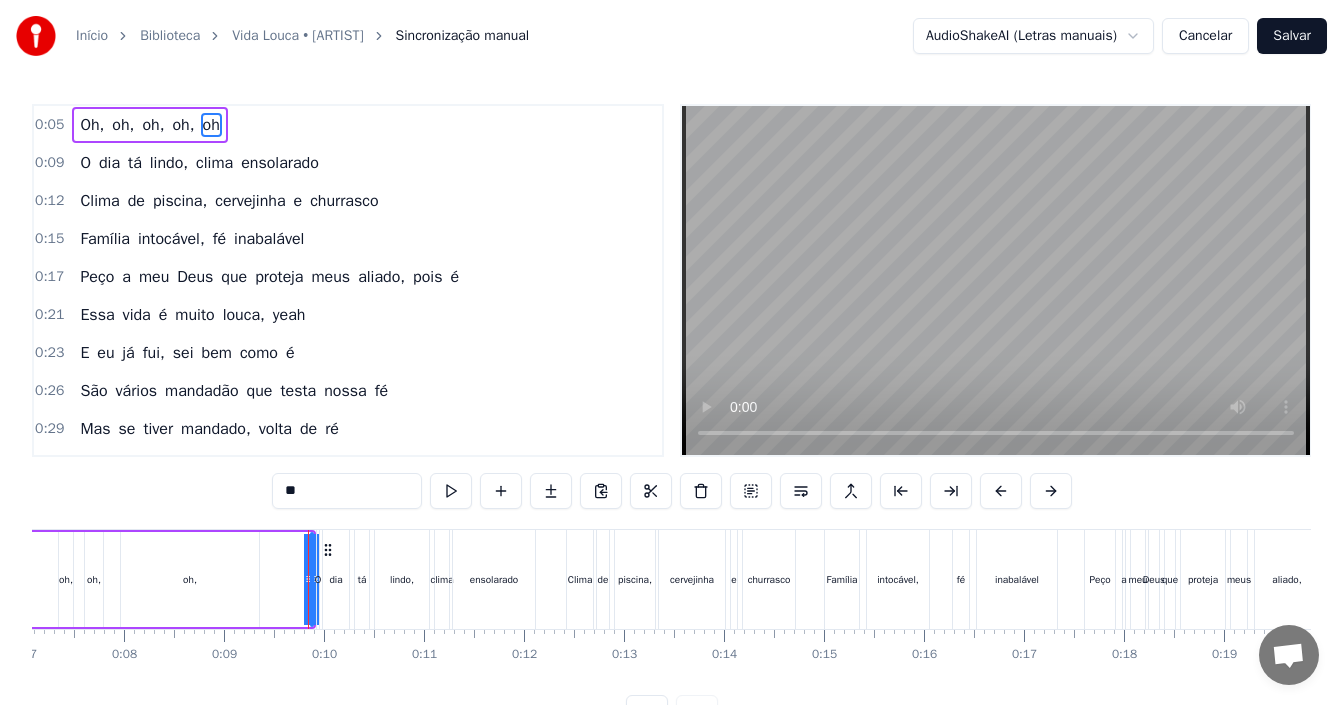 type on "*" 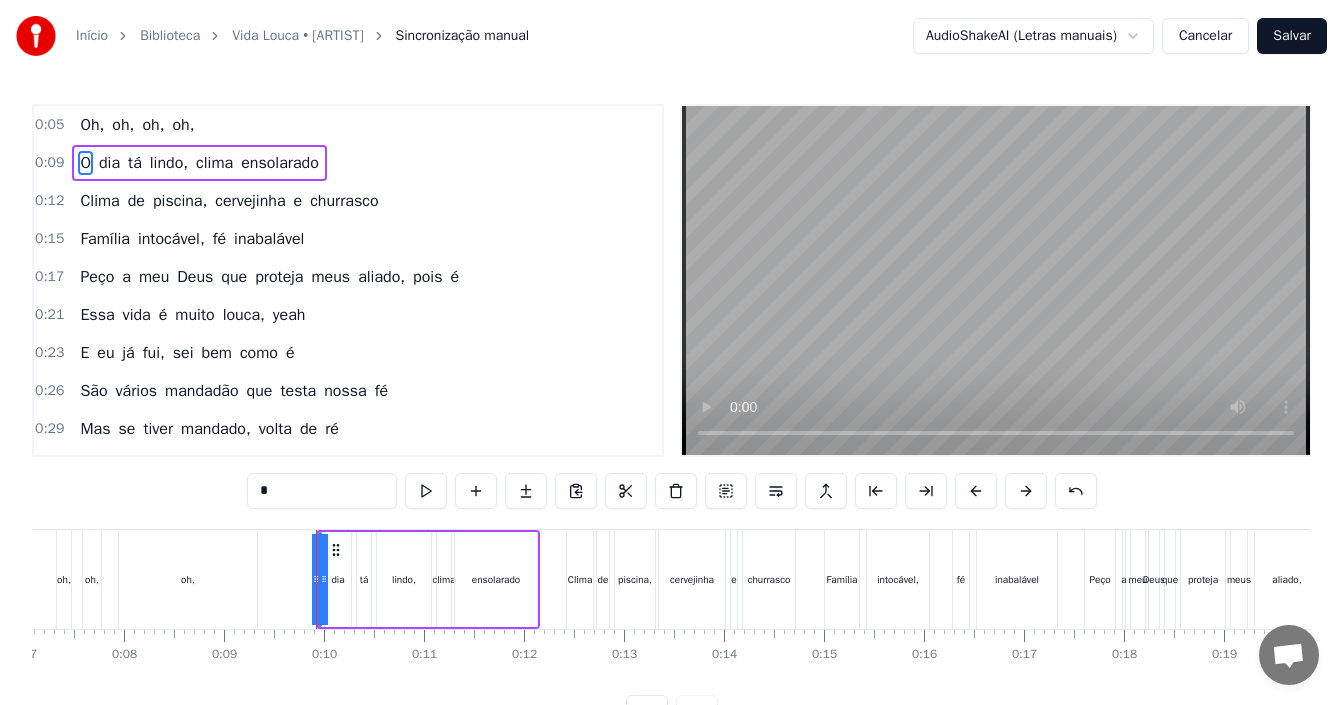 click on "0:05 Oh, oh, oh, oh," at bounding box center (348, 125) 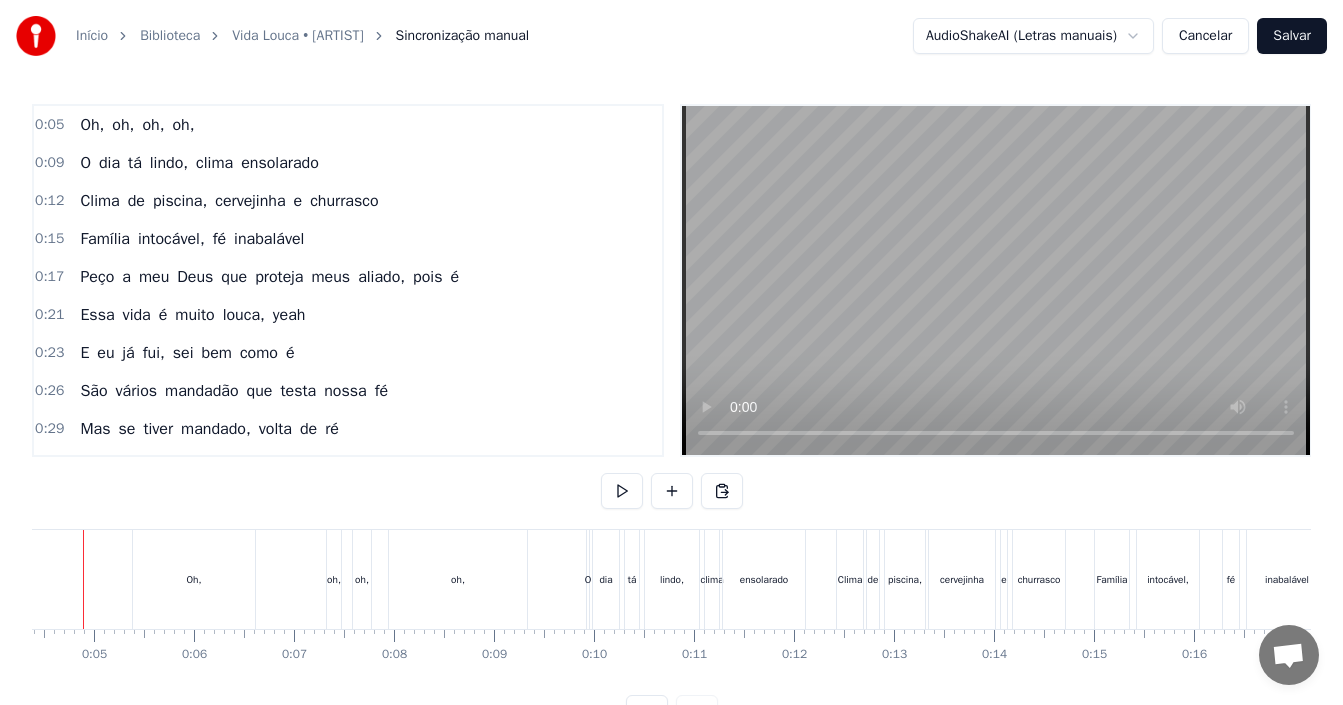 scroll, scrollTop: 0, scrollLeft: 389, axis: horizontal 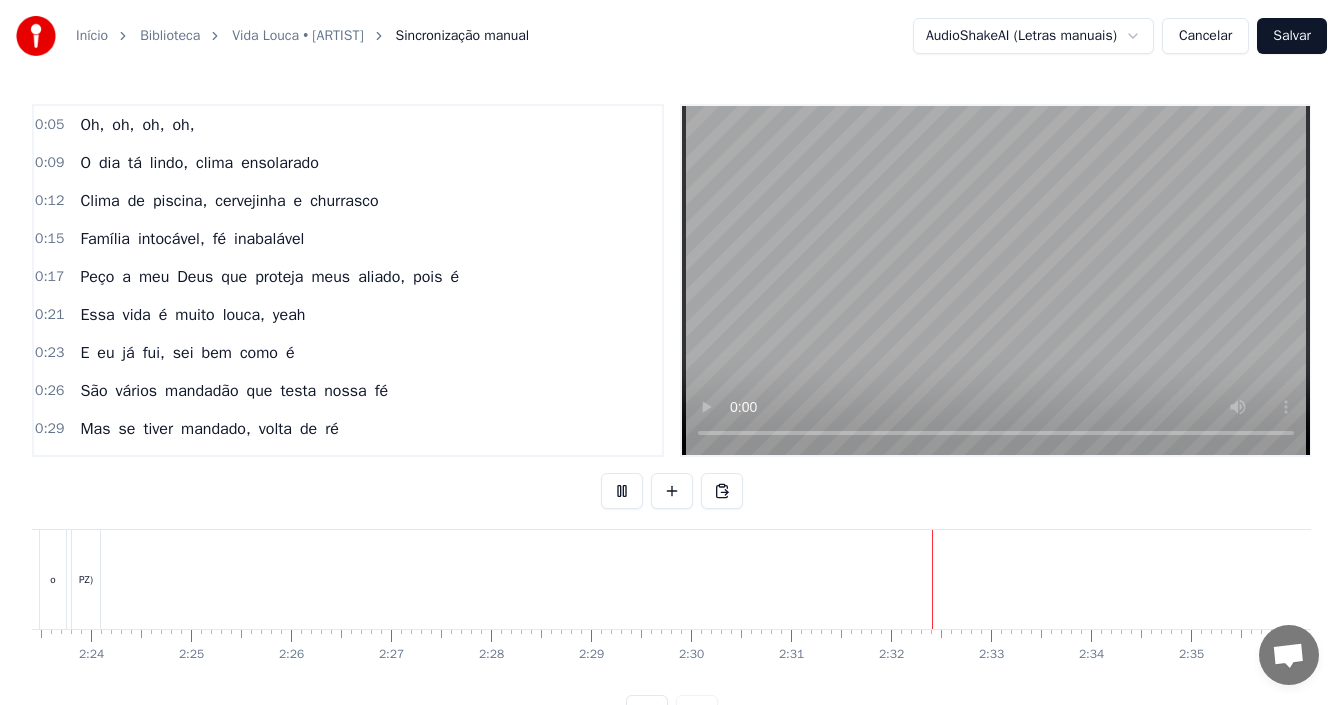 click on "Salvar" at bounding box center (1292, 36) 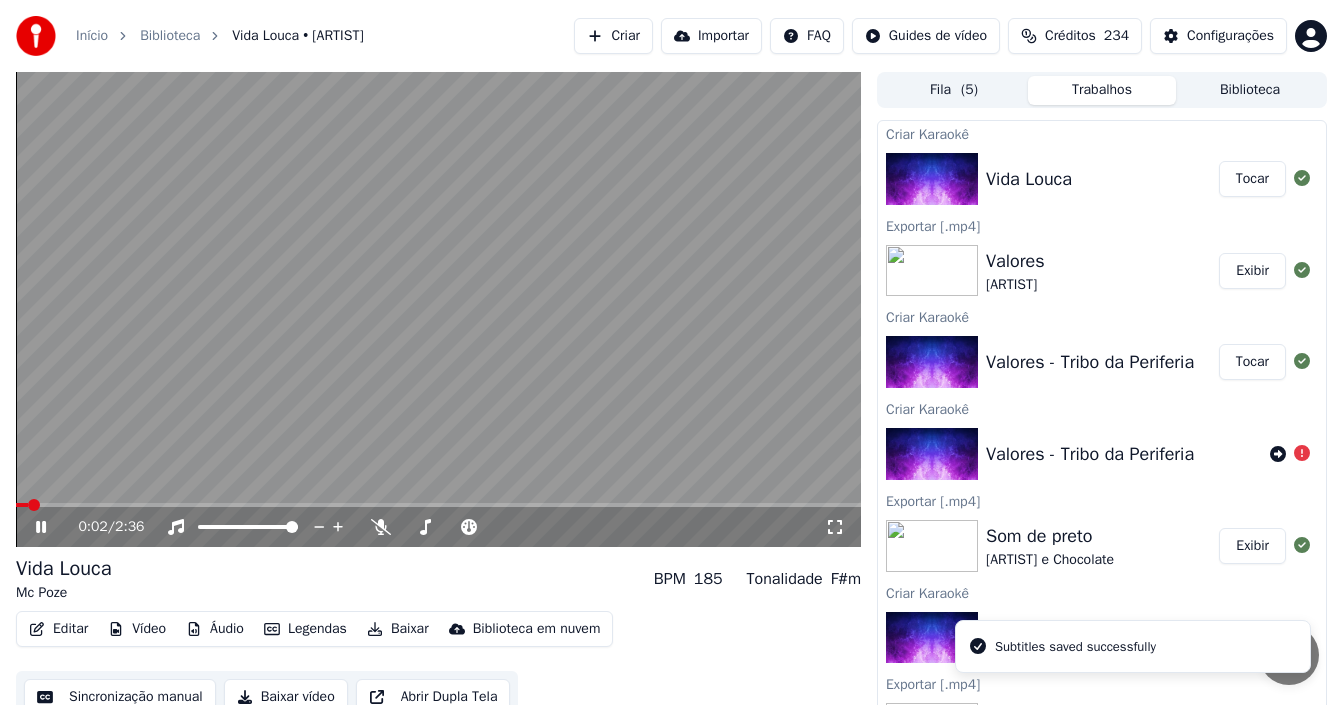 click 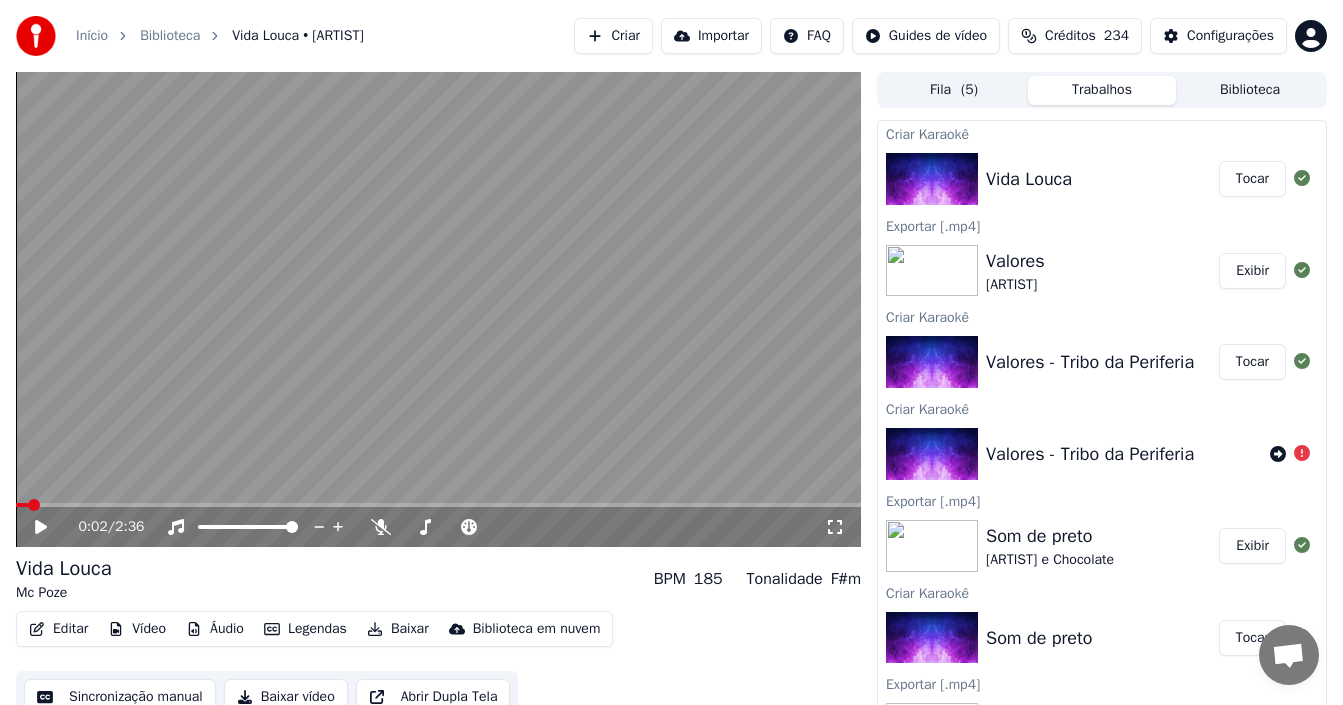 click 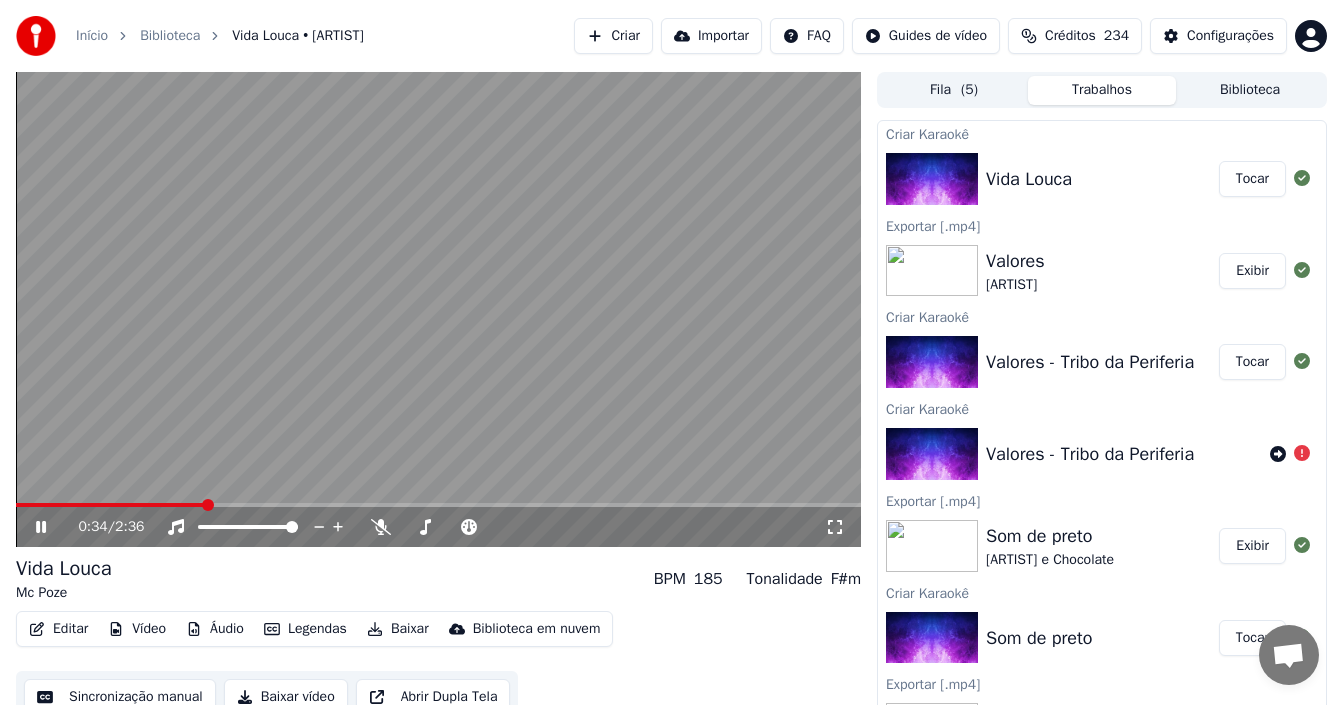 click at bounding box center (110, 505) 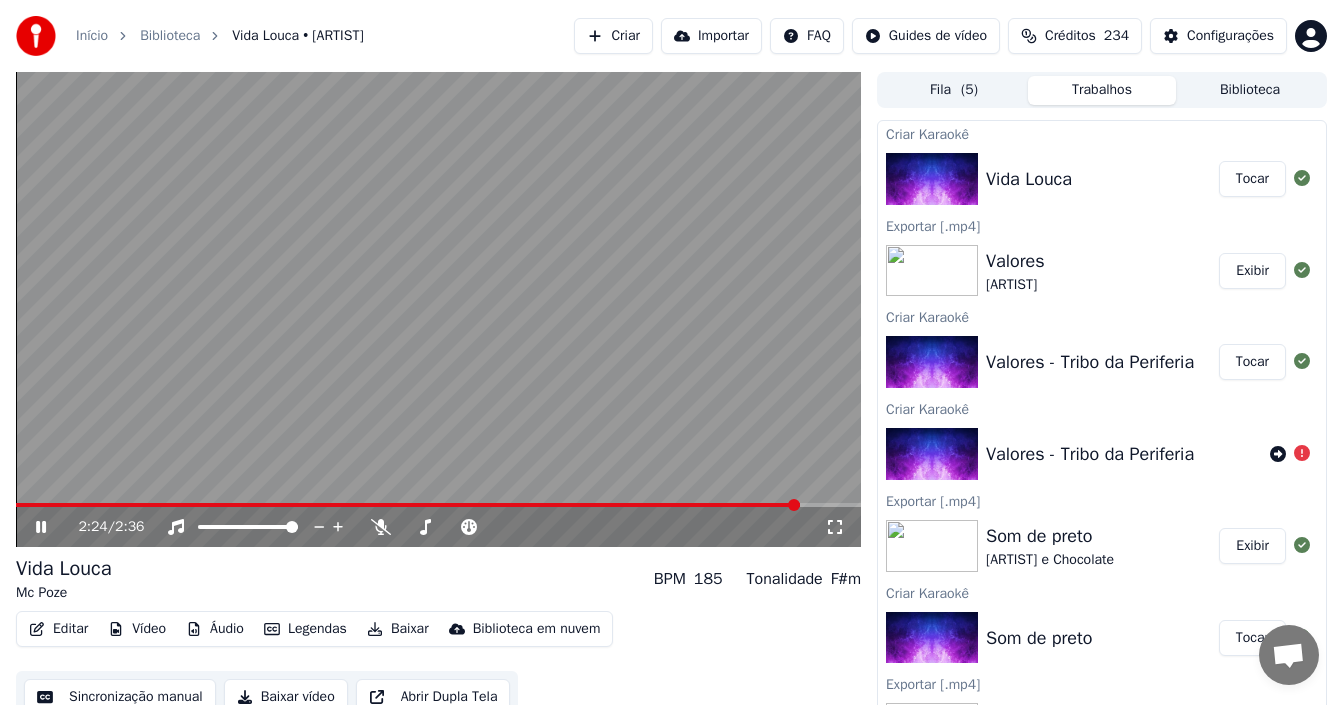 click 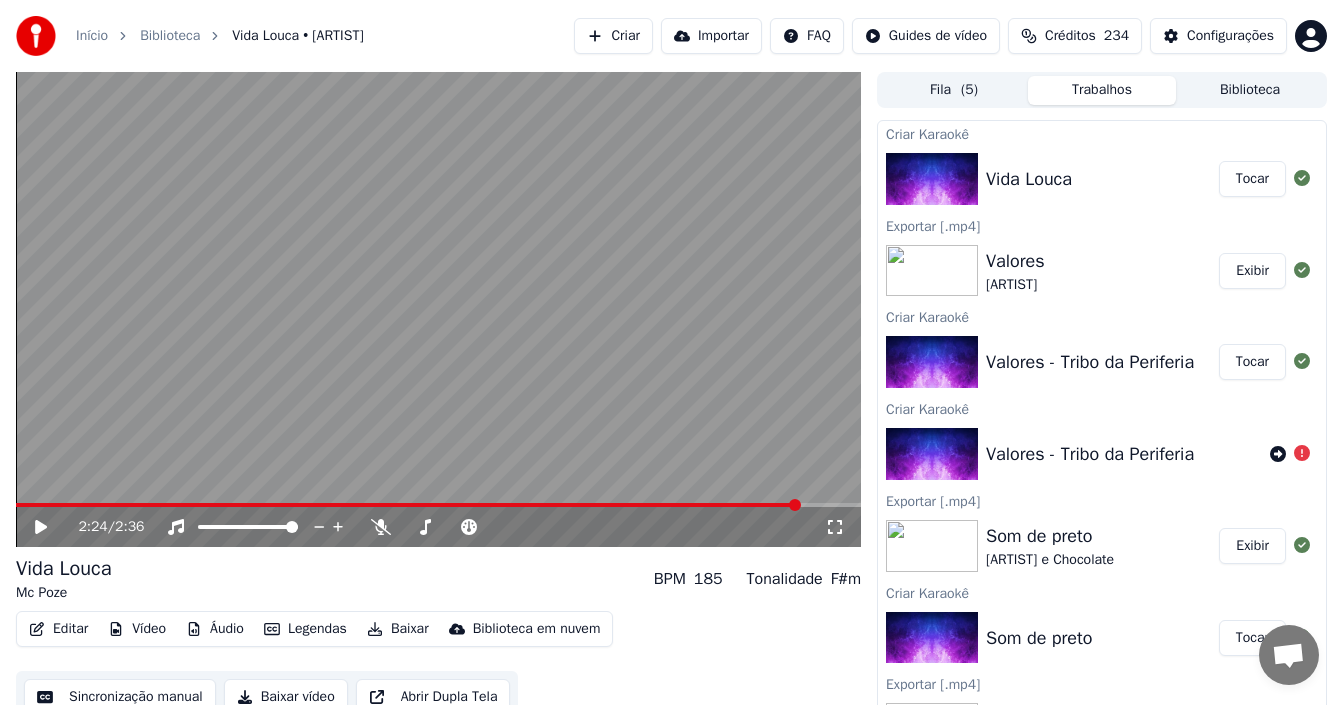 click on "Baixar" at bounding box center (398, 629) 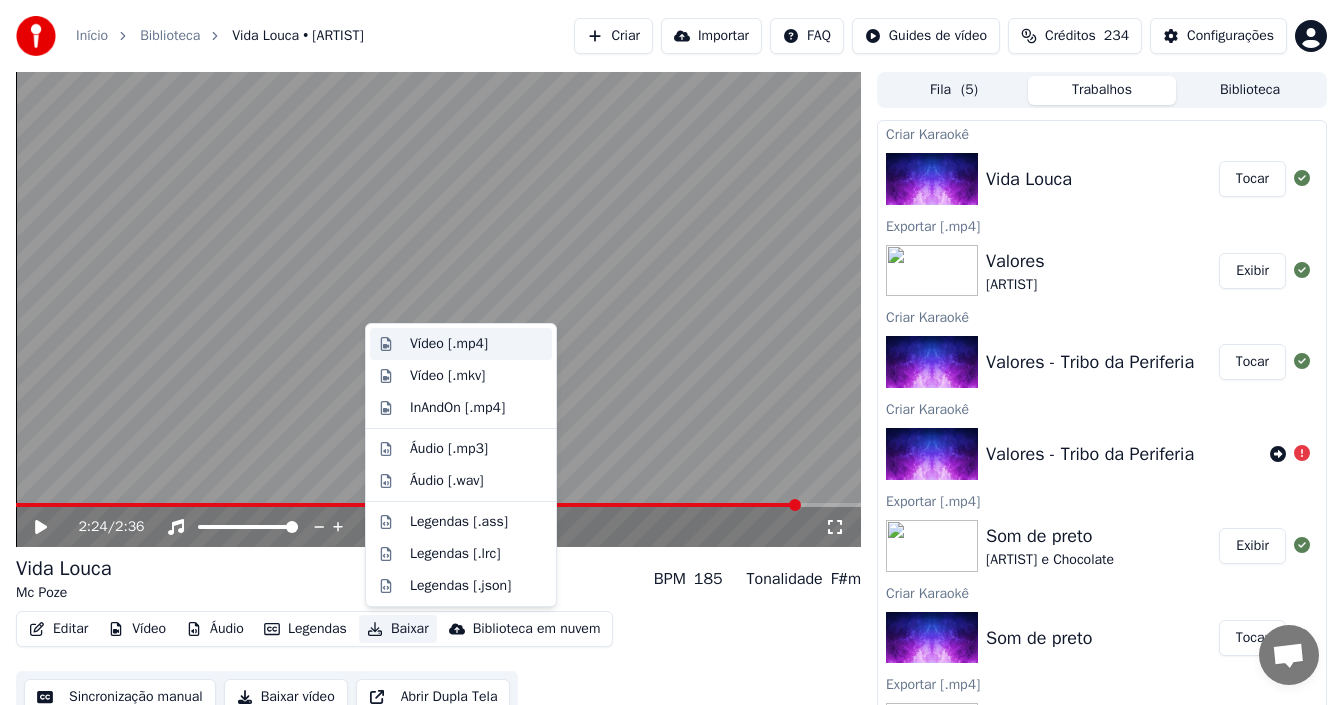 click on "Vídeo [.mp4]" at bounding box center (449, 344) 